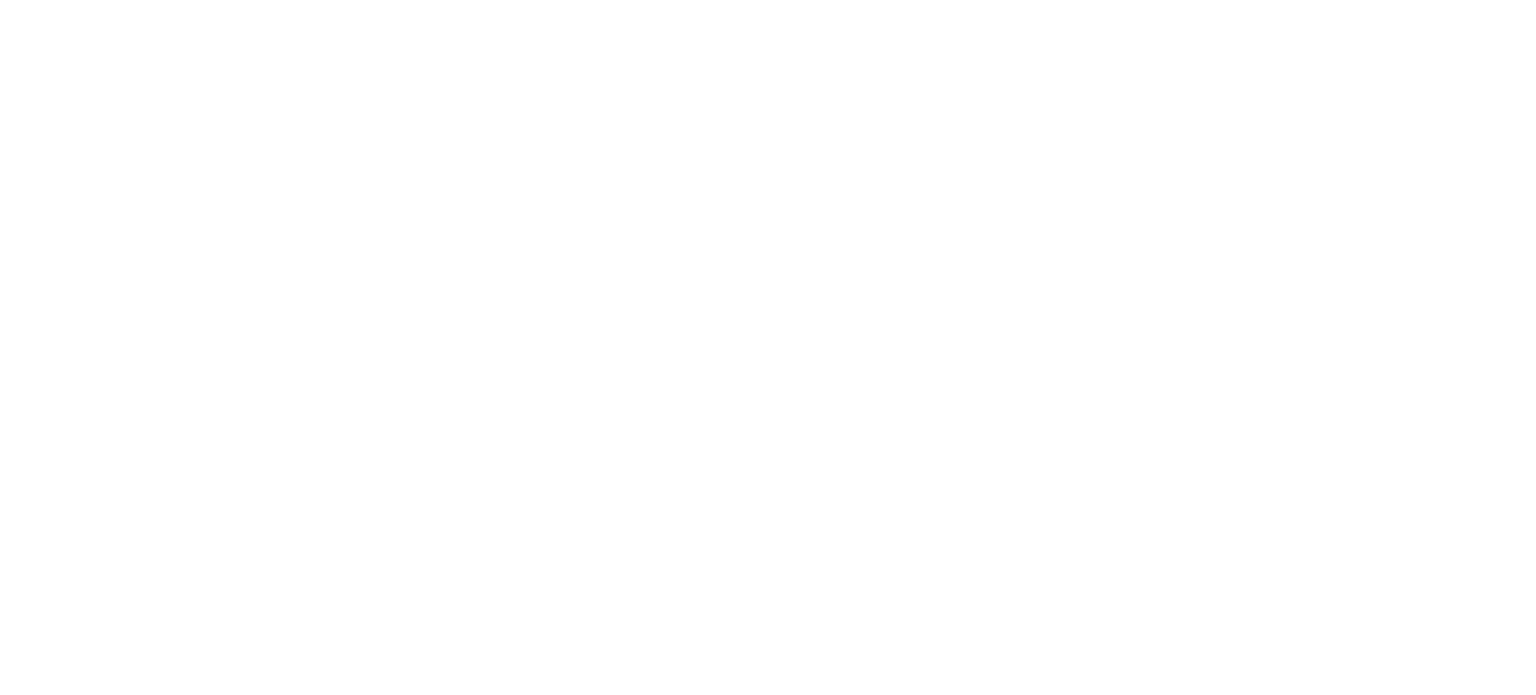 scroll, scrollTop: 0, scrollLeft: 0, axis: both 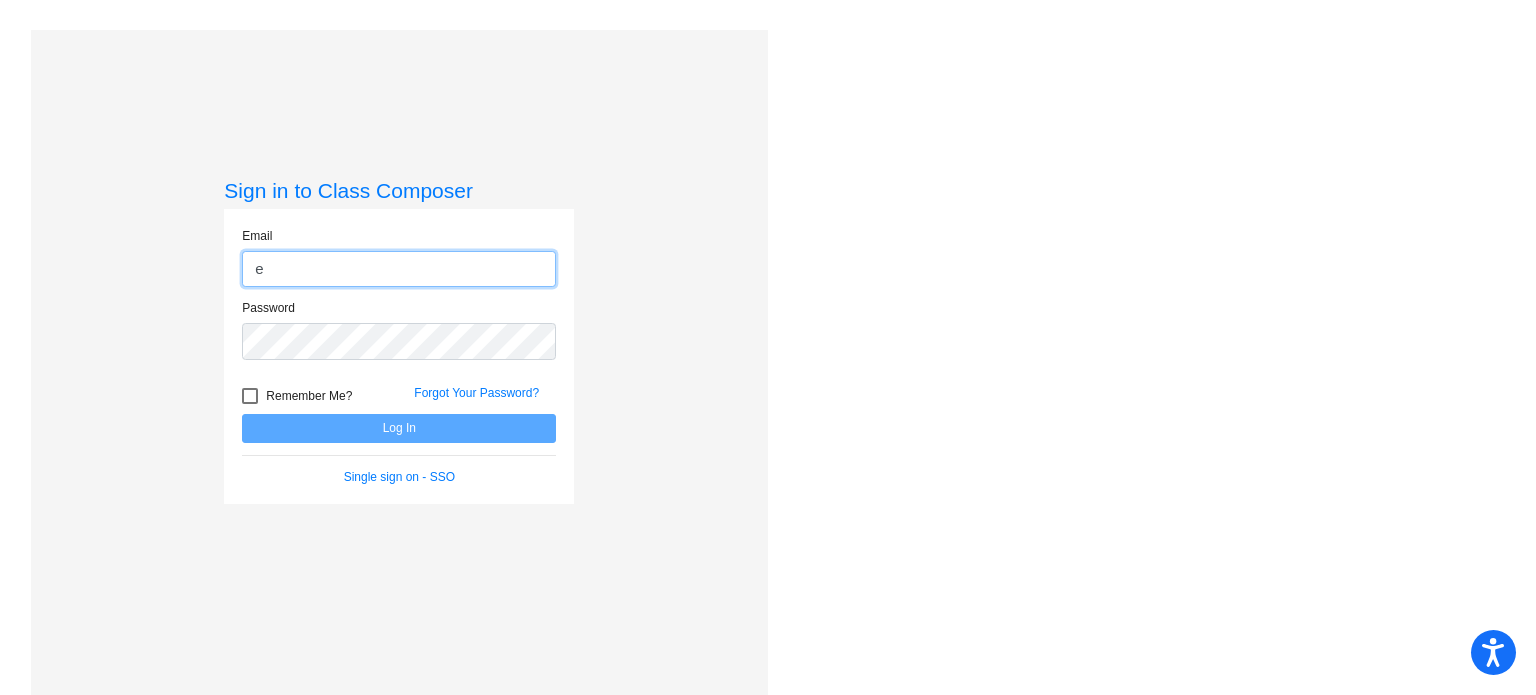 type on "[EMAIL]" 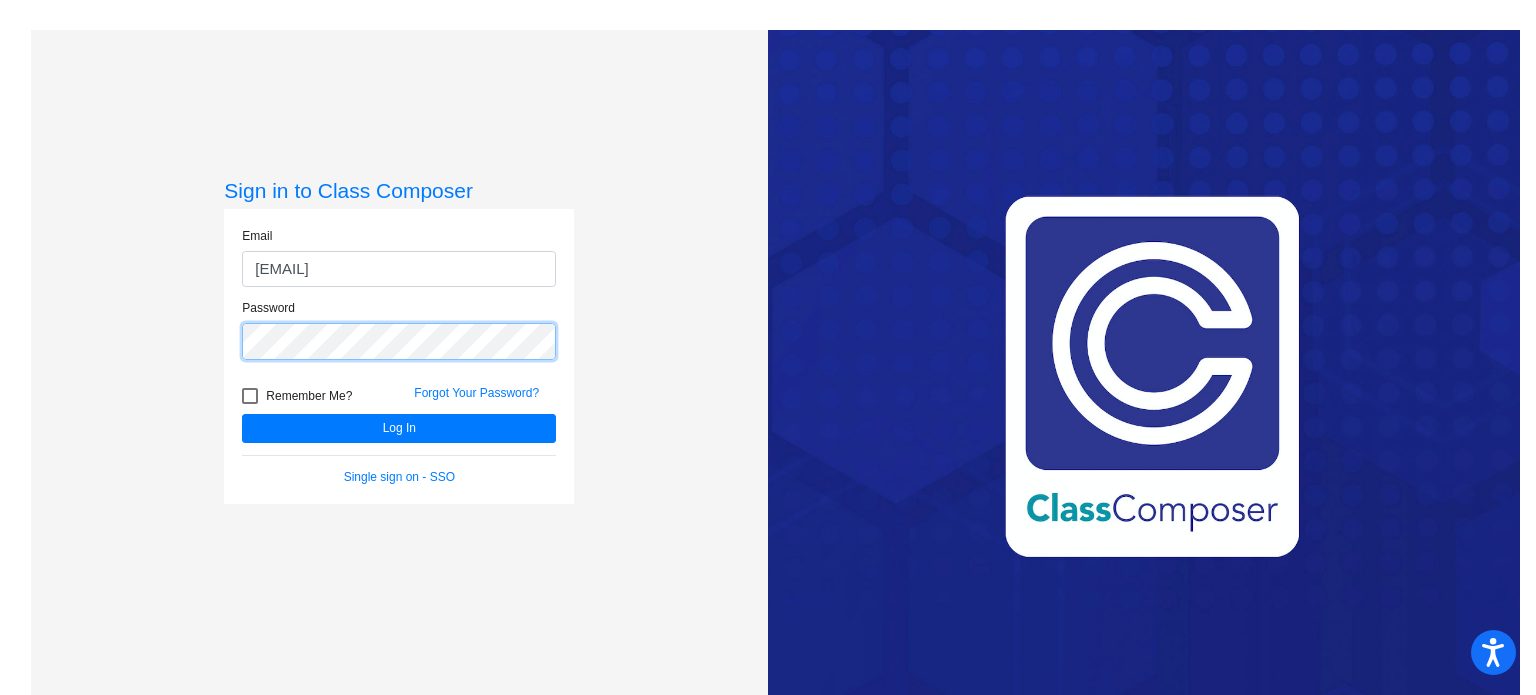 click on "Log In" 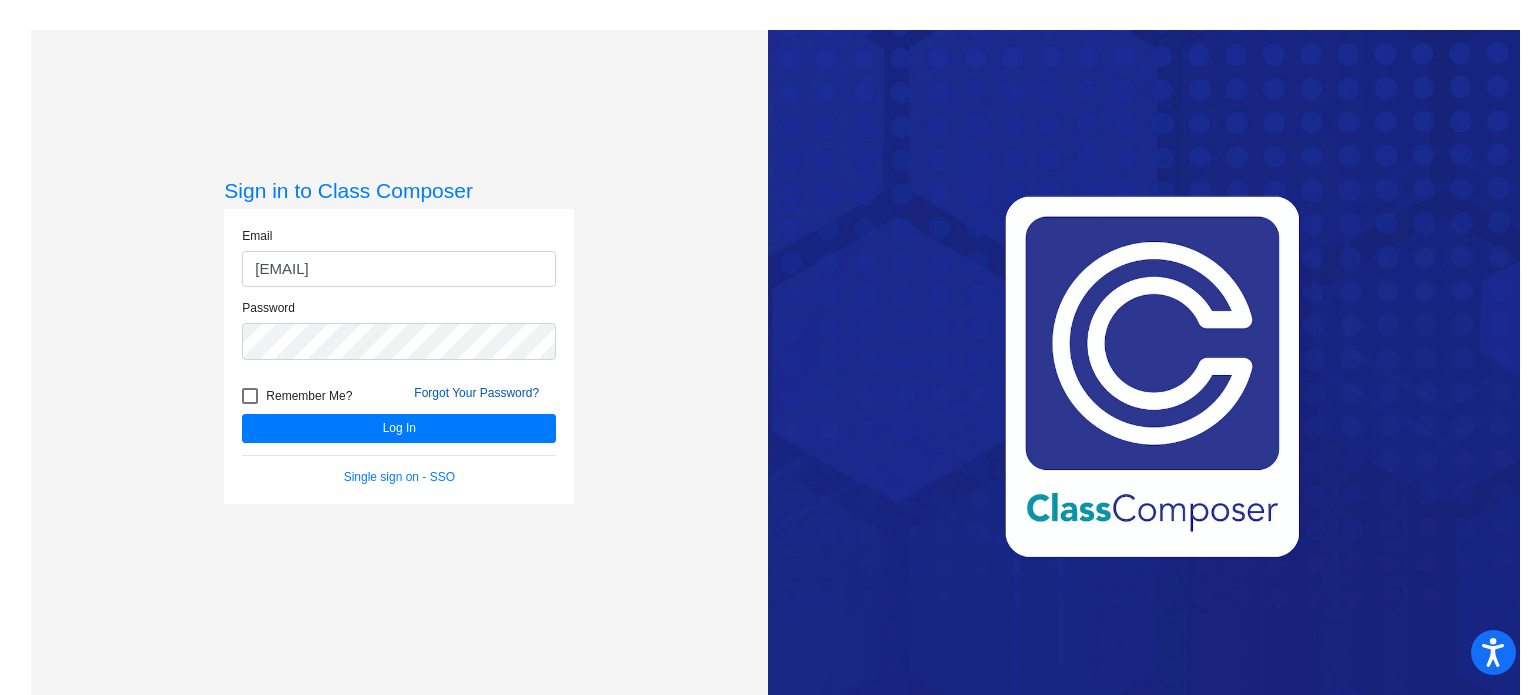 click on "Forgot Your Password?" 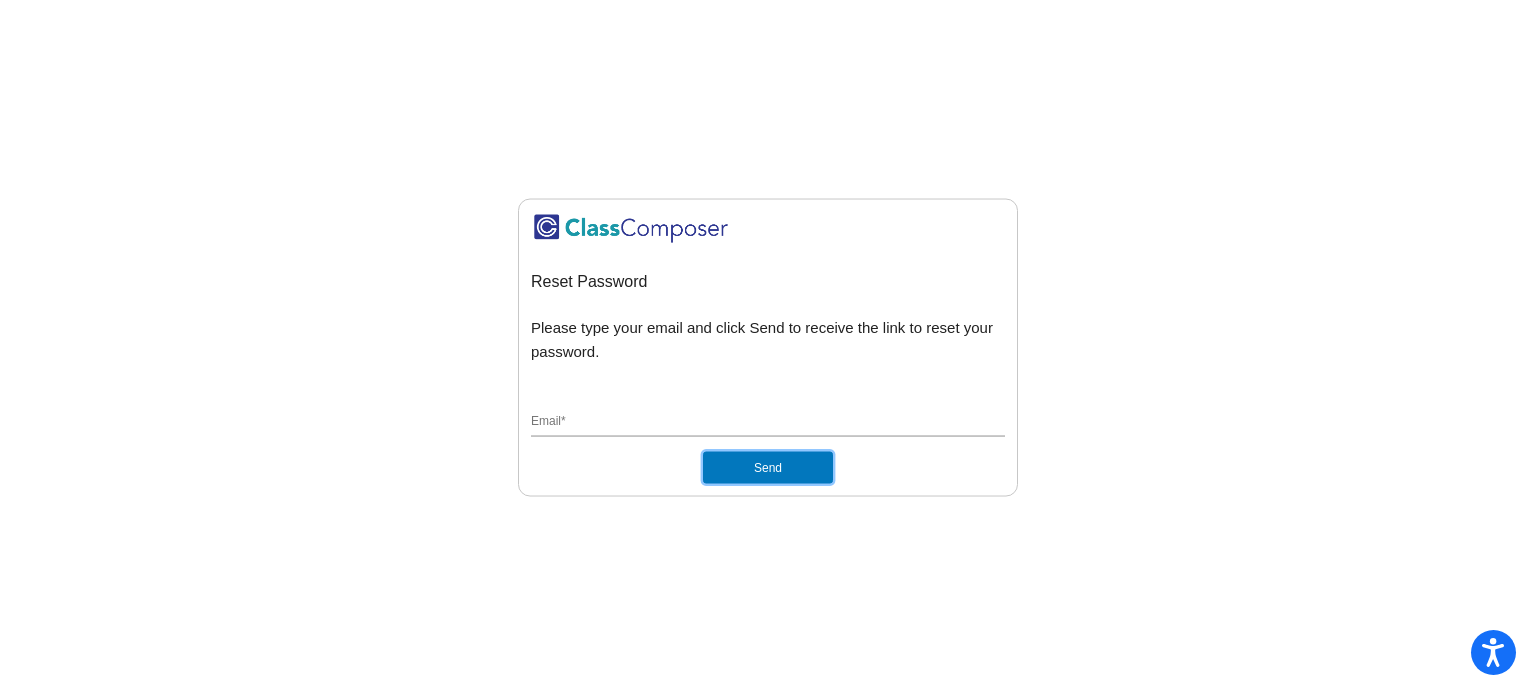 click on "Send" 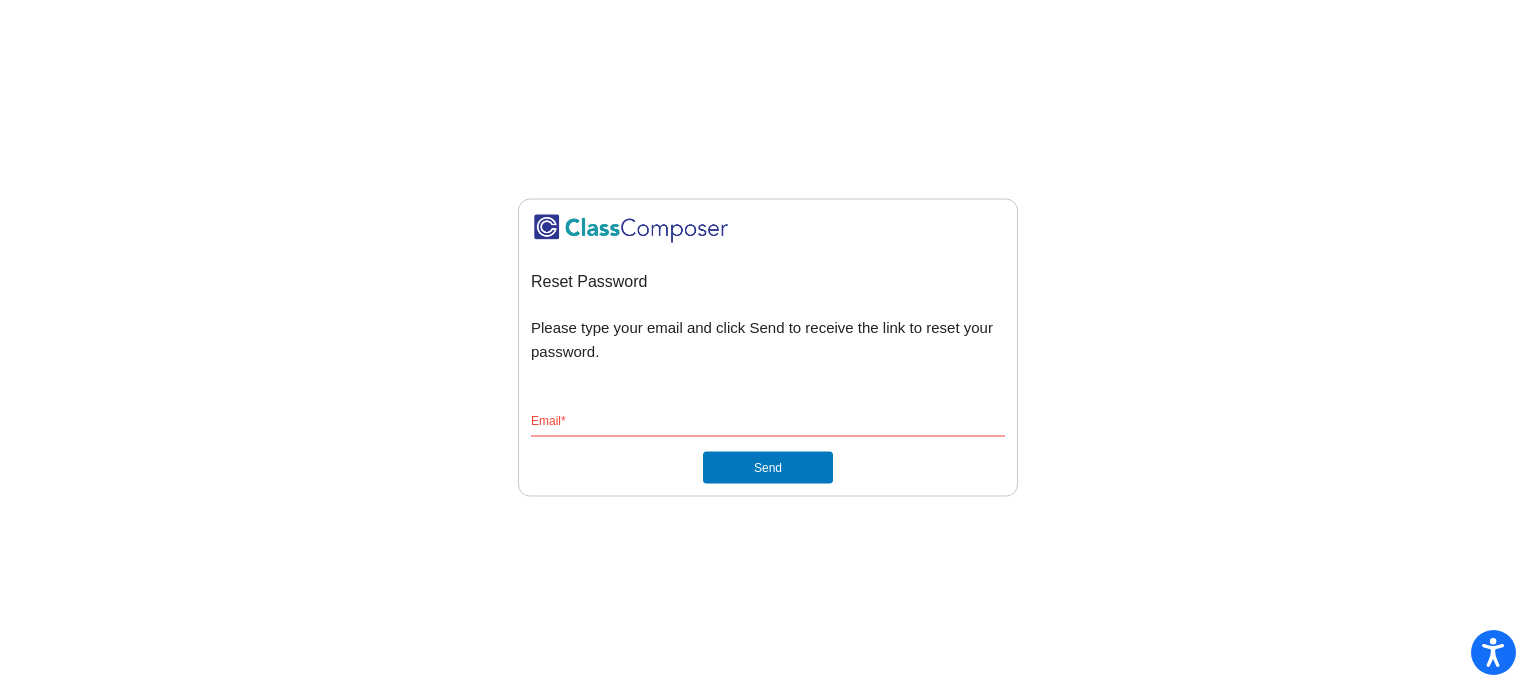 click on "Email  *" at bounding box center (768, 423) 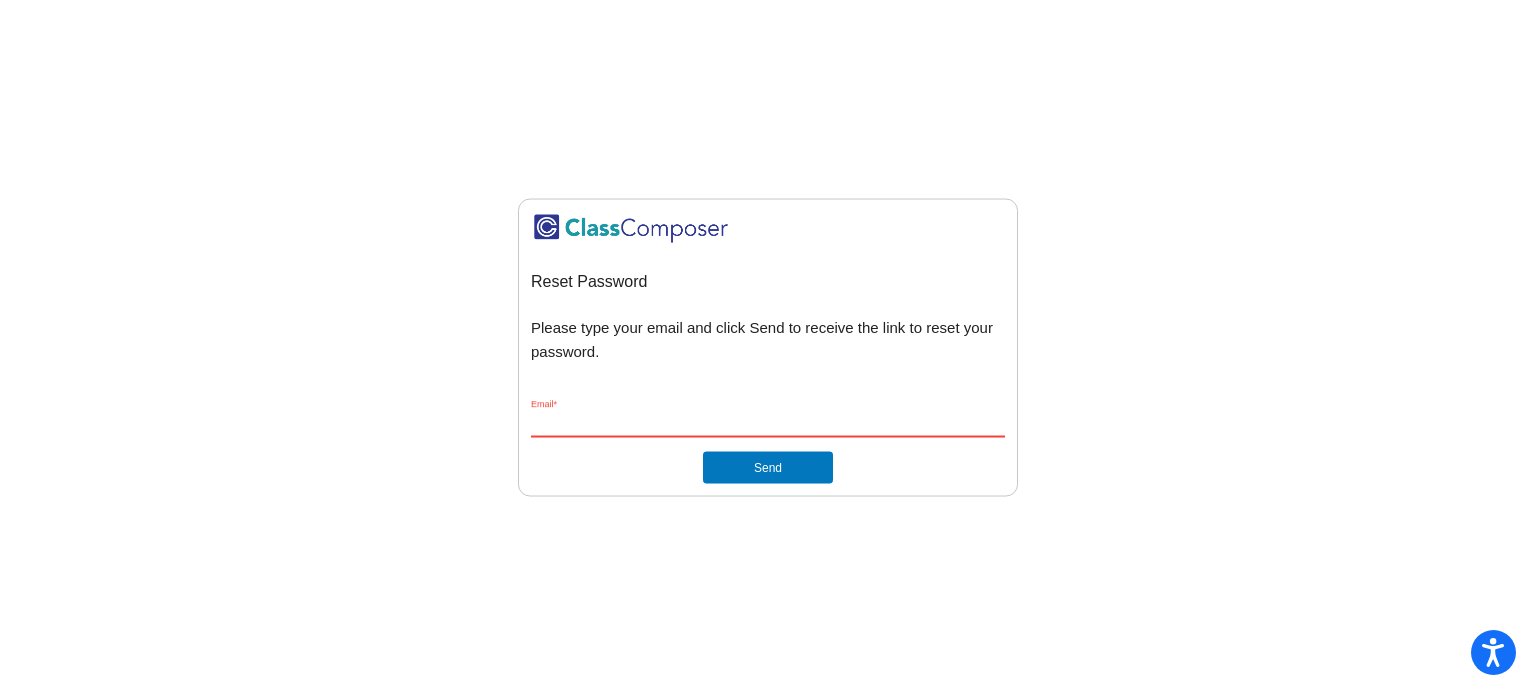 type on "[EMAIL]" 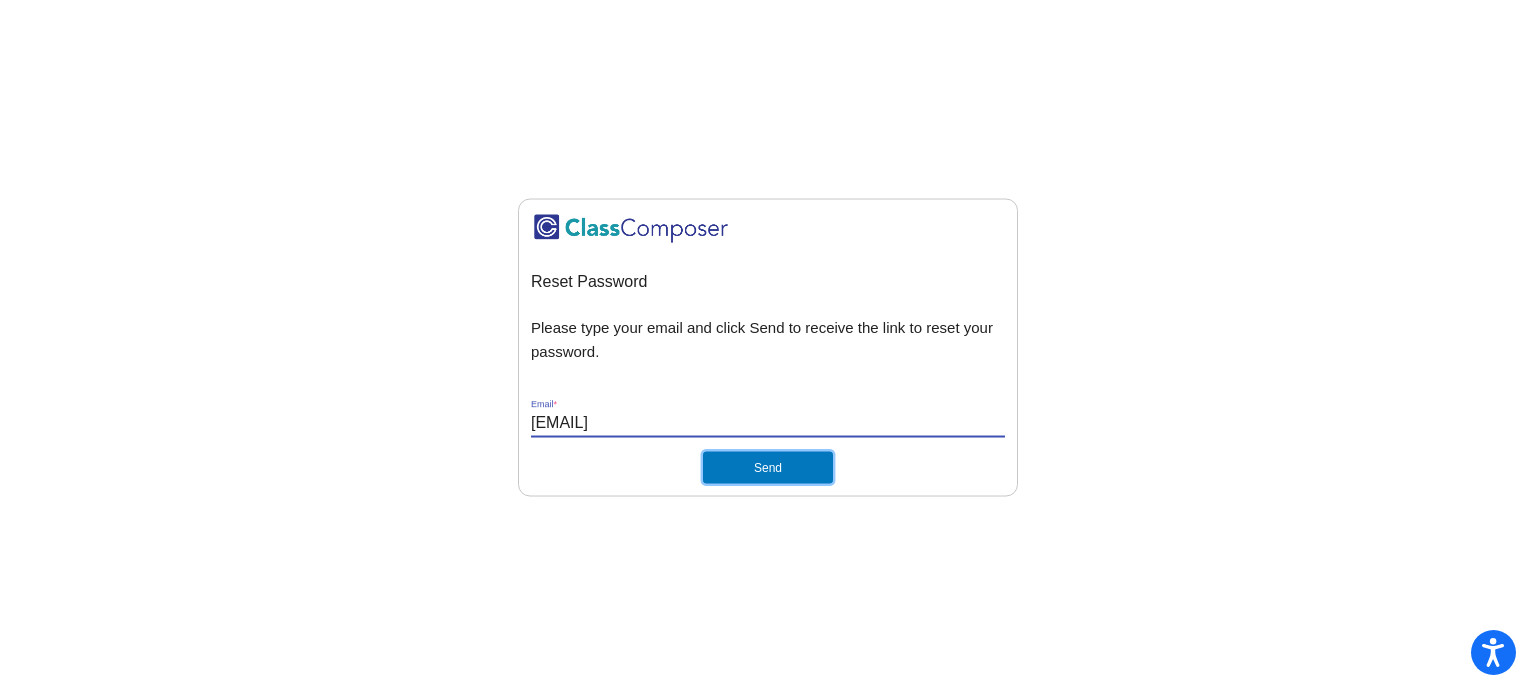 click on "Send" 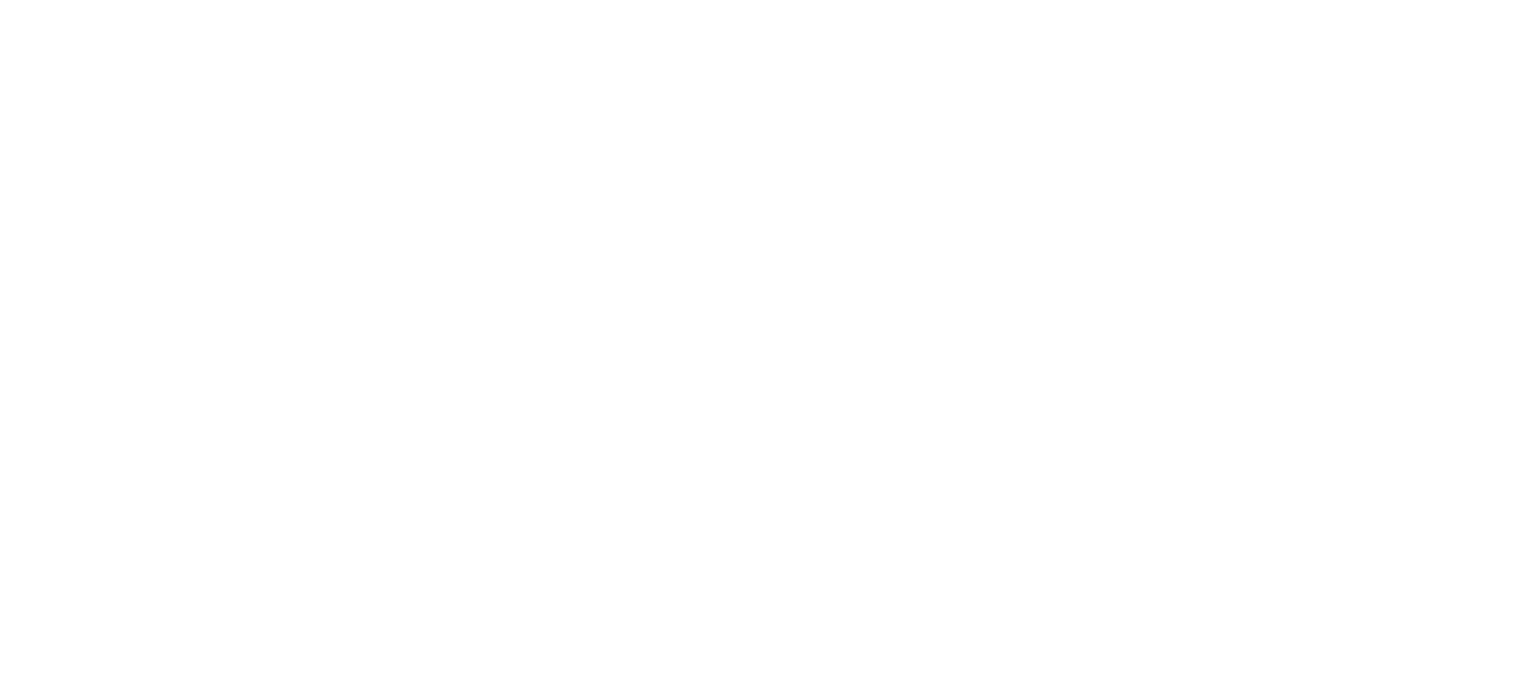 scroll, scrollTop: 0, scrollLeft: 0, axis: both 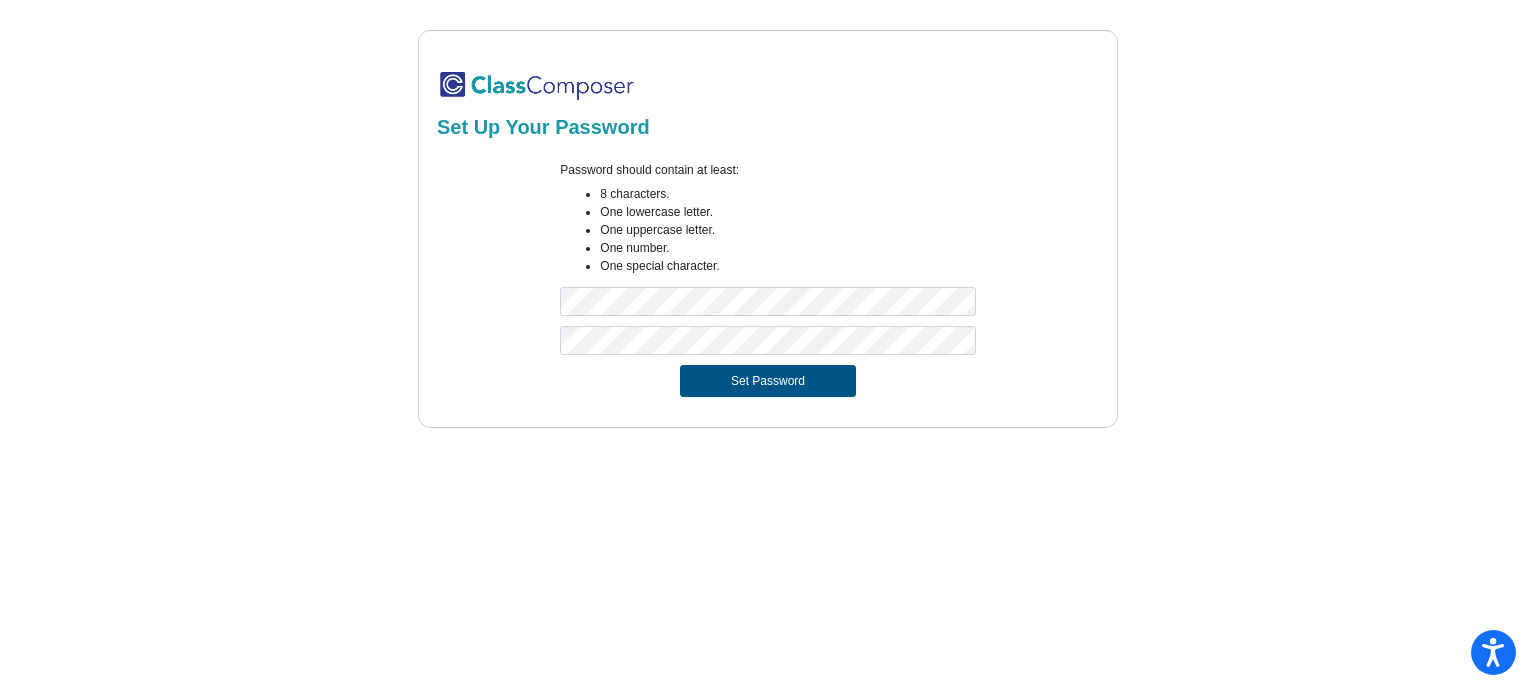 click on "Set Password" at bounding box center [768, 381] 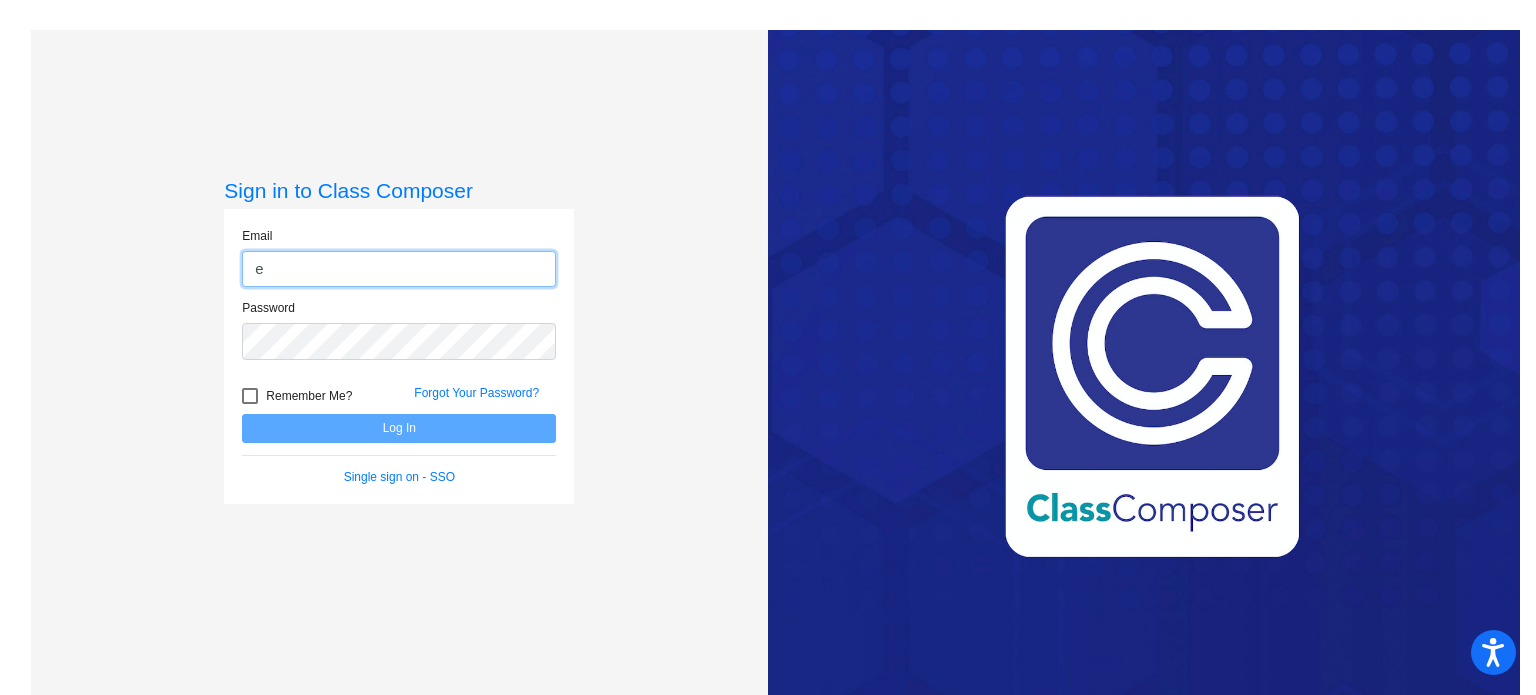 type on "[EMAIL]" 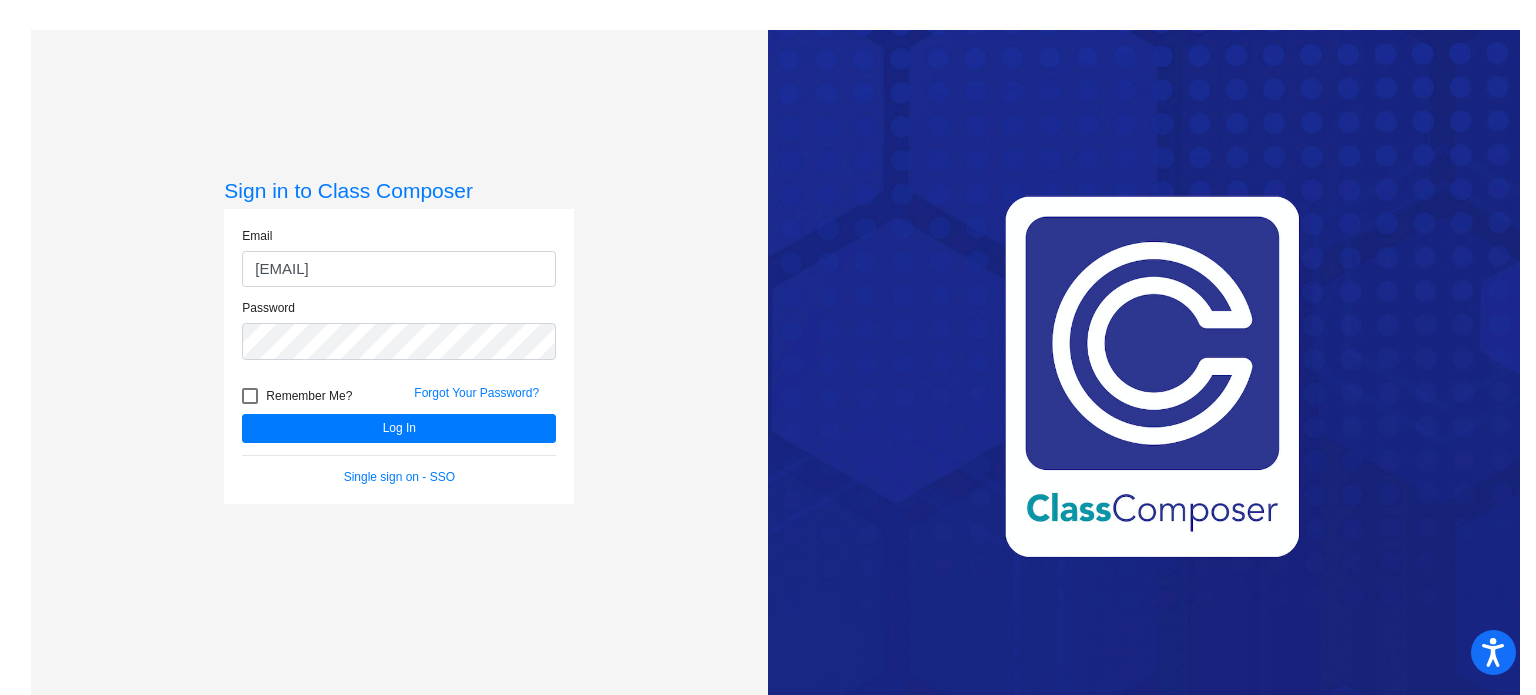 click on "Log In" 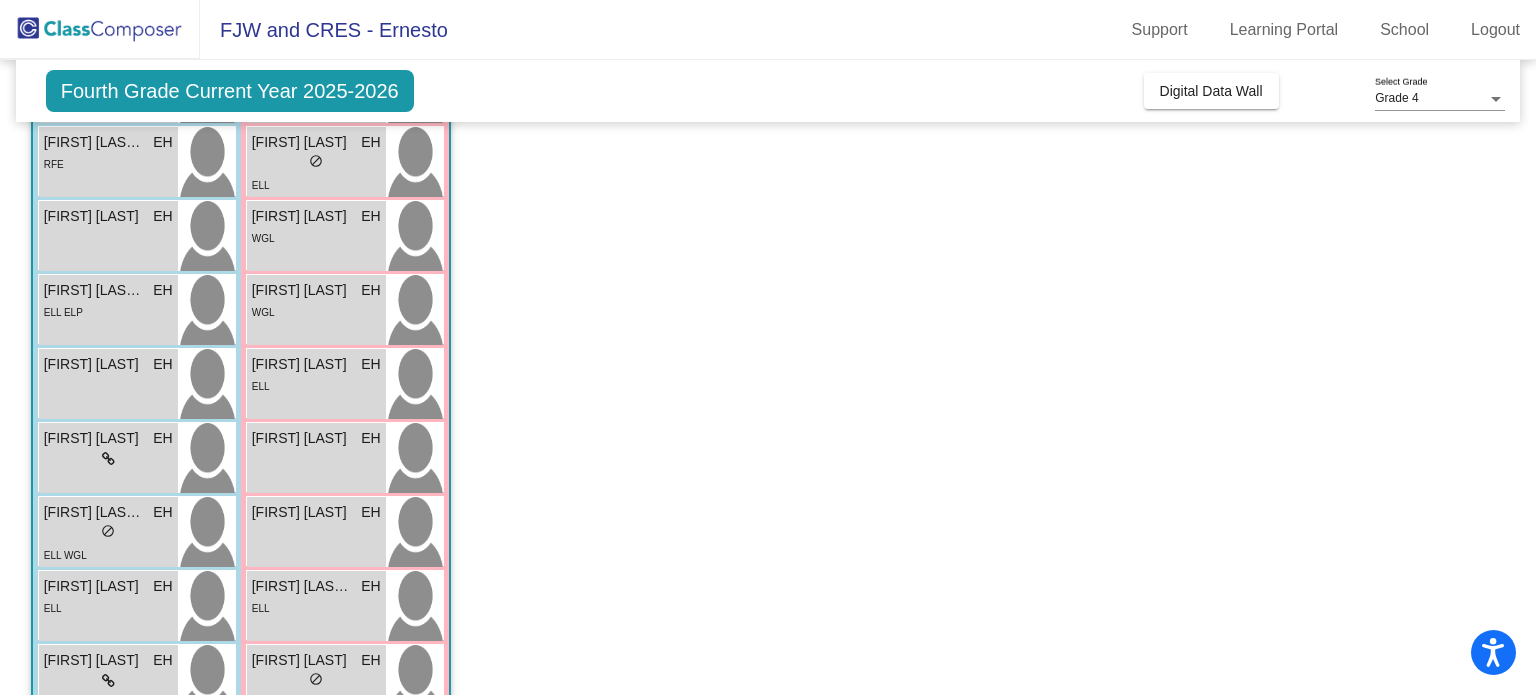 scroll, scrollTop: 140, scrollLeft: 0, axis: vertical 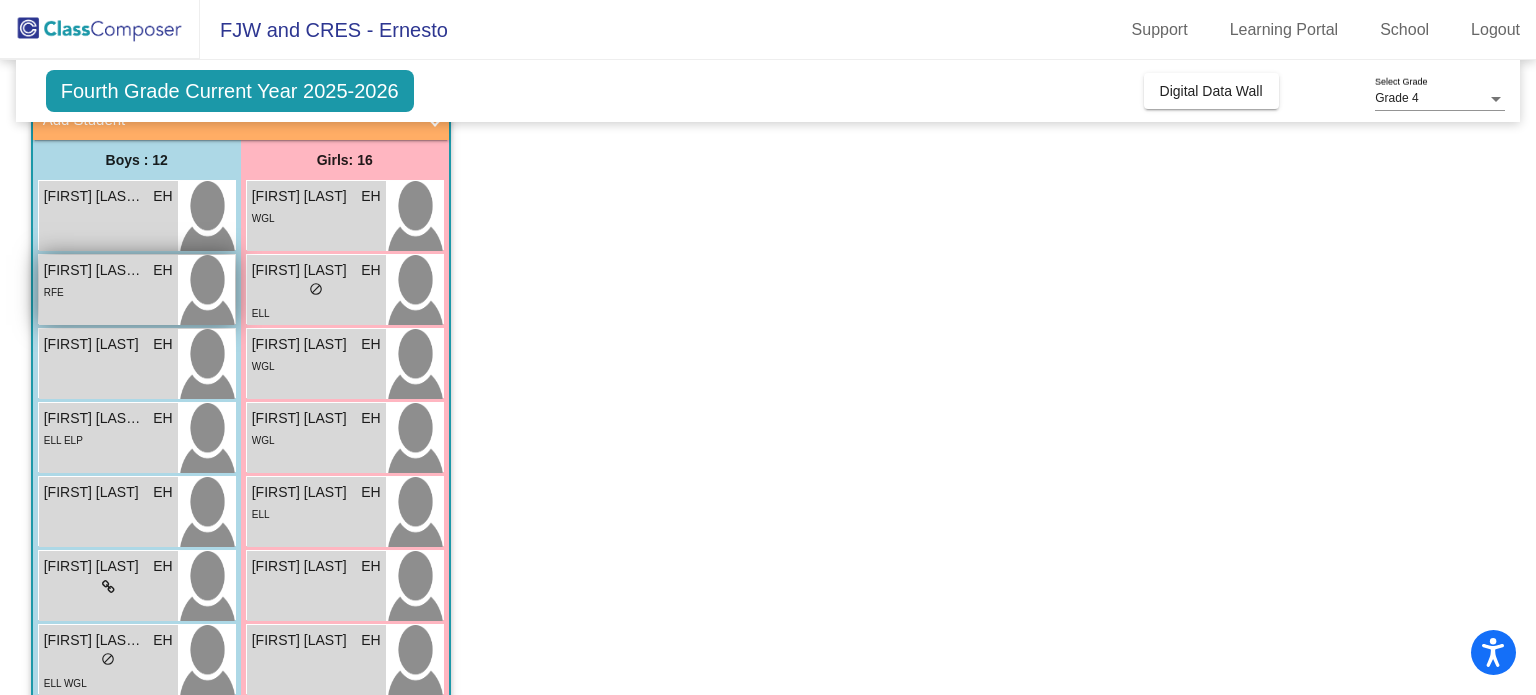 click on "[FIRST] [LAST] EH lock do_not_disturb_alt RFE" at bounding box center [108, 290] 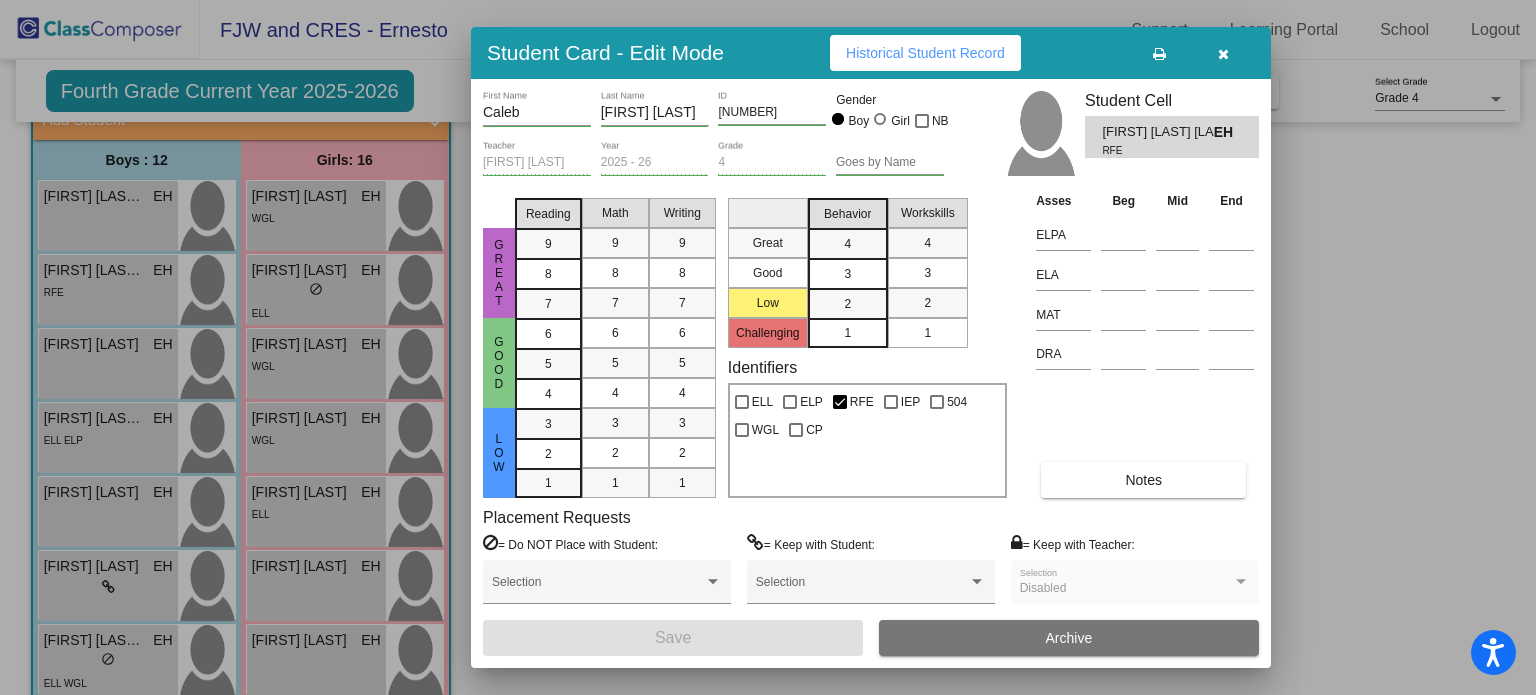 click at bounding box center [1223, 53] 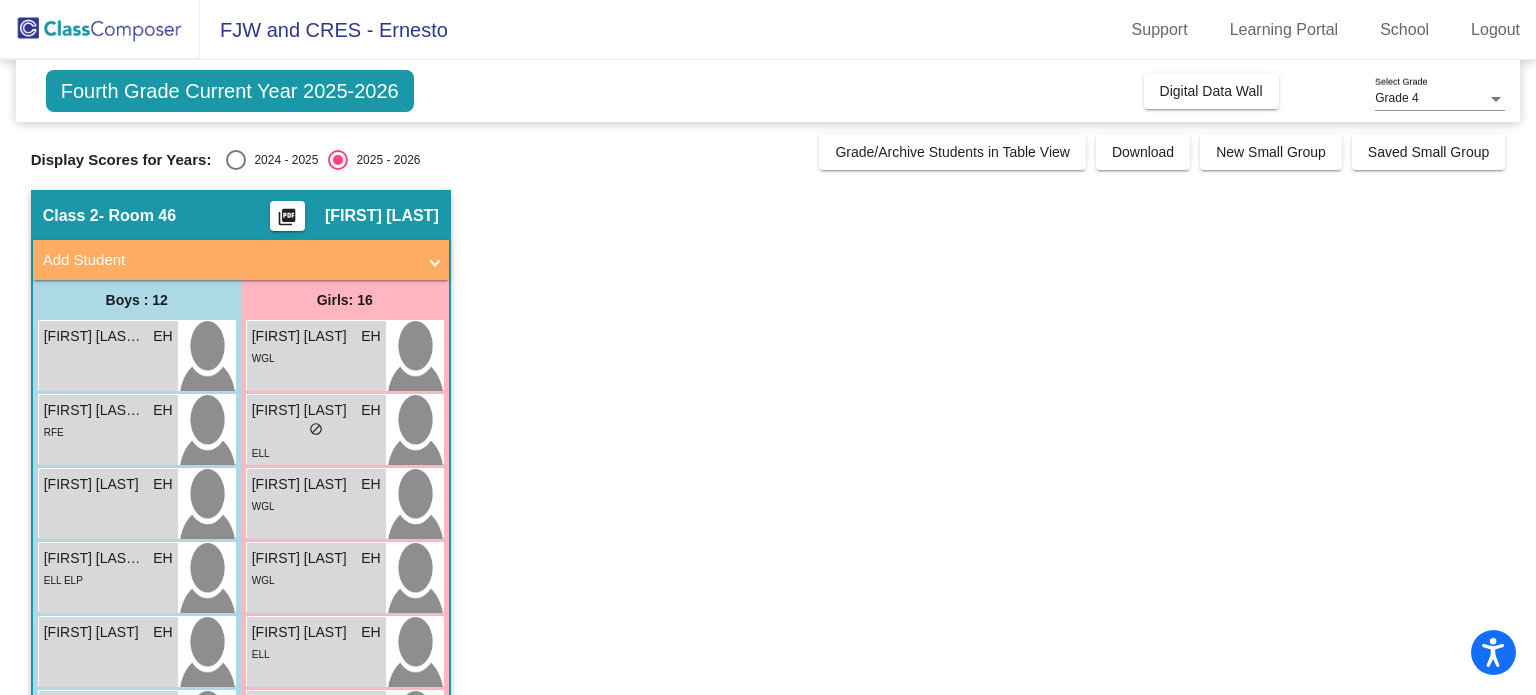 scroll, scrollTop: 0, scrollLeft: 0, axis: both 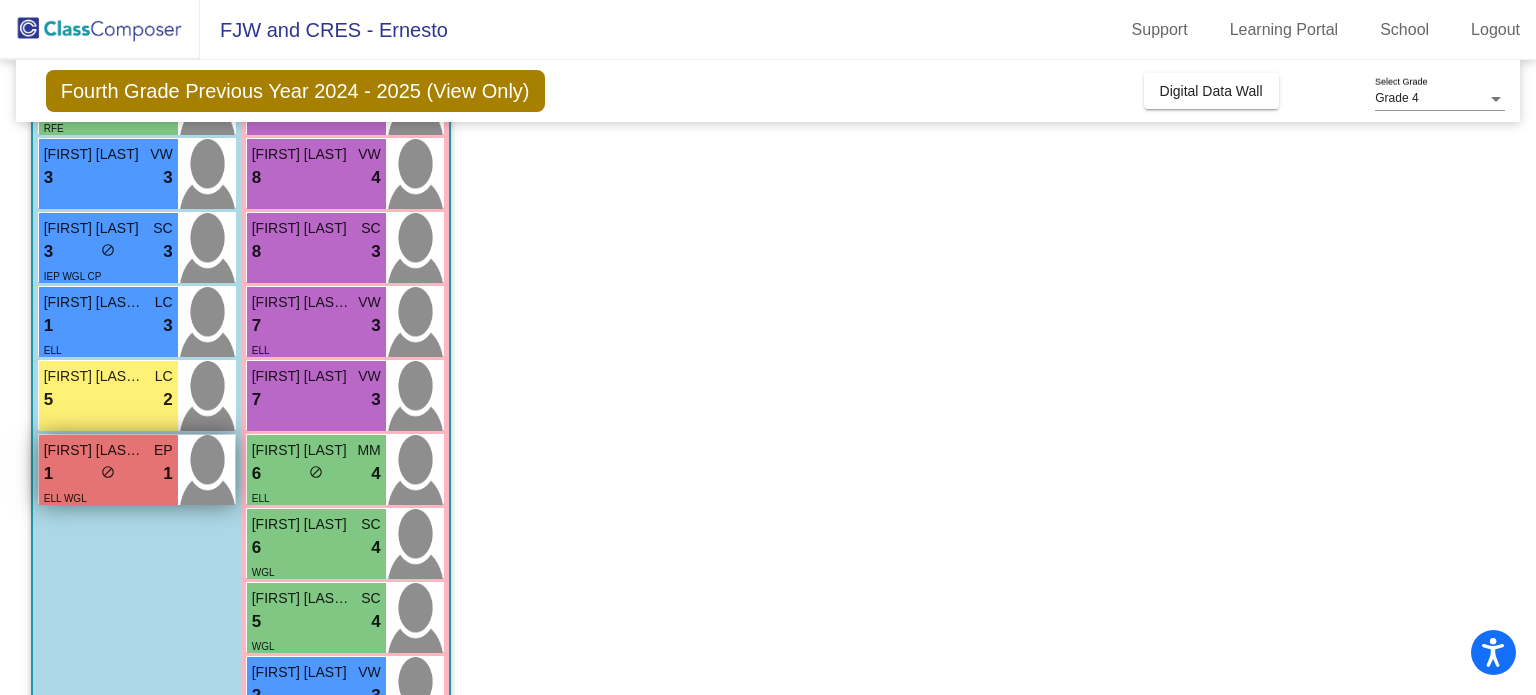 click on "[FIRST] [LAST] [LAST]" at bounding box center (94, 450) 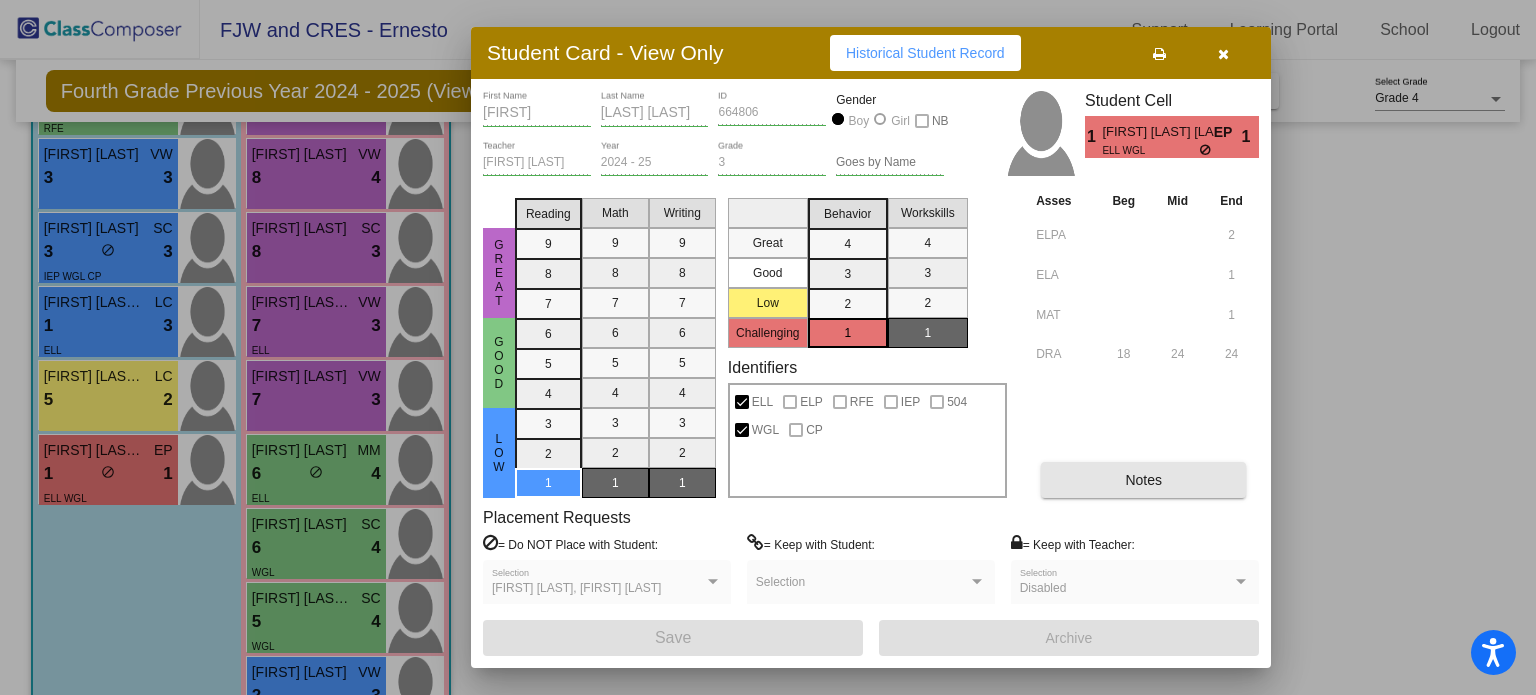 click on "Notes" at bounding box center (1143, 480) 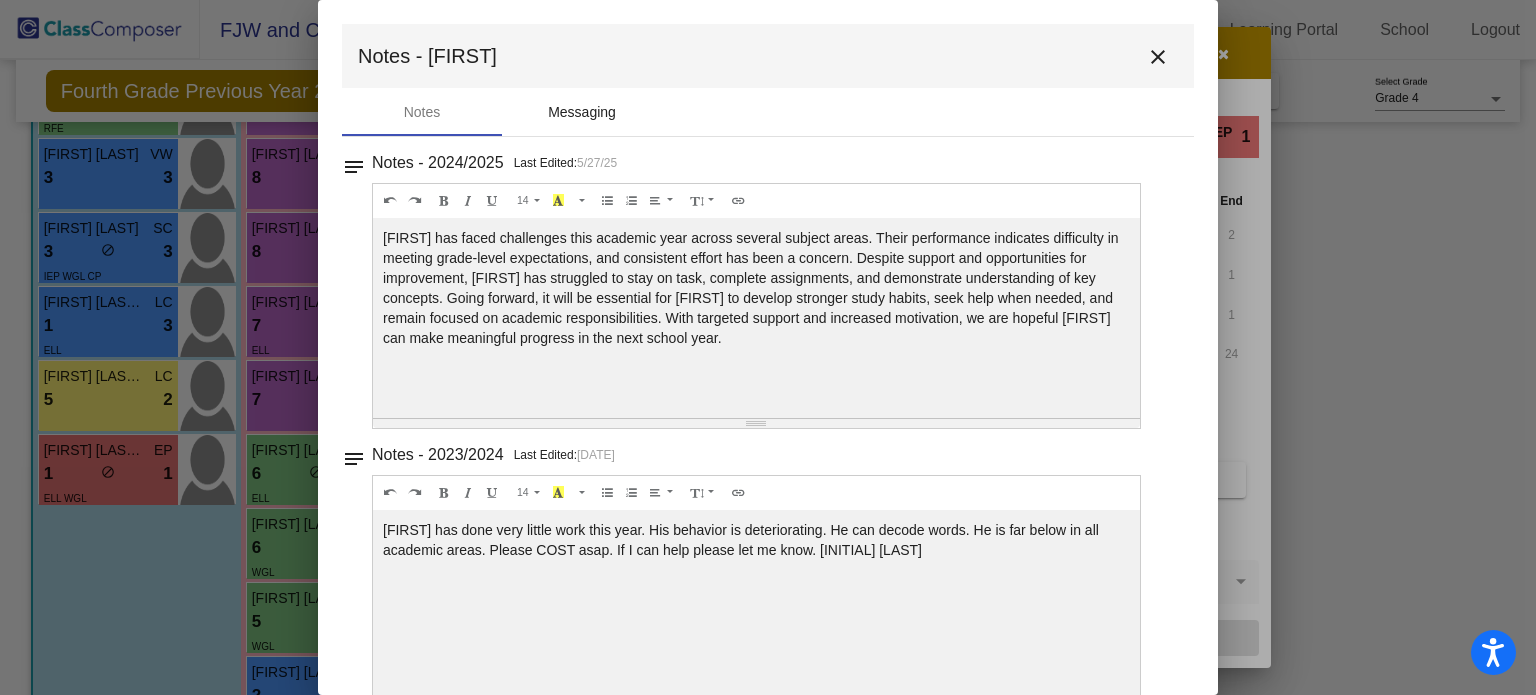 click on "Messaging" at bounding box center [582, 112] 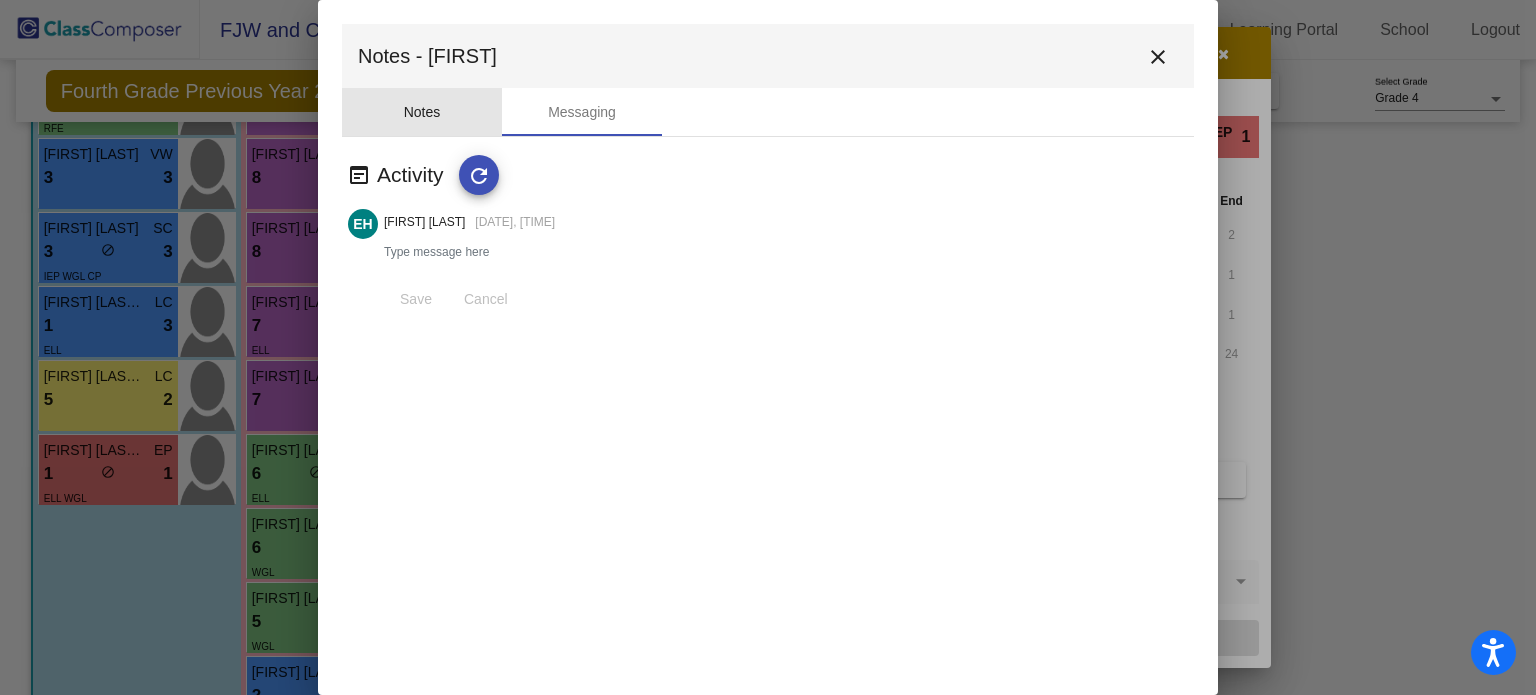 click on "Notes" at bounding box center [422, 112] 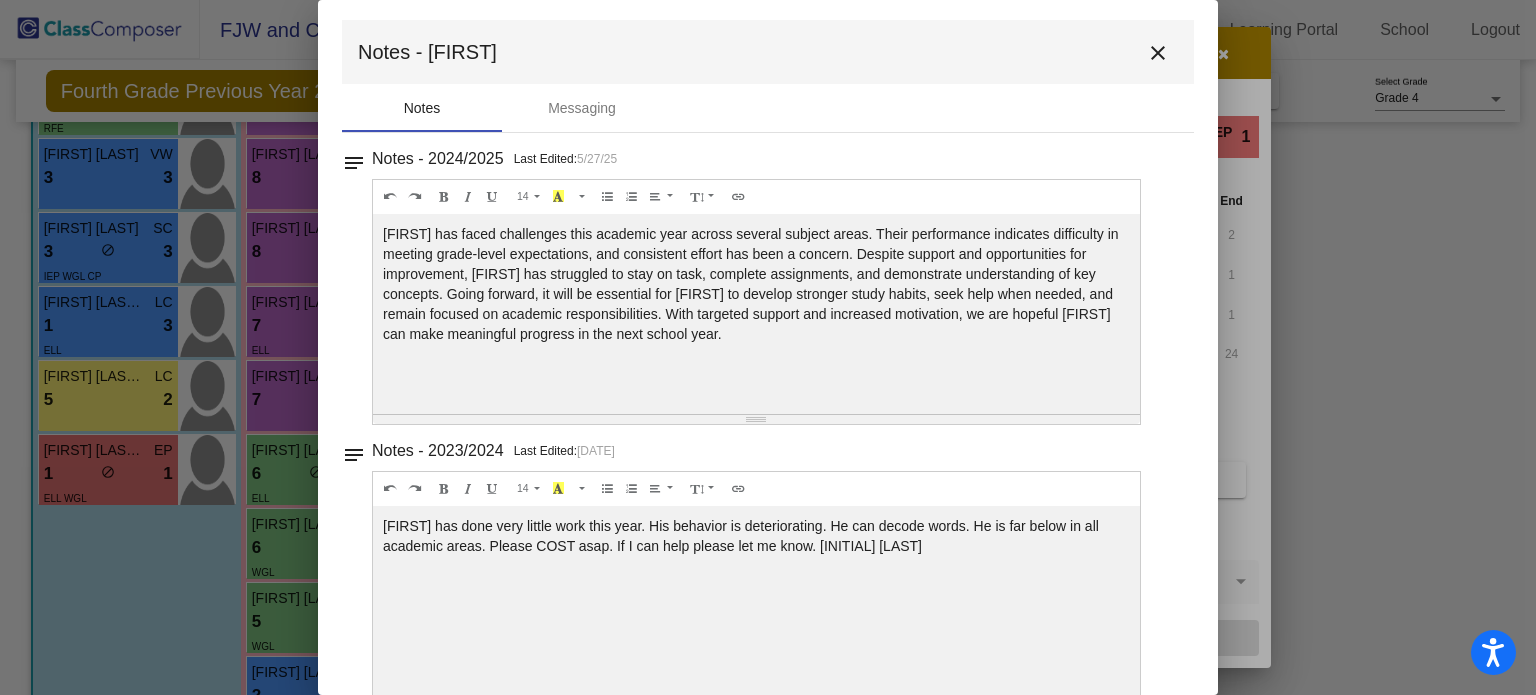 scroll, scrollTop: 0, scrollLeft: 0, axis: both 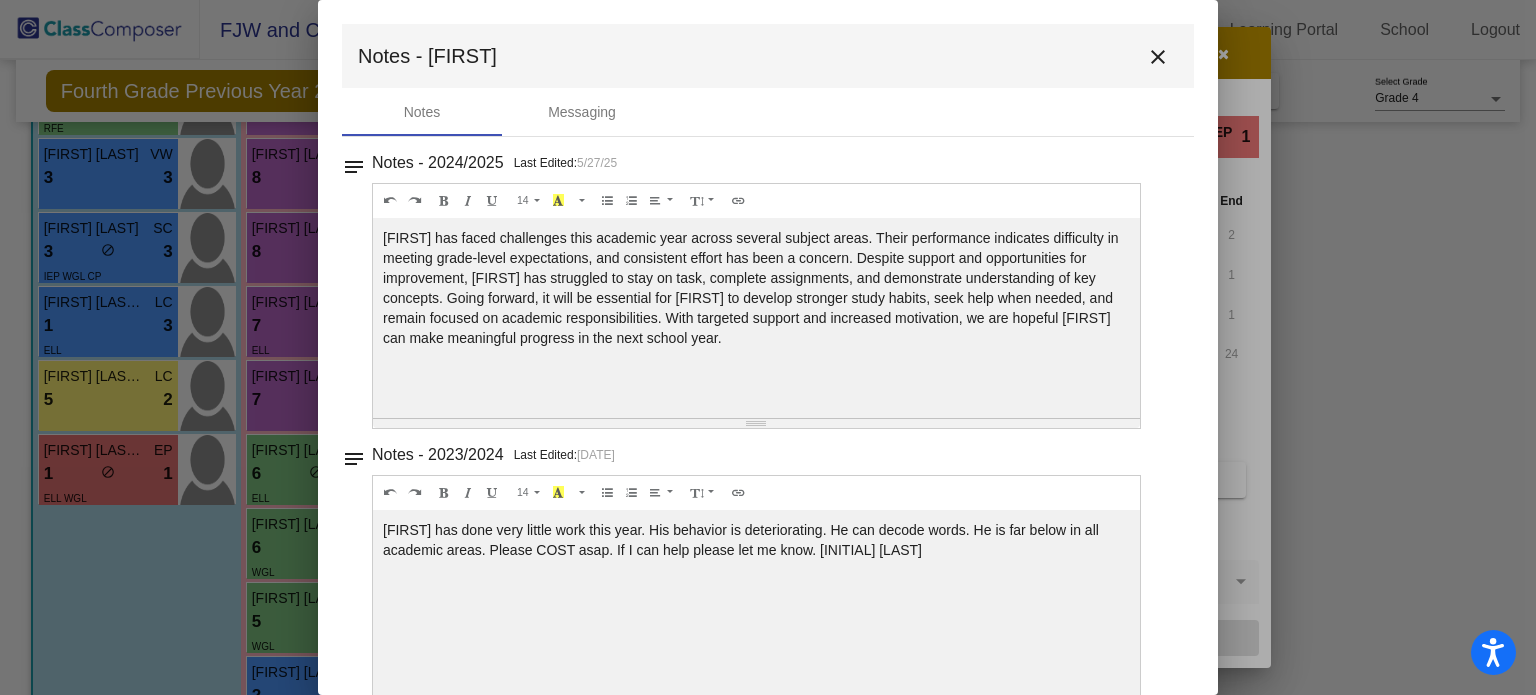 click on "notes" at bounding box center (354, 161) 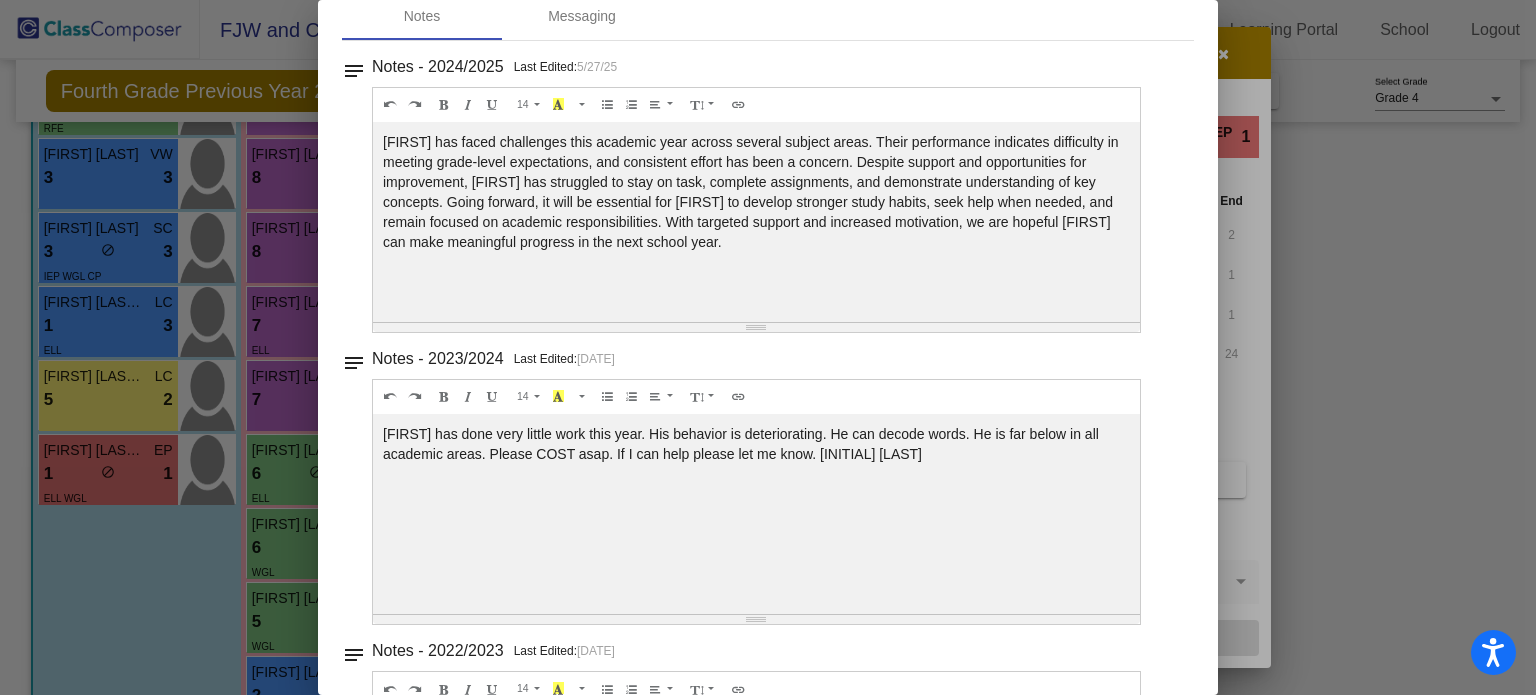 scroll, scrollTop: 0, scrollLeft: 0, axis: both 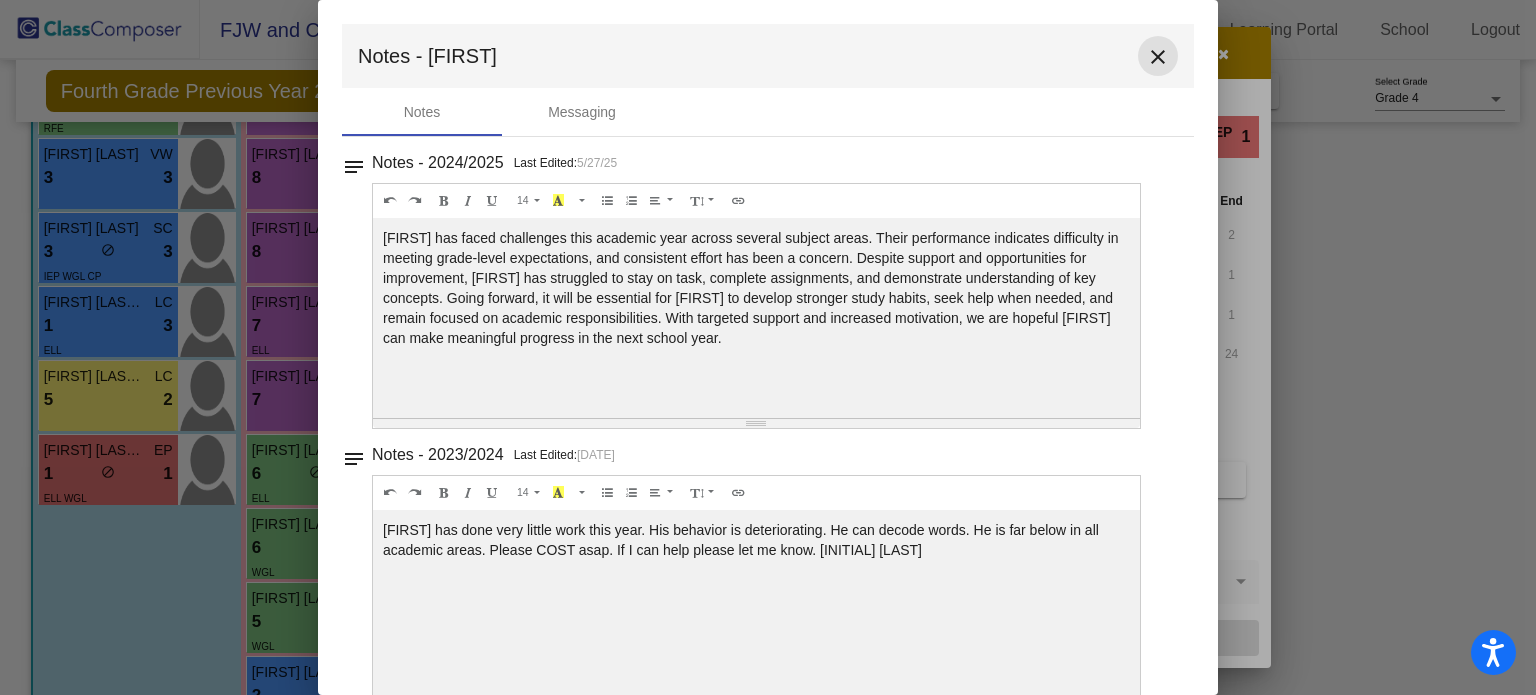 click on "close" at bounding box center (1158, 57) 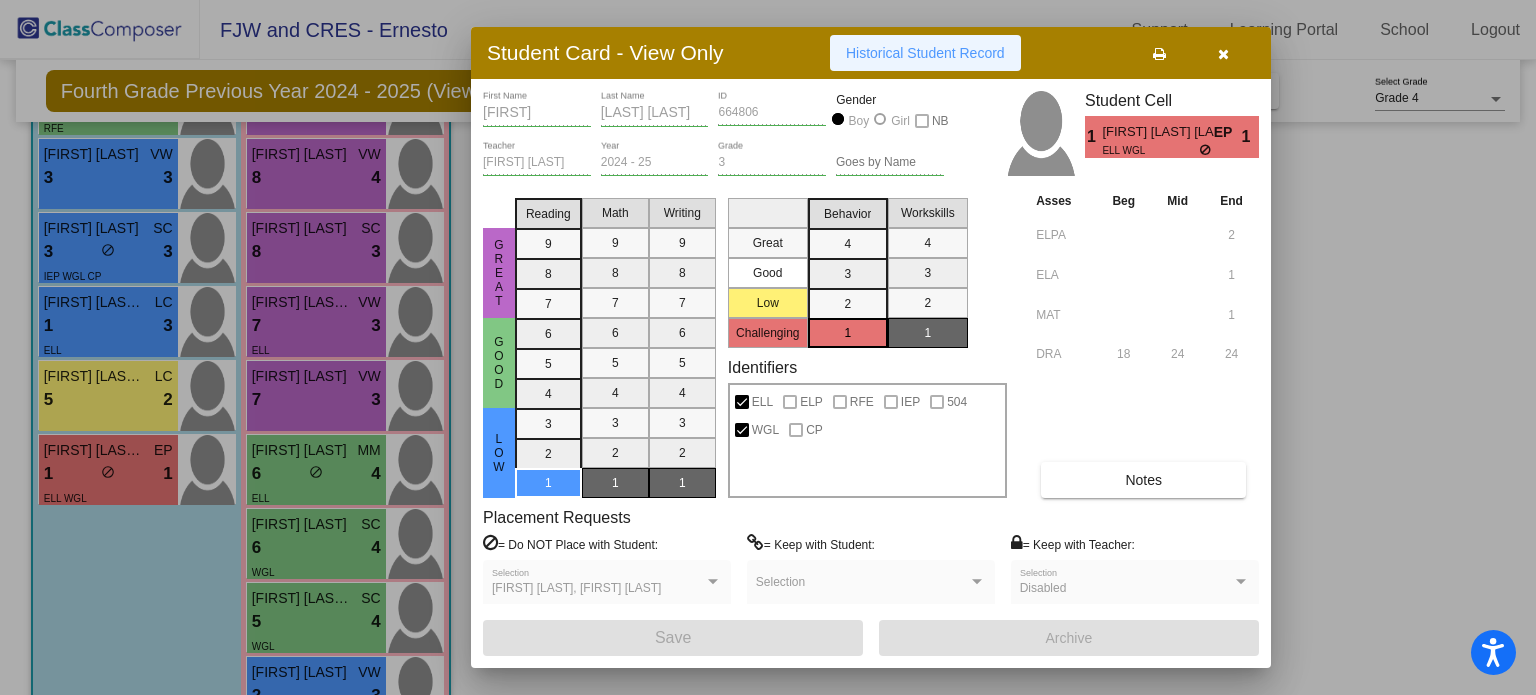 click on "Historical Student Record" at bounding box center [925, 53] 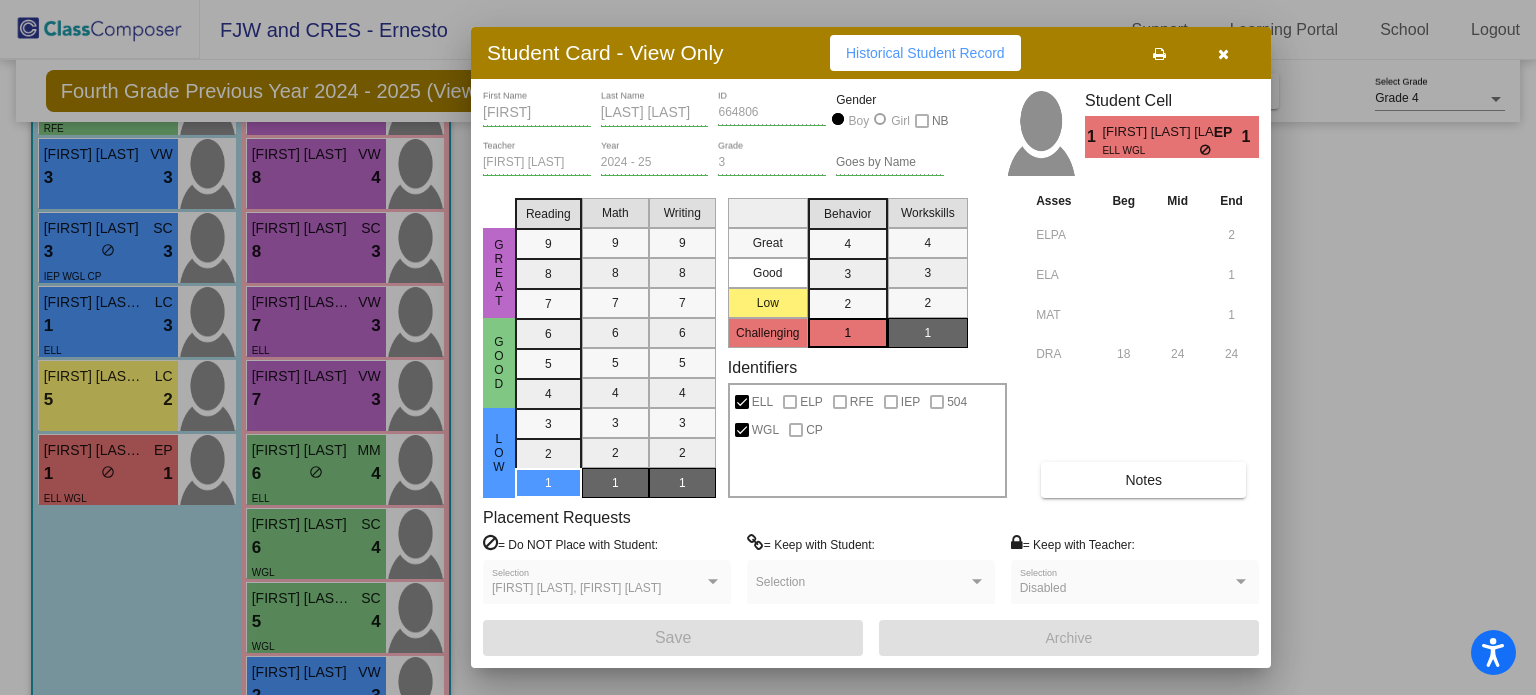 click at bounding box center (1223, 53) 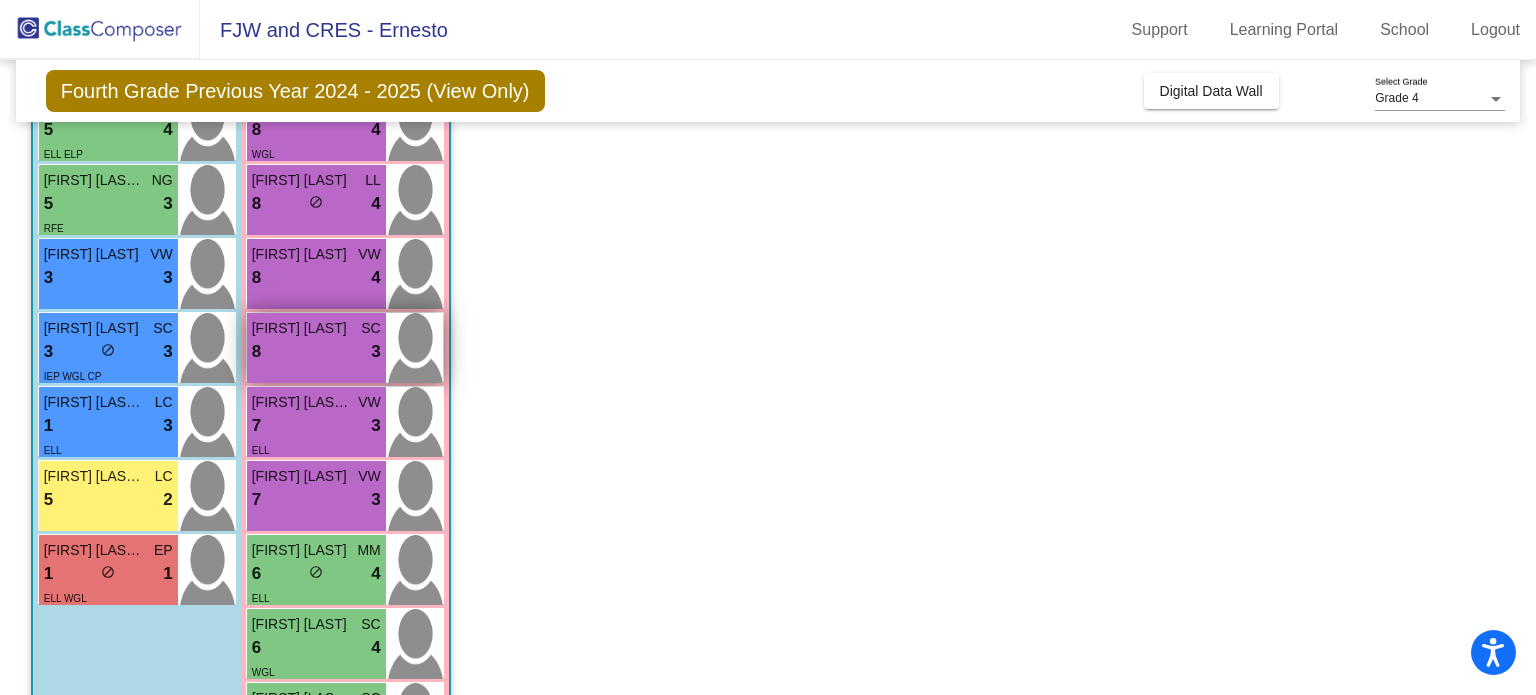 scroll, scrollTop: 500, scrollLeft: 0, axis: vertical 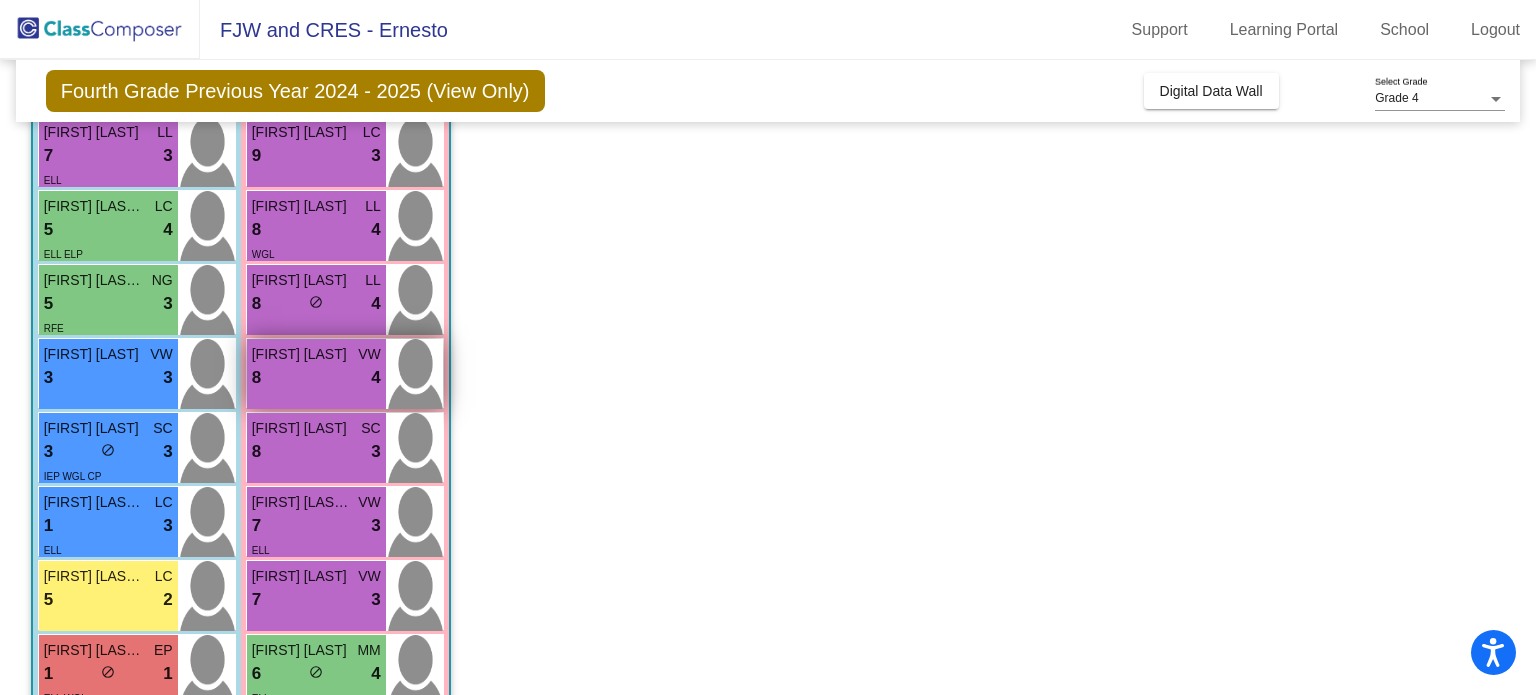 click on "8 lock do_not_disturb_alt 4" at bounding box center (316, 378) 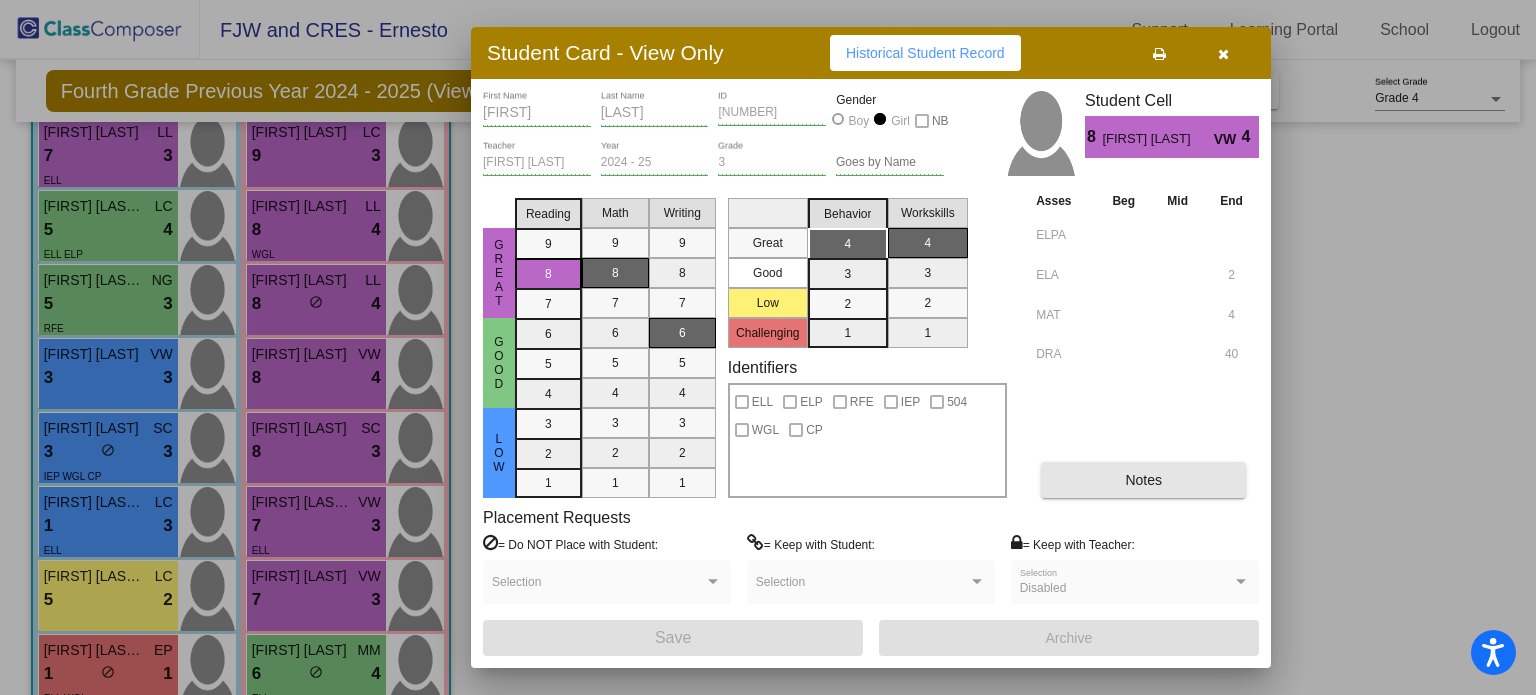 click on "Notes" at bounding box center [1143, 480] 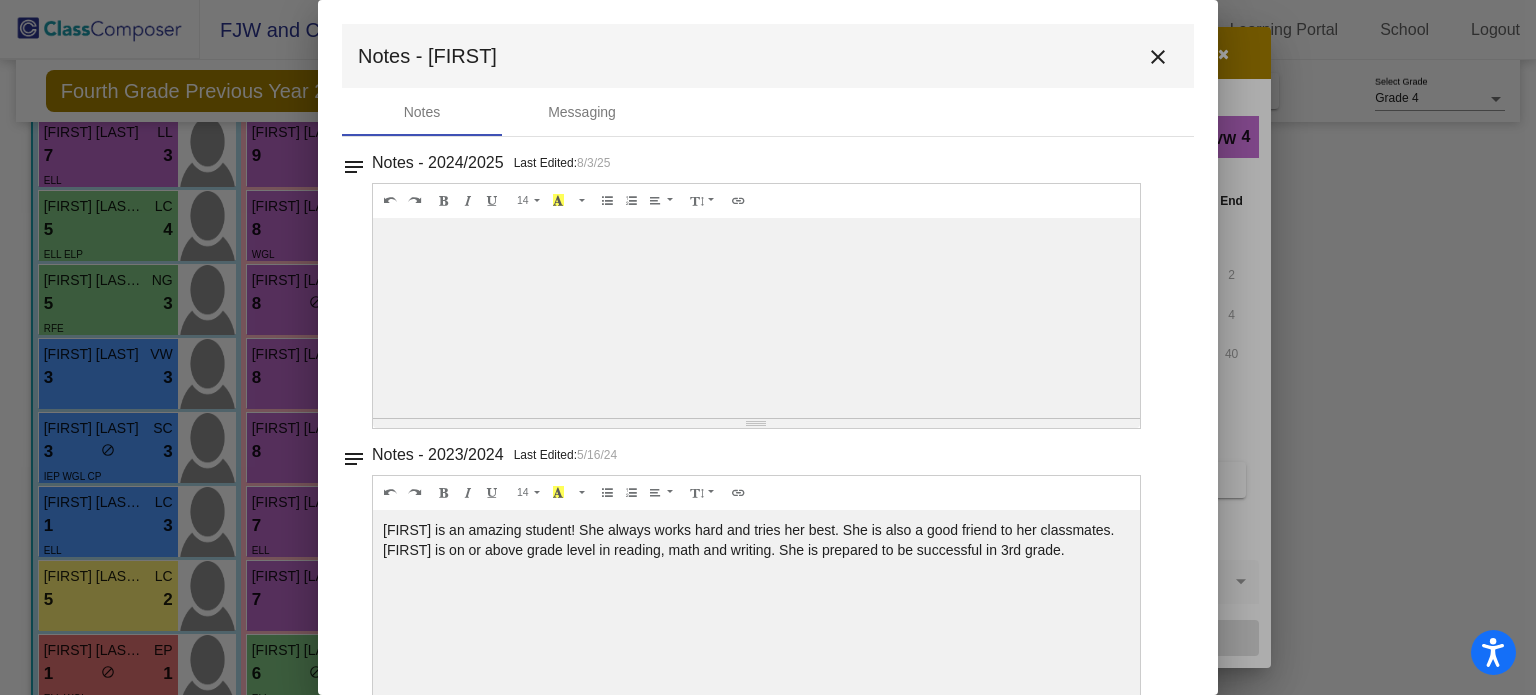 click on "close" at bounding box center (1158, 57) 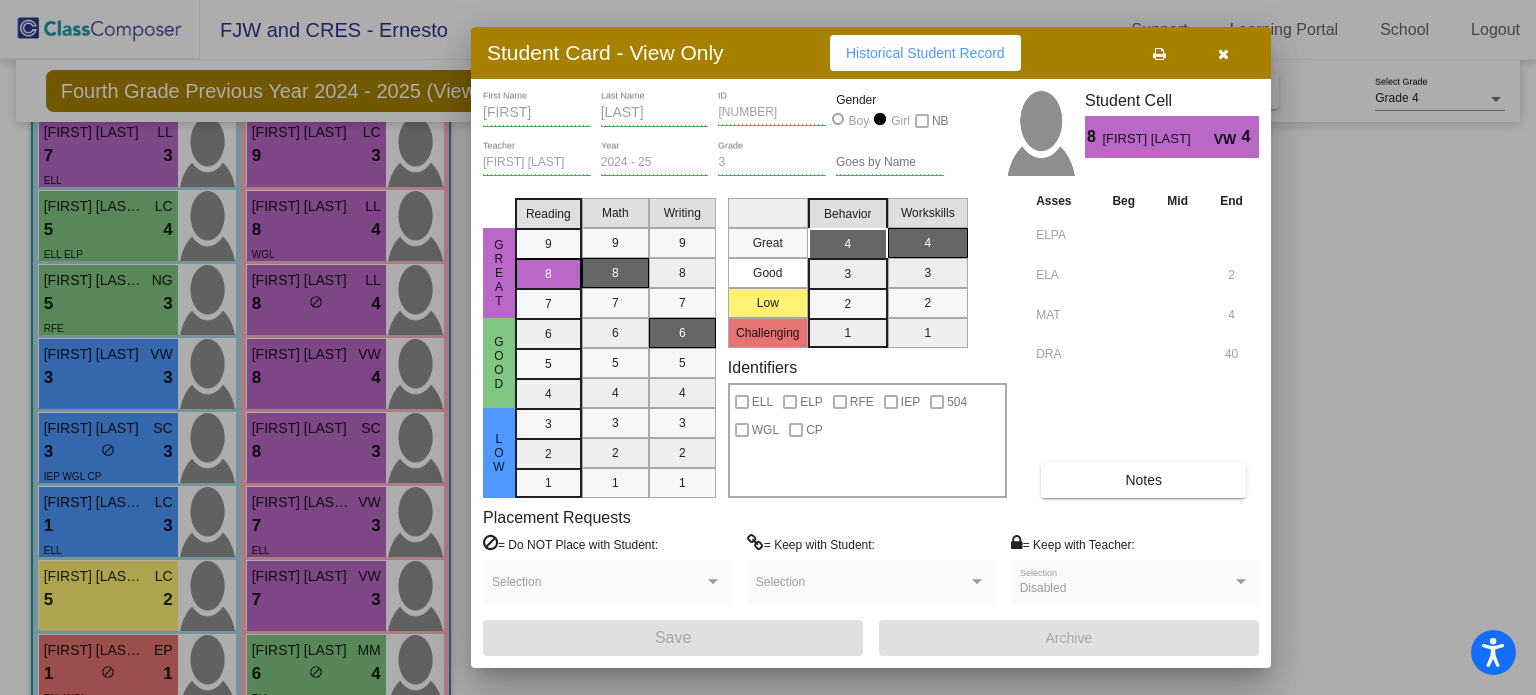 click on "Historical Student Record" at bounding box center (925, 53) 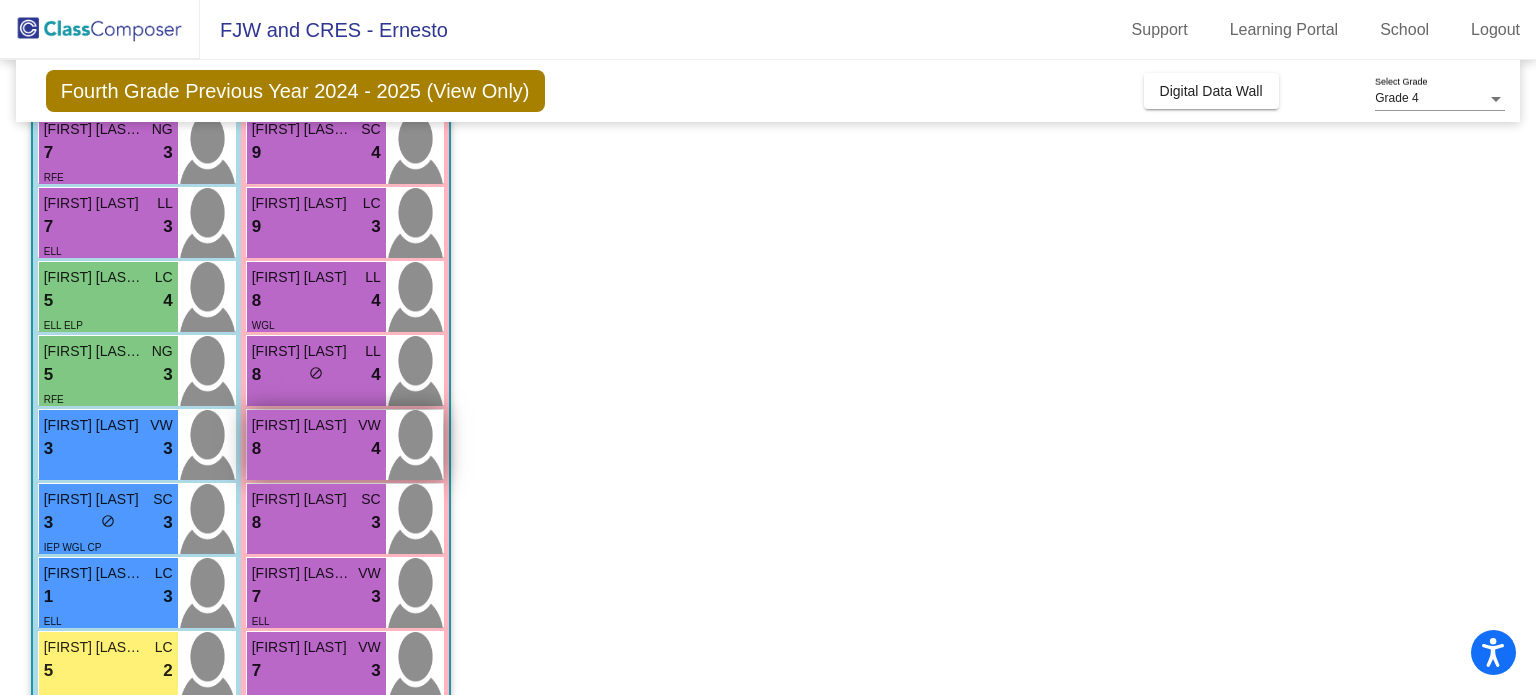scroll, scrollTop: 400, scrollLeft: 0, axis: vertical 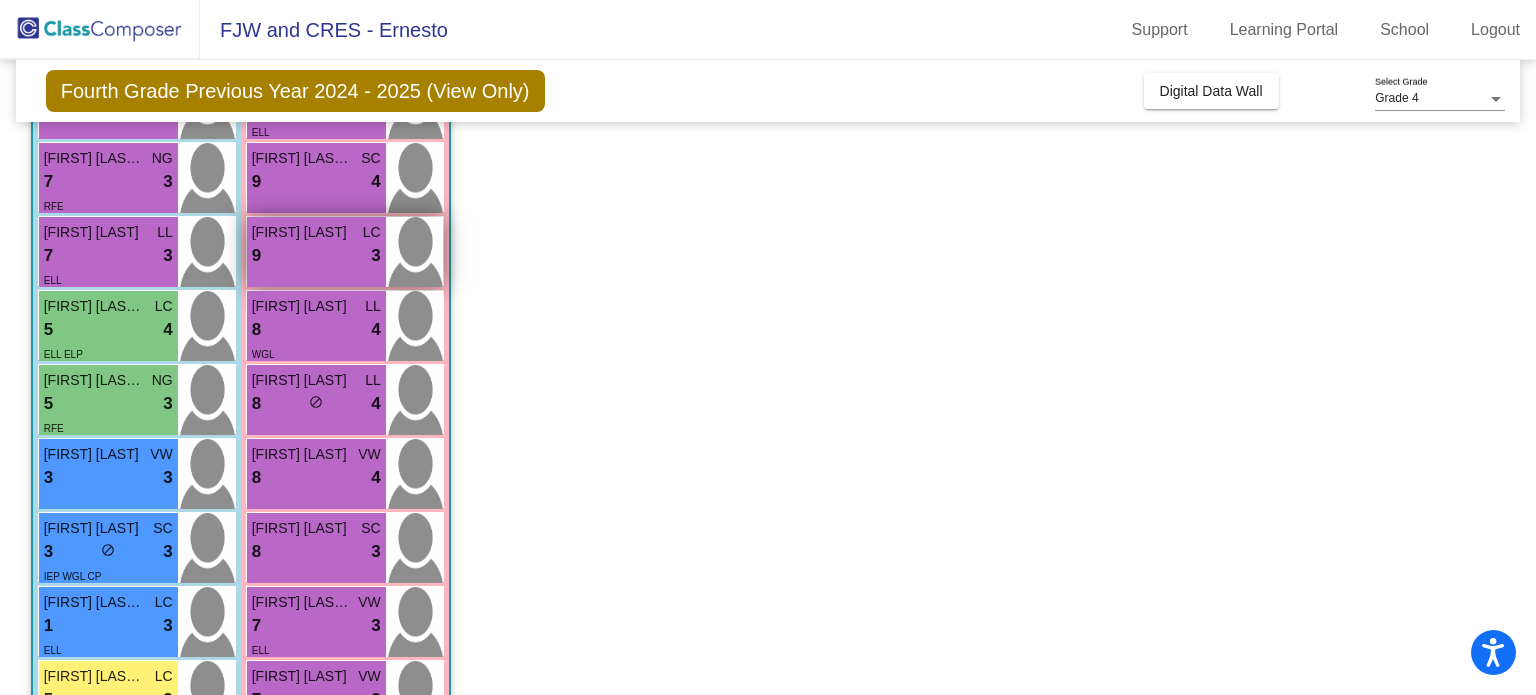 click on "9 lock do_not_disturb_alt 3" at bounding box center [316, 256] 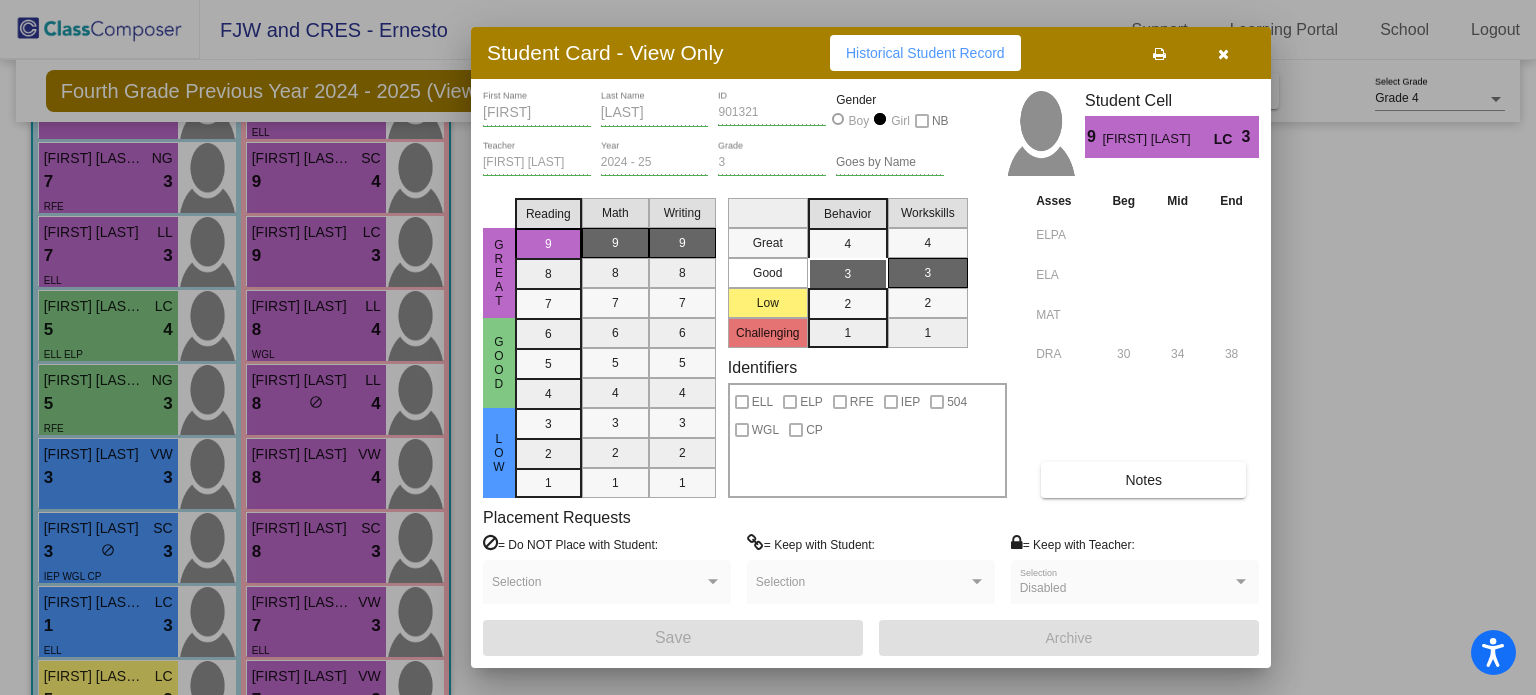 click on "Notes" at bounding box center (1143, 480) 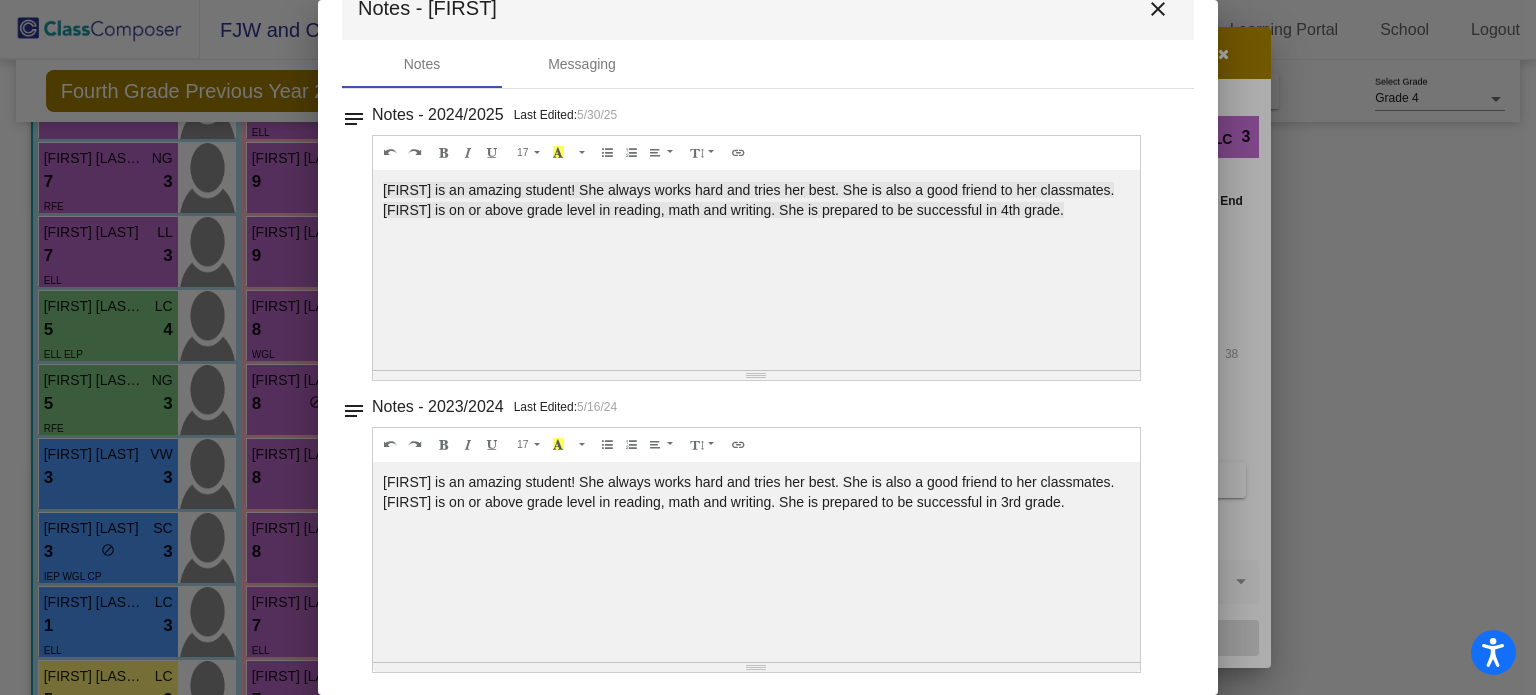 scroll, scrollTop: 0, scrollLeft: 0, axis: both 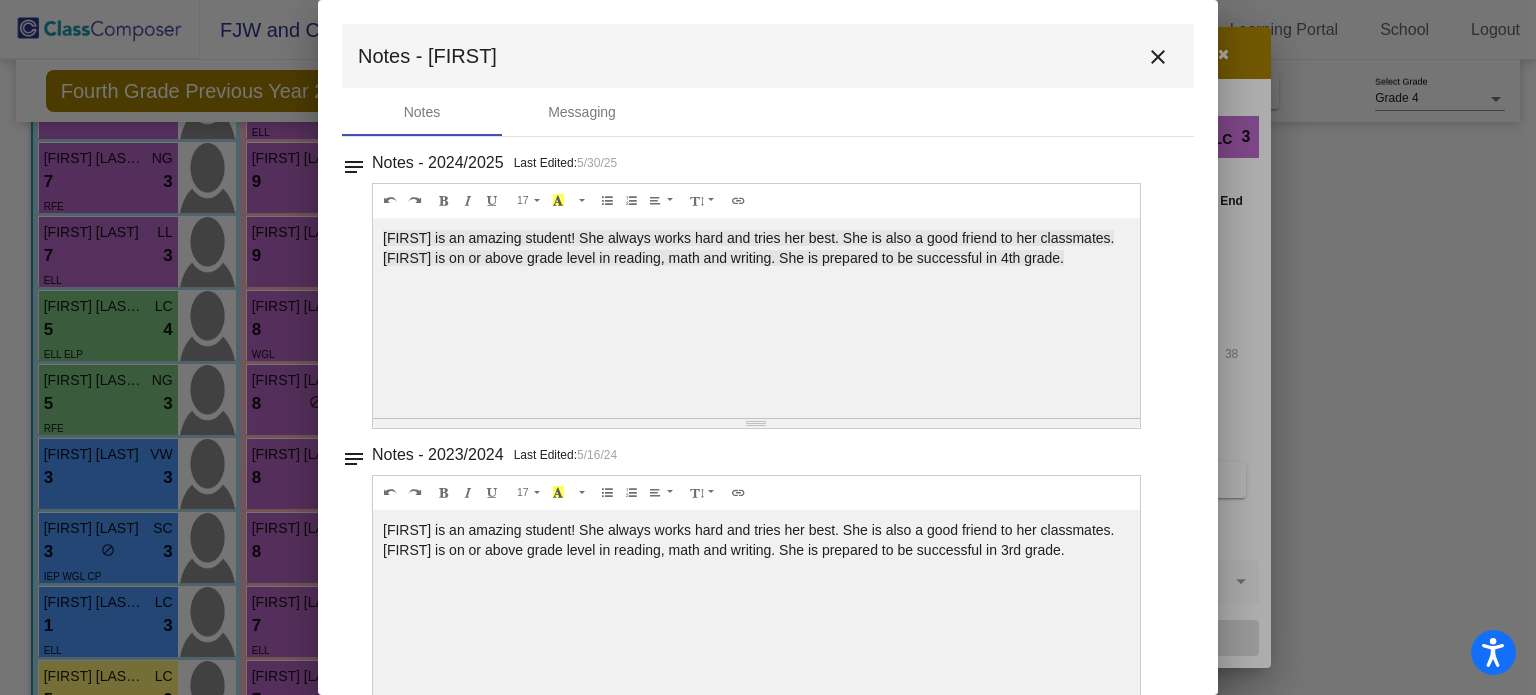 click on "close" at bounding box center (1158, 57) 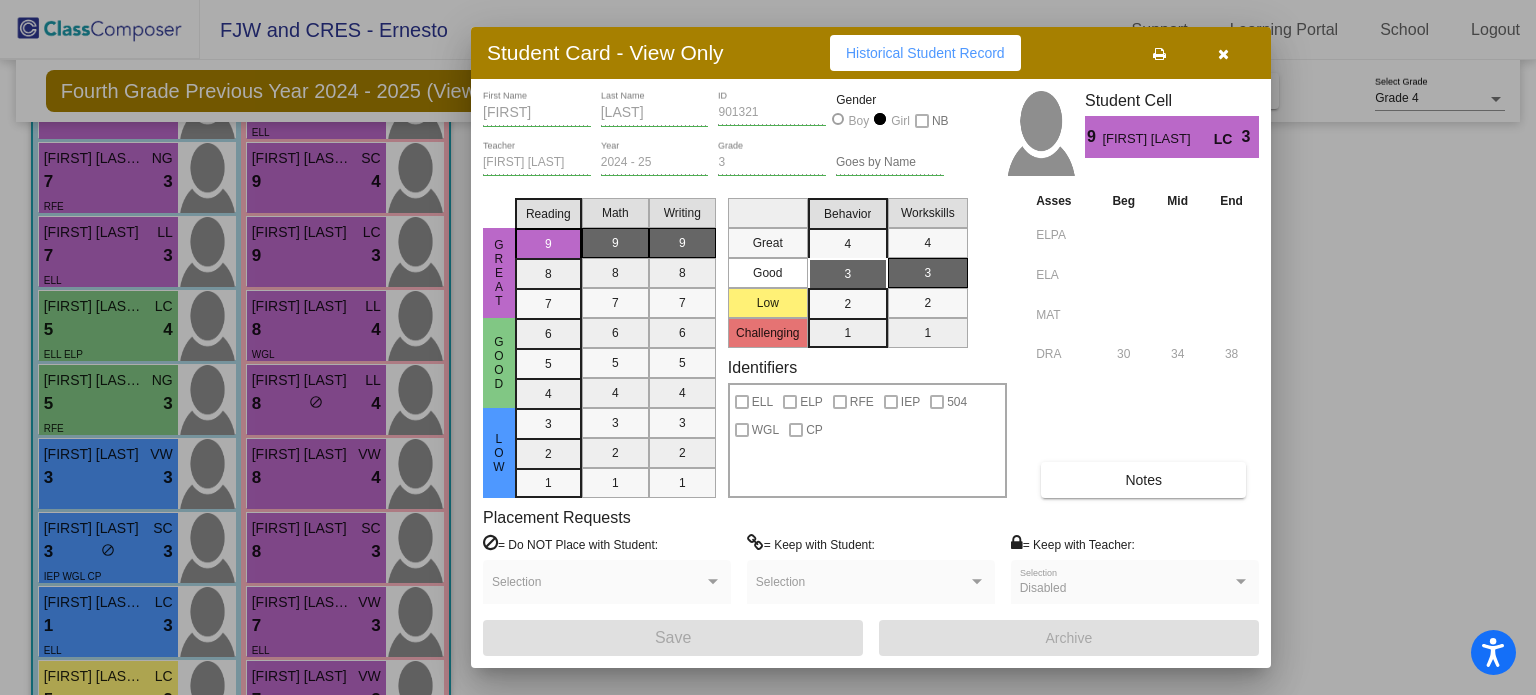 click on "Historical Student Record" at bounding box center (925, 53) 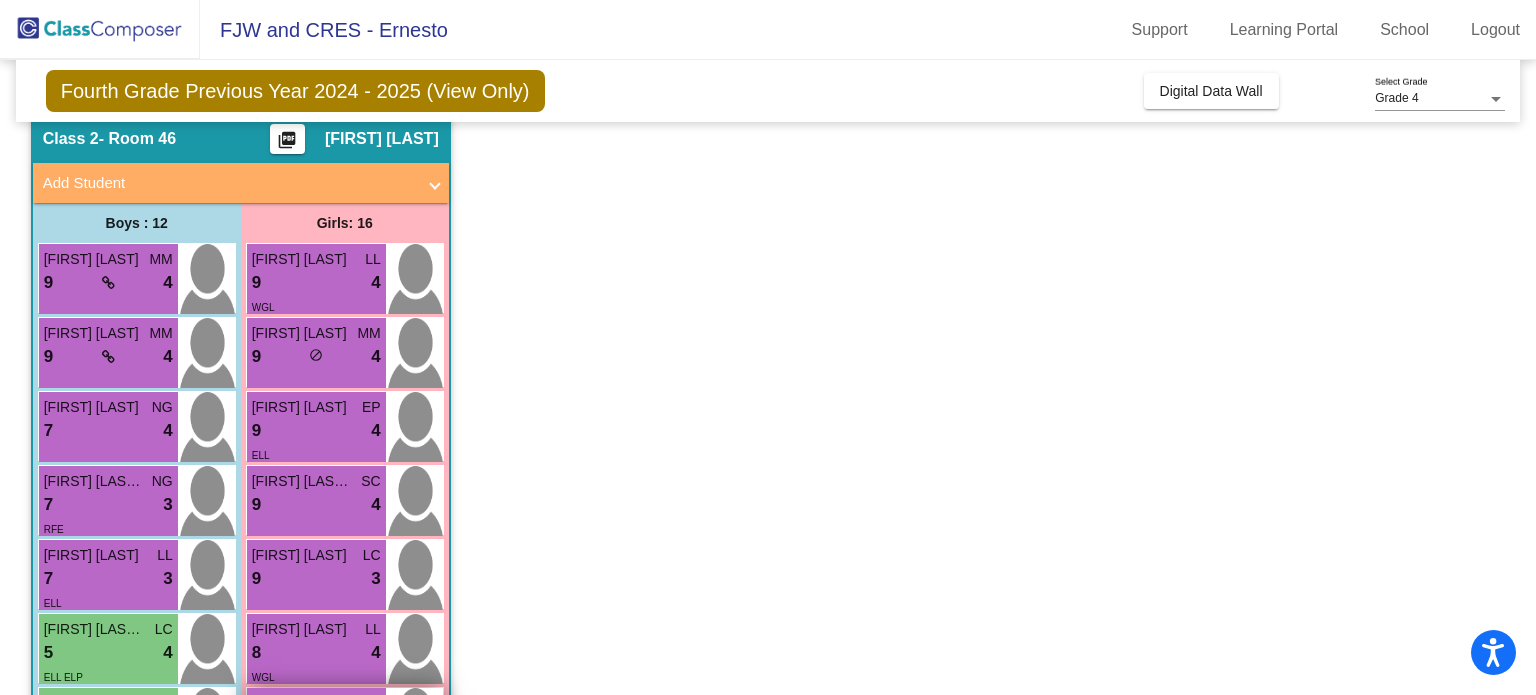 scroll, scrollTop: 0, scrollLeft: 0, axis: both 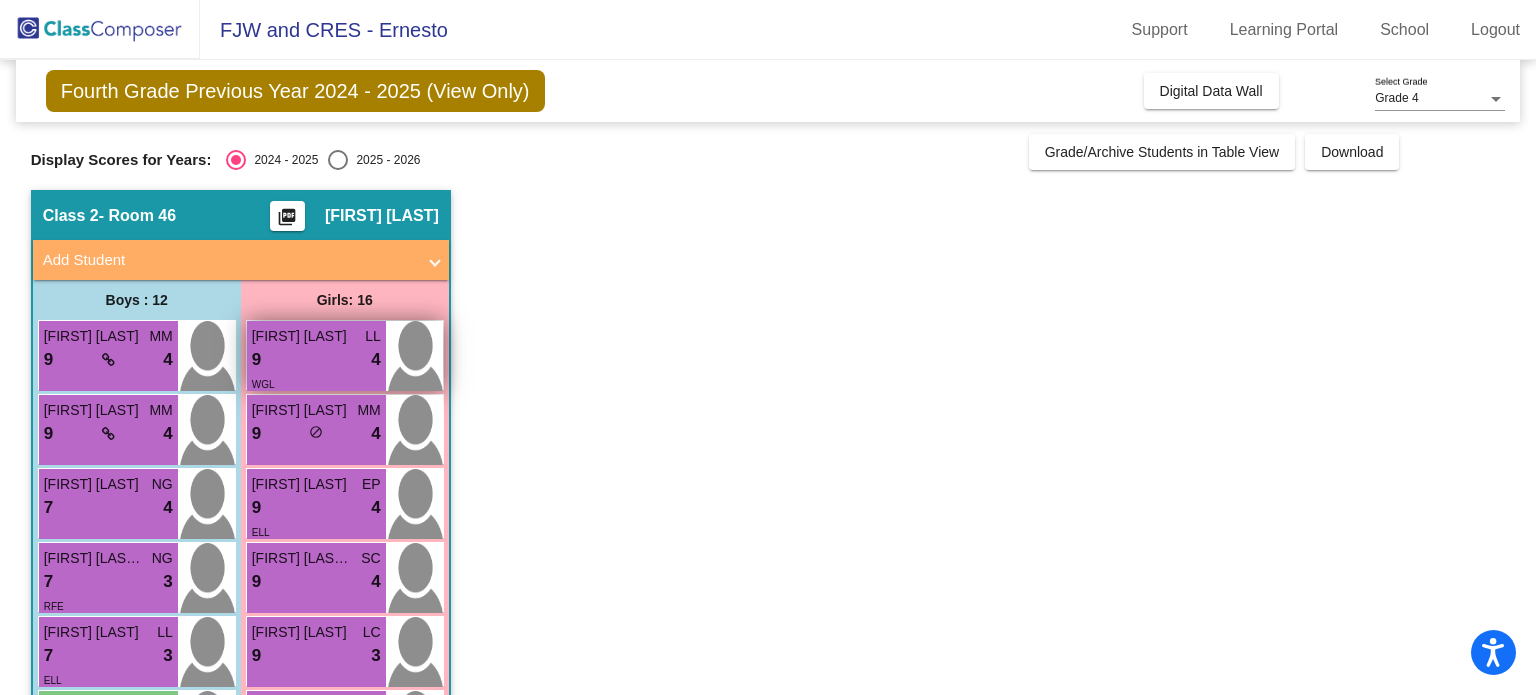 click on "9 lock do_not_disturb_alt 4" at bounding box center [316, 360] 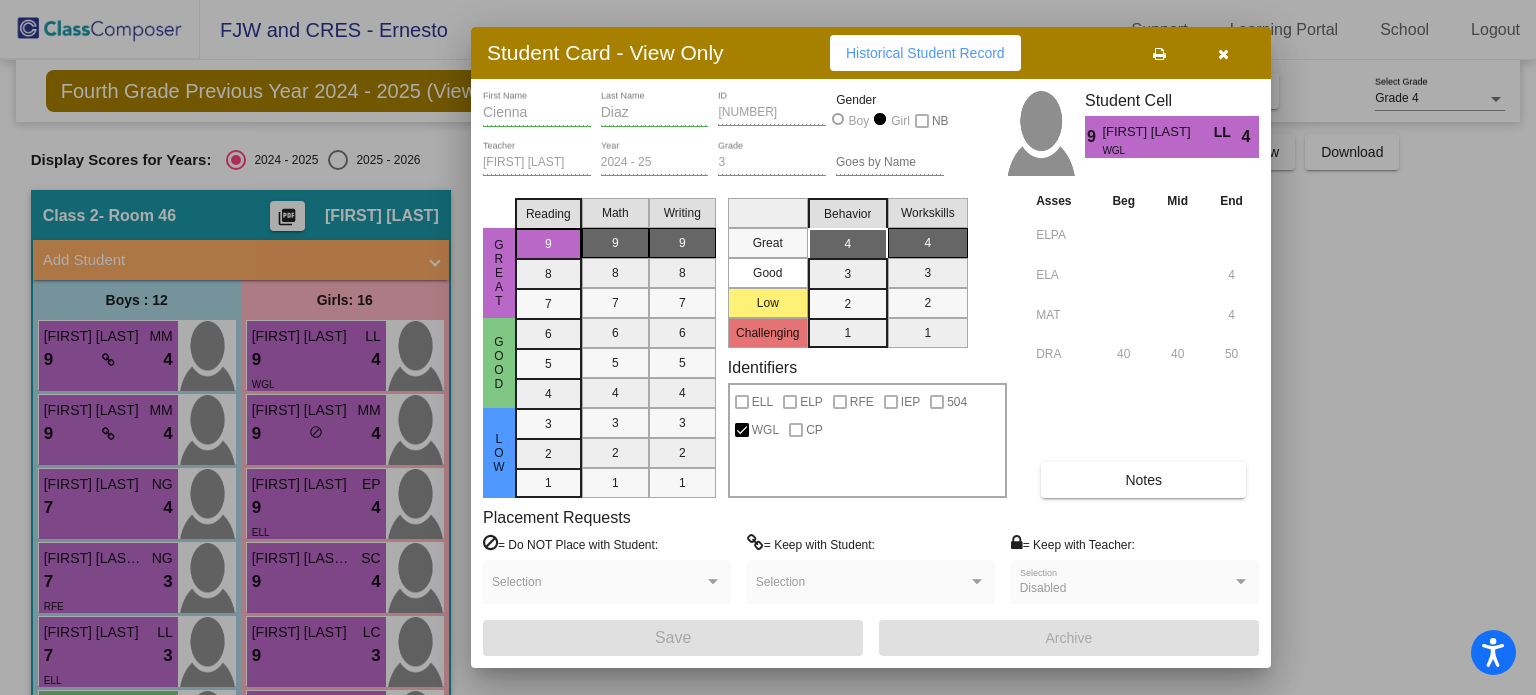 click on "Historical Student Record" at bounding box center (925, 53) 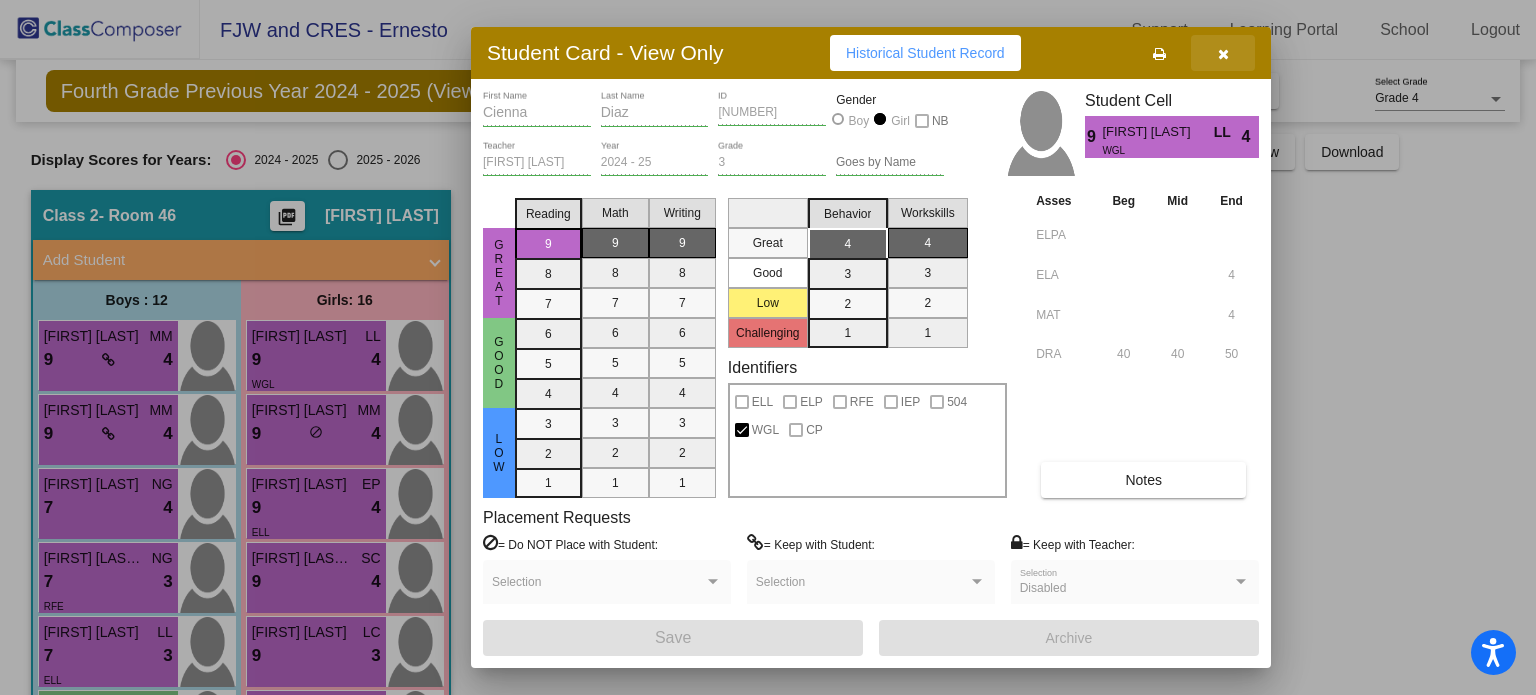 click at bounding box center [1223, 53] 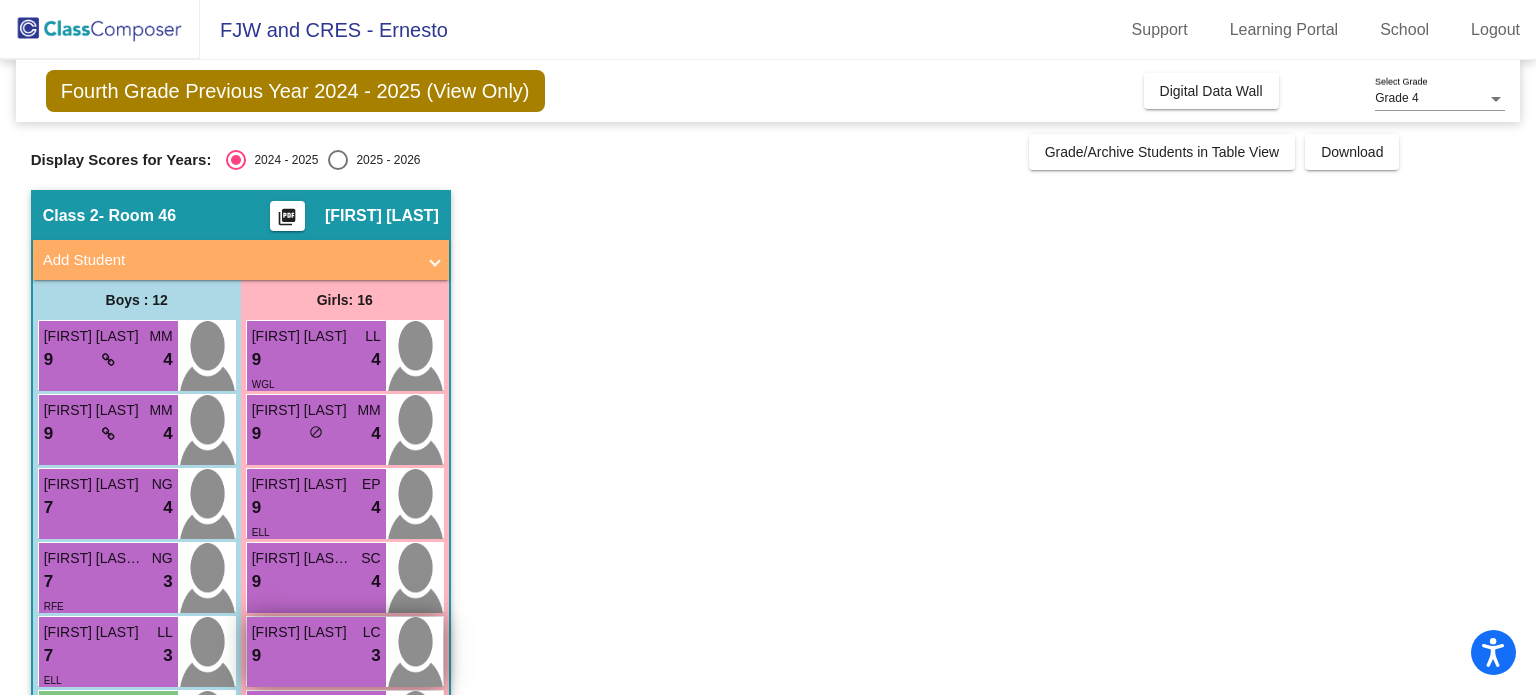 click on "9 lock do_not_disturb_alt 3" at bounding box center (316, 656) 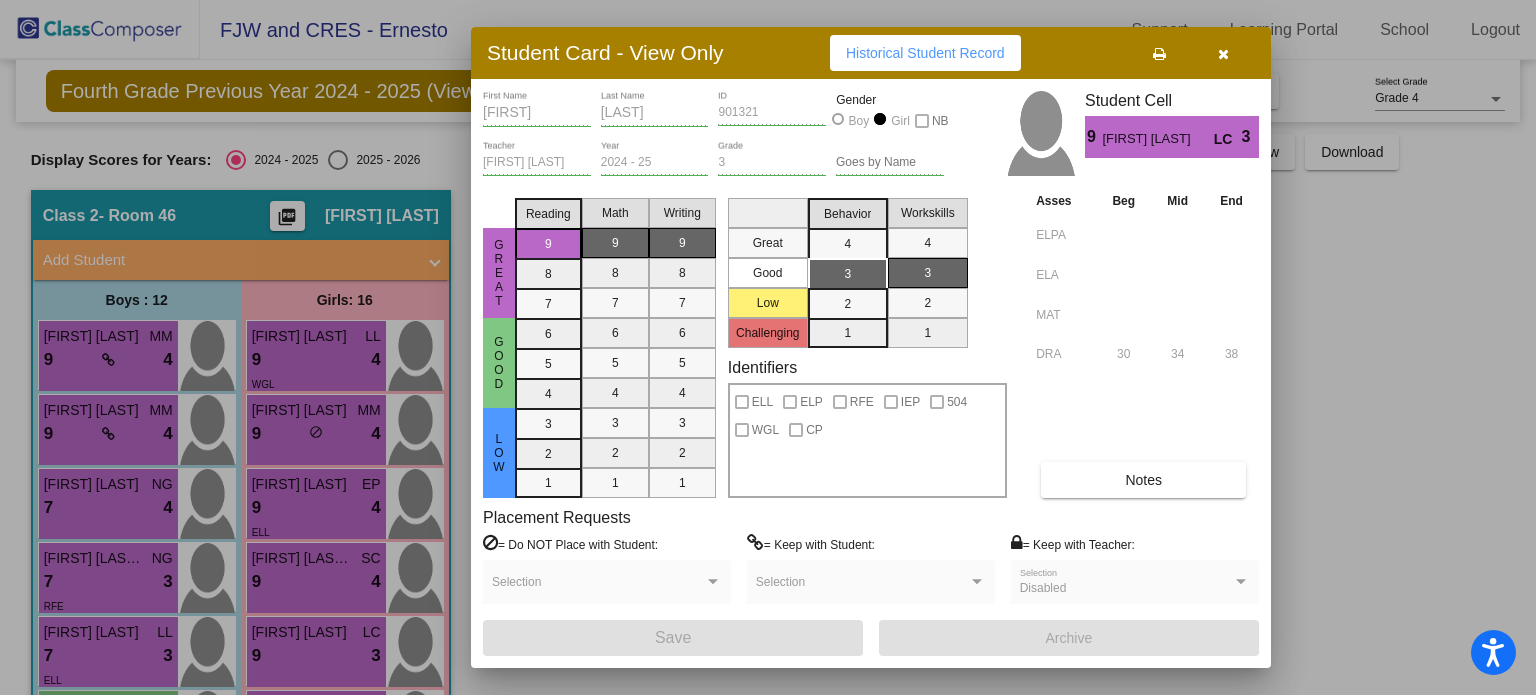 click at bounding box center (1223, 53) 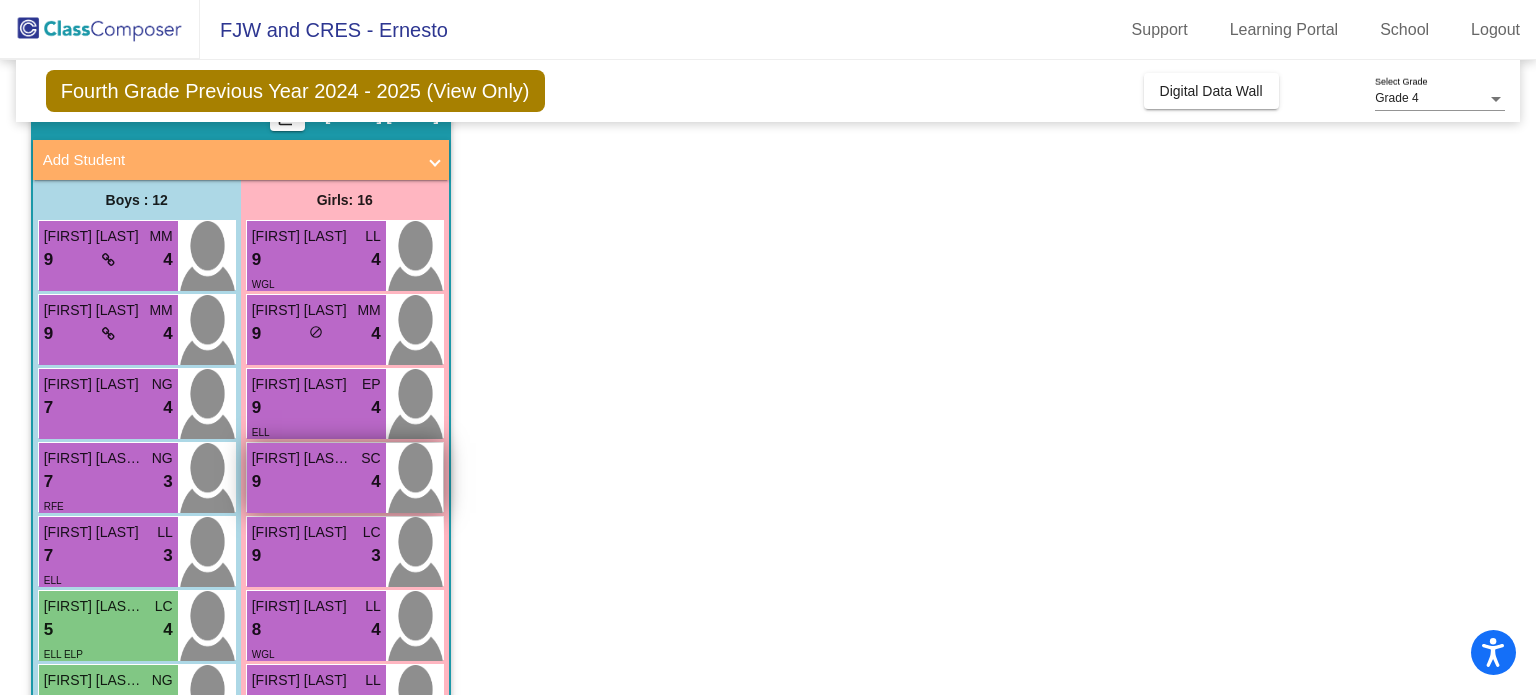 scroll, scrollTop: 200, scrollLeft: 0, axis: vertical 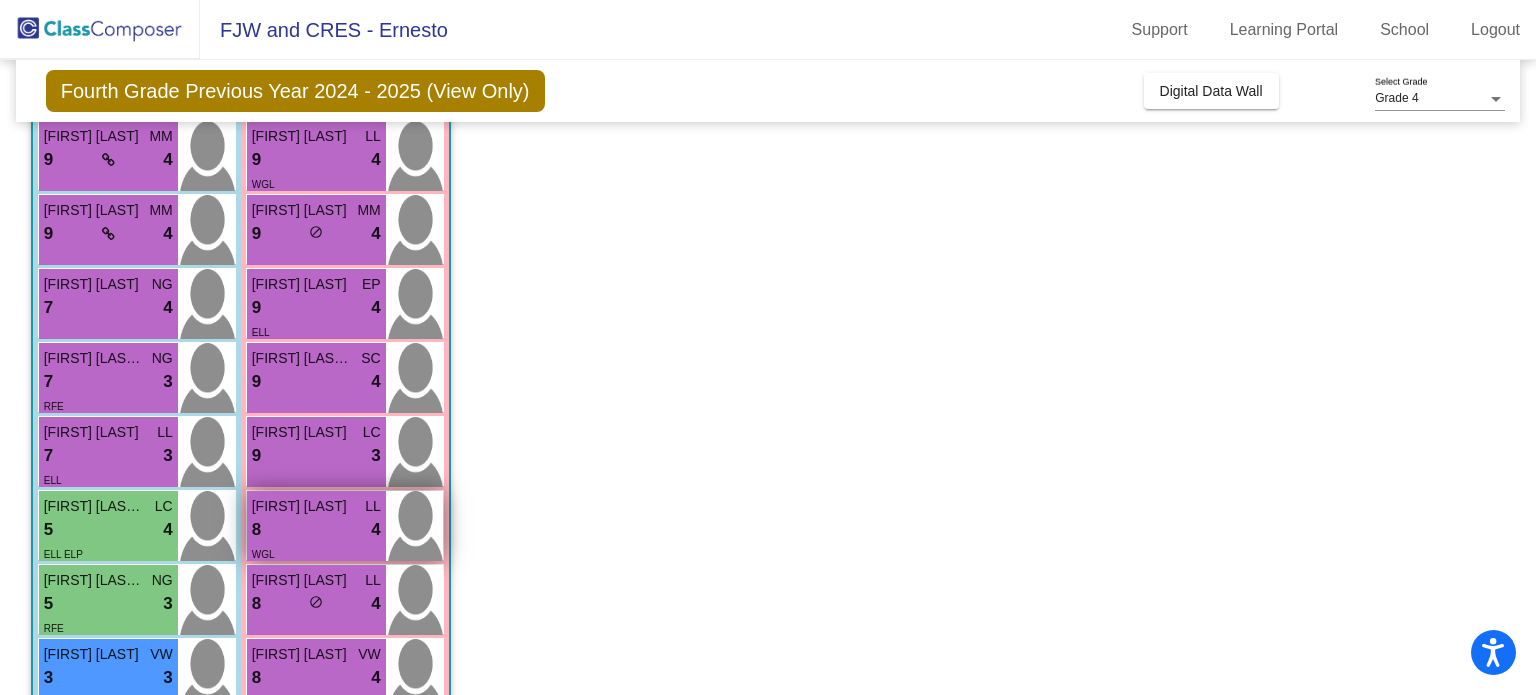 click on "8 lock do_not_disturb_alt 4" at bounding box center (316, 530) 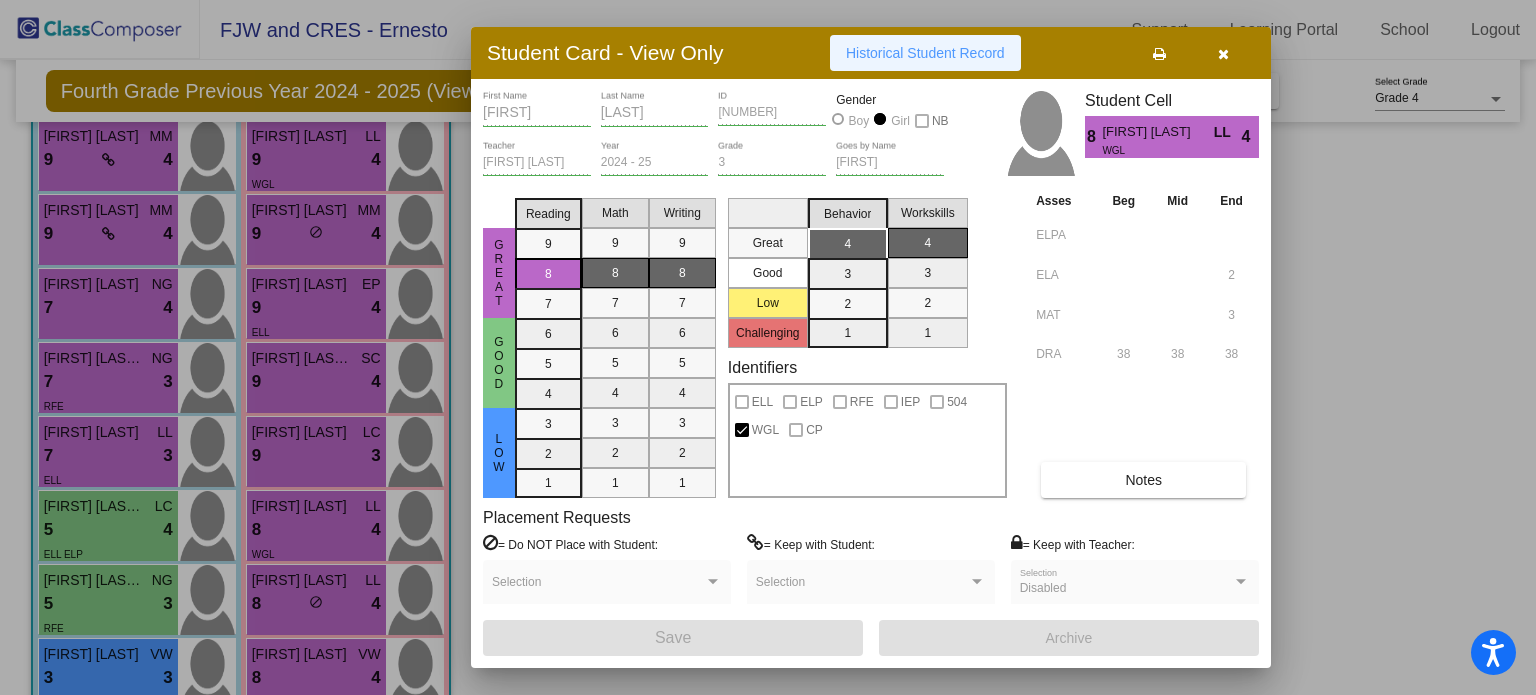 click on "Historical Student Record" at bounding box center [925, 53] 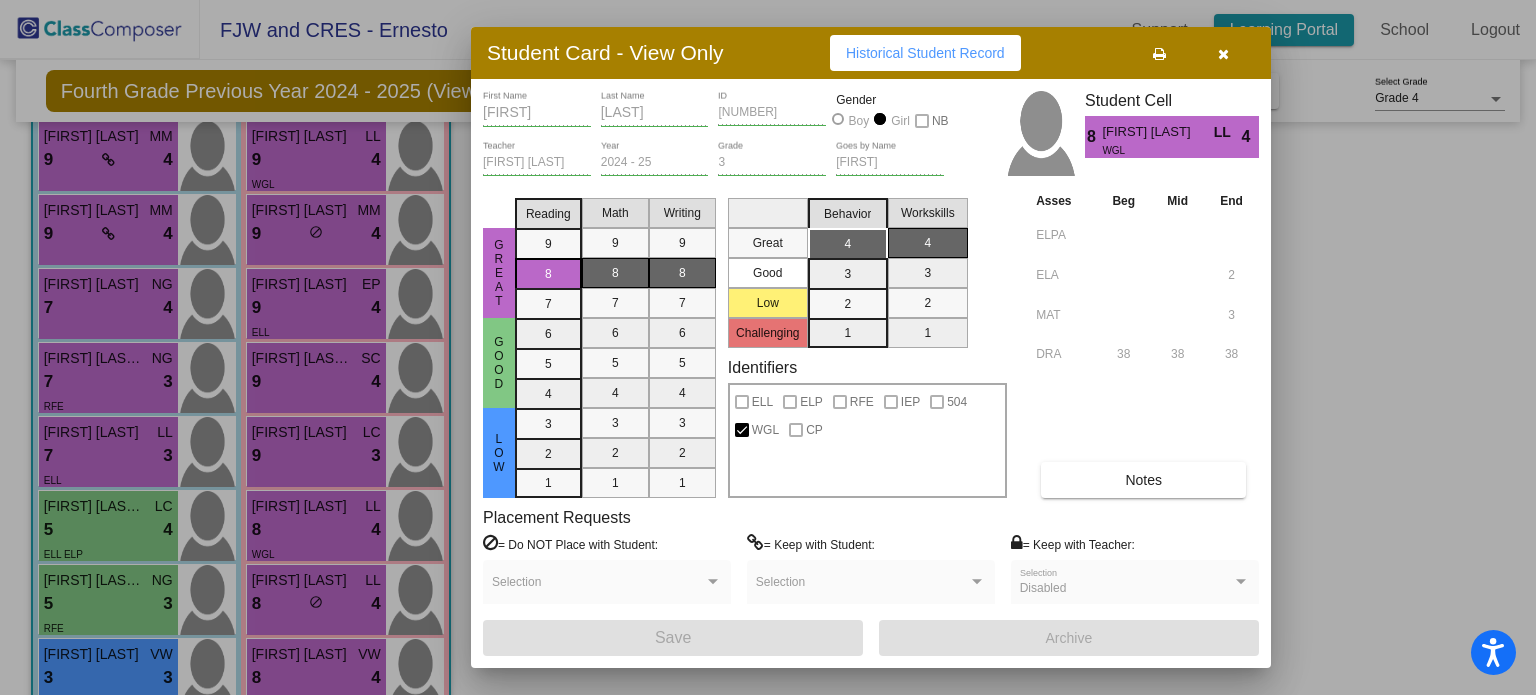 click at bounding box center (1223, 53) 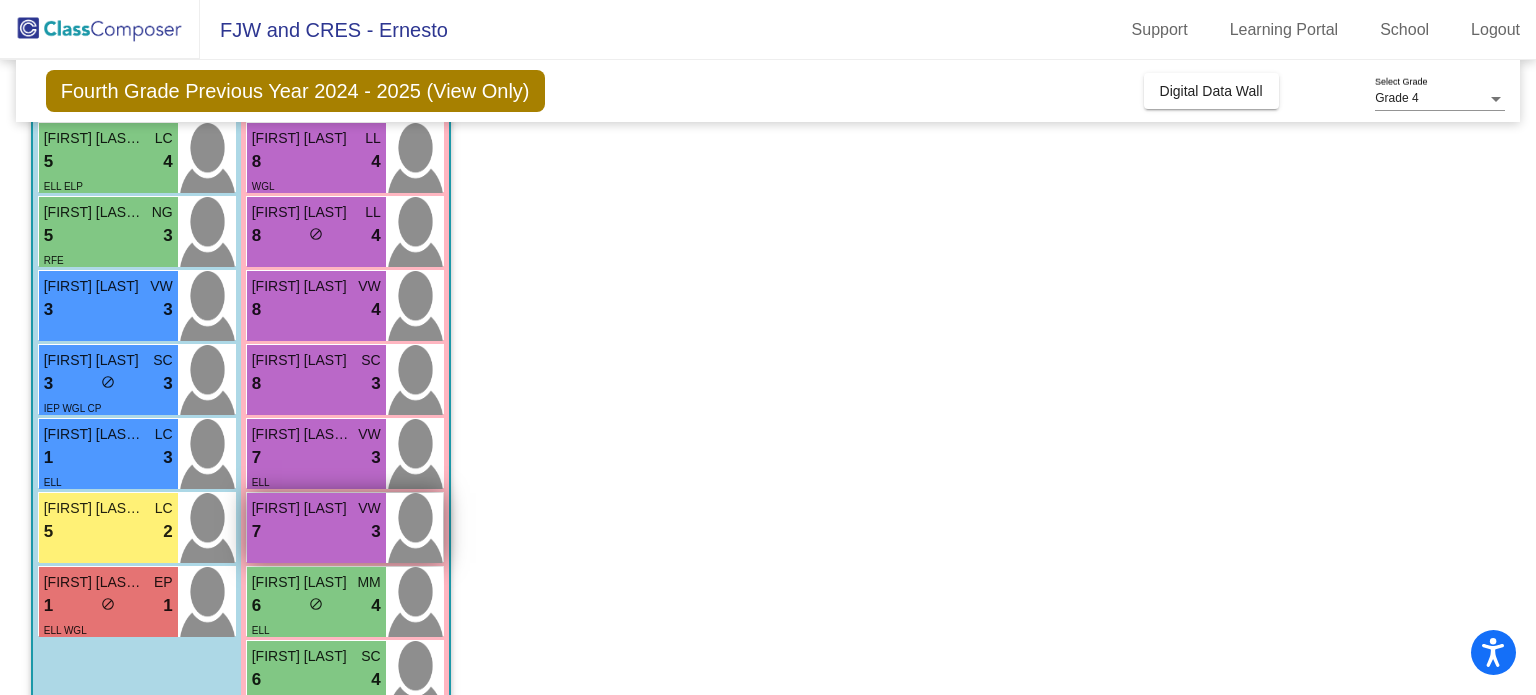 scroll, scrollTop: 700, scrollLeft: 0, axis: vertical 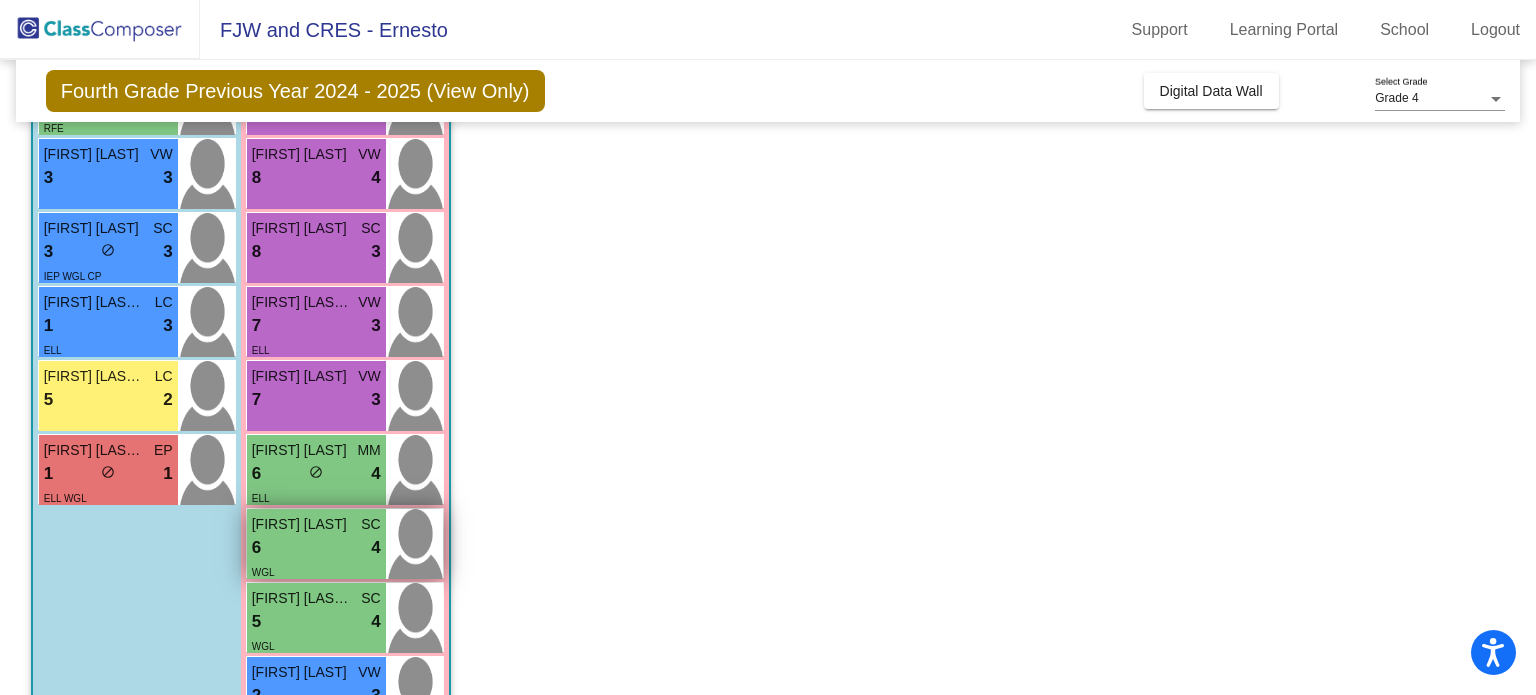 click on "6 lock do_not_disturb_alt 4" at bounding box center (316, 548) 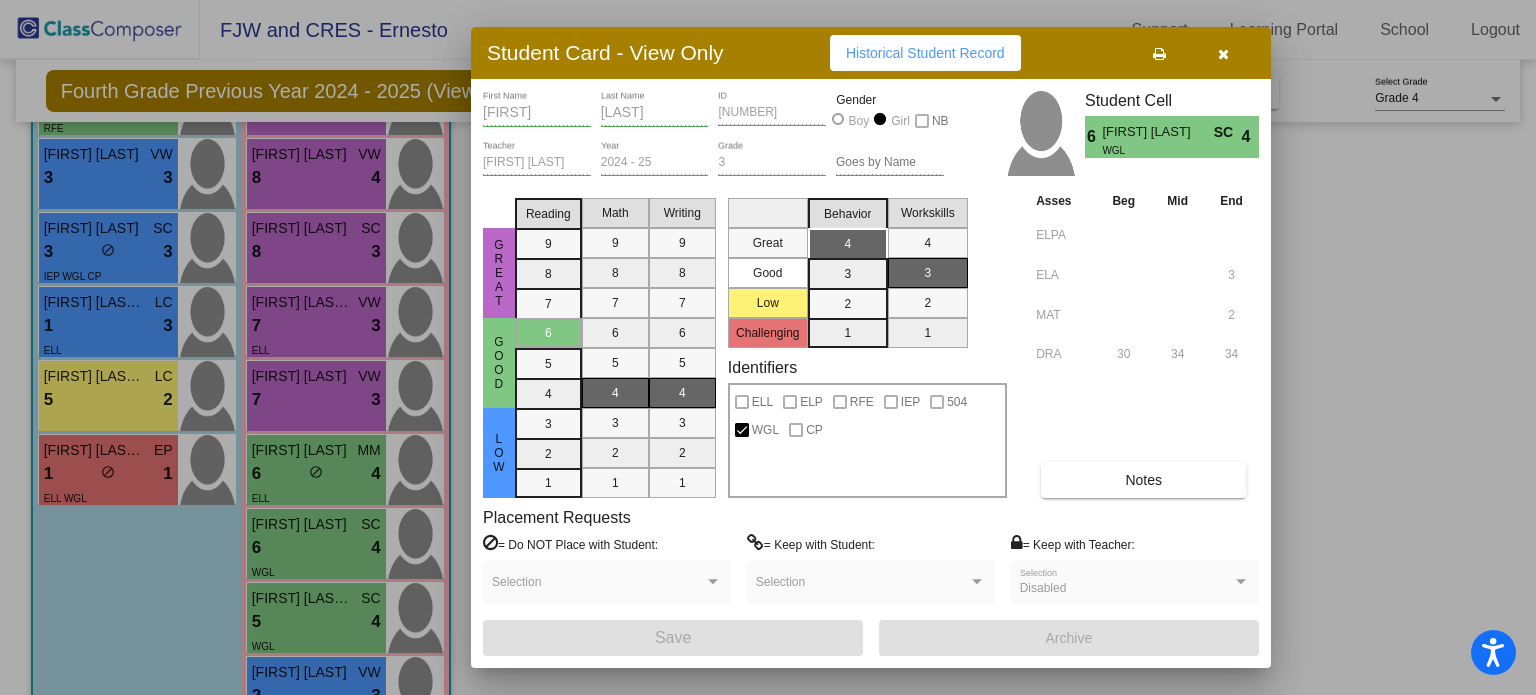 click on "Historical Student Record" at bounding box center [925, 53] 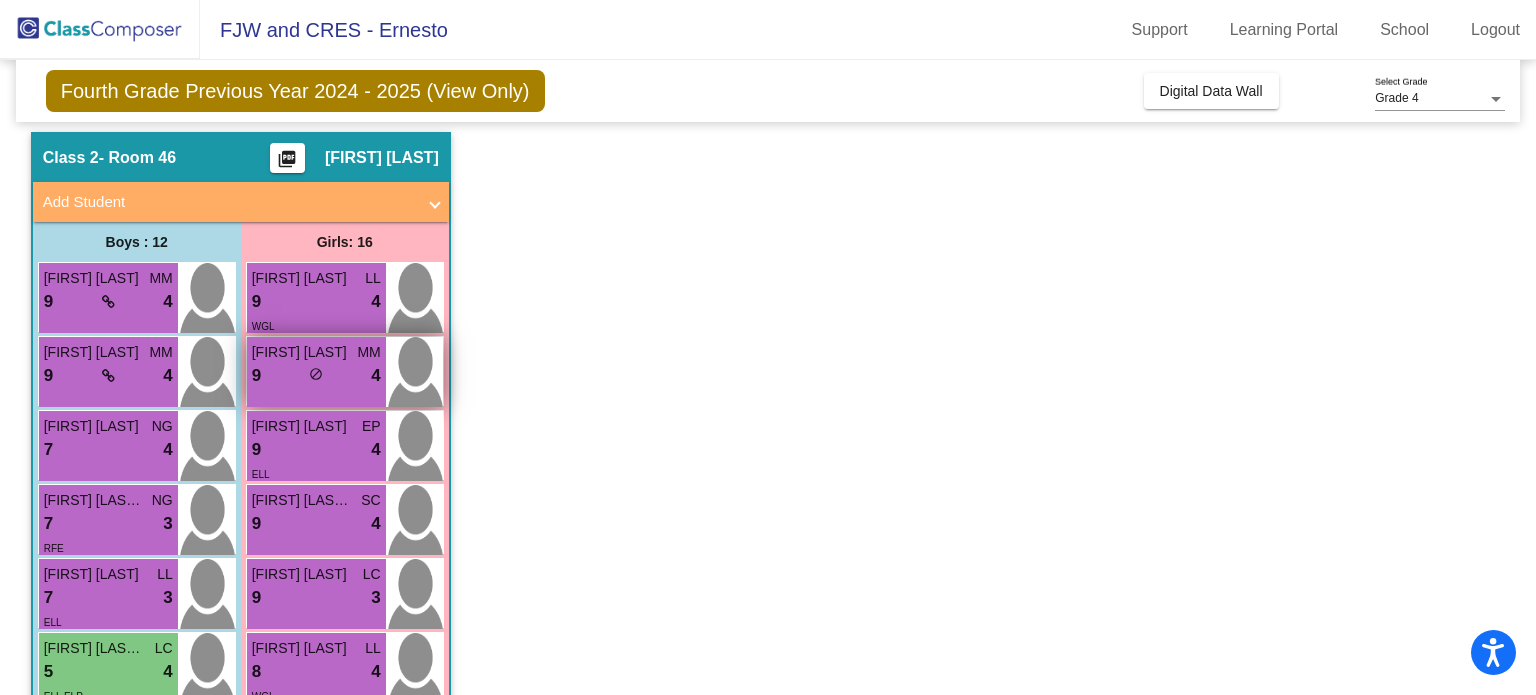scroll, scrollTop: 0, scrollLeft: 0, axis: both 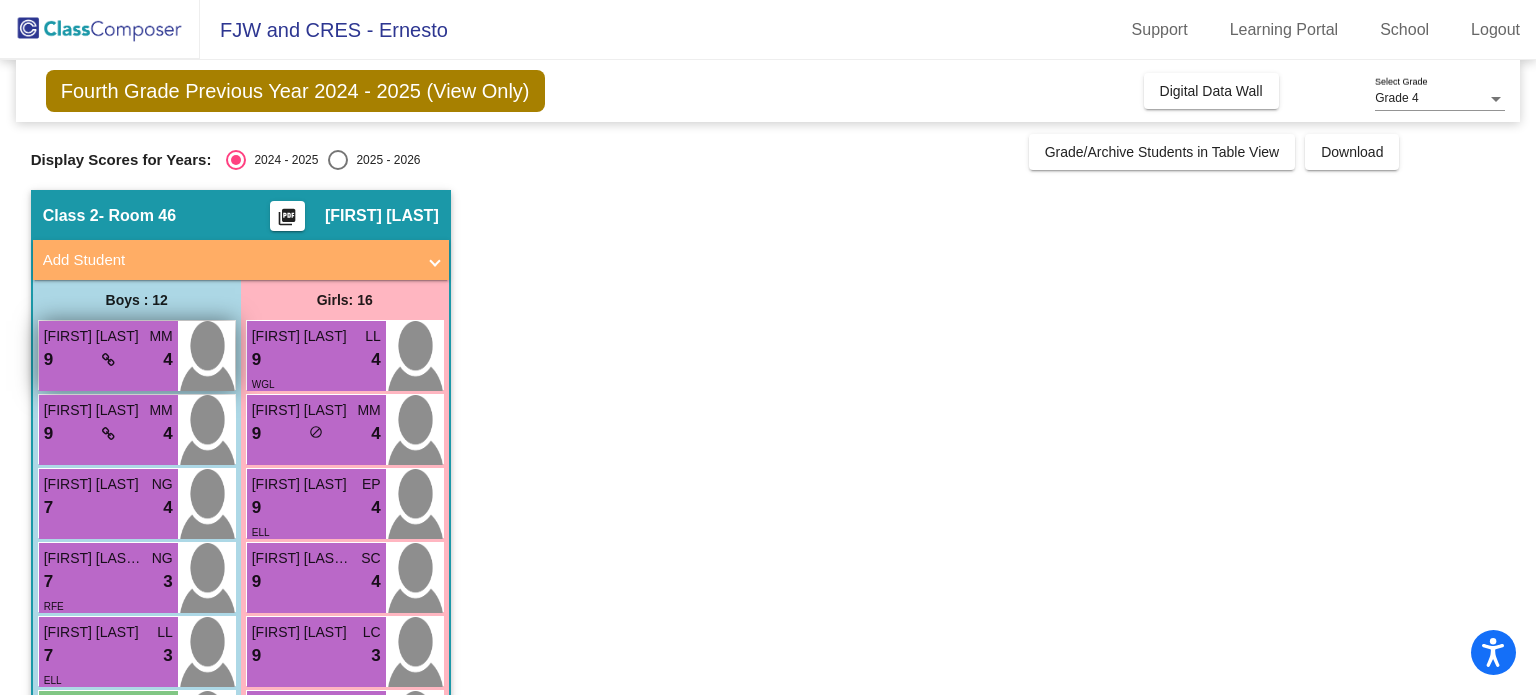 click on "9 lock do_not_disturb_alt 4" at bounding box center [108, 360] 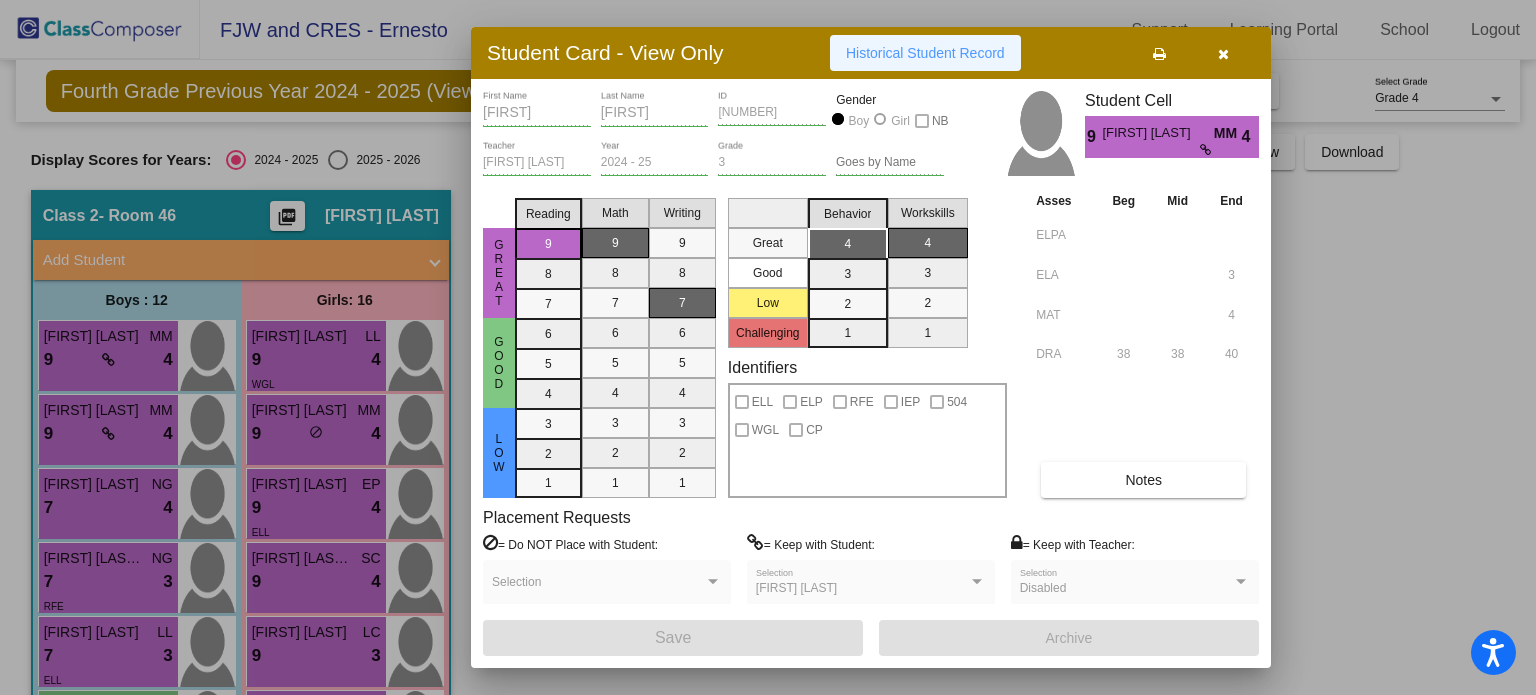 click on "Historical Student Record" at bounding box center (925, 53) 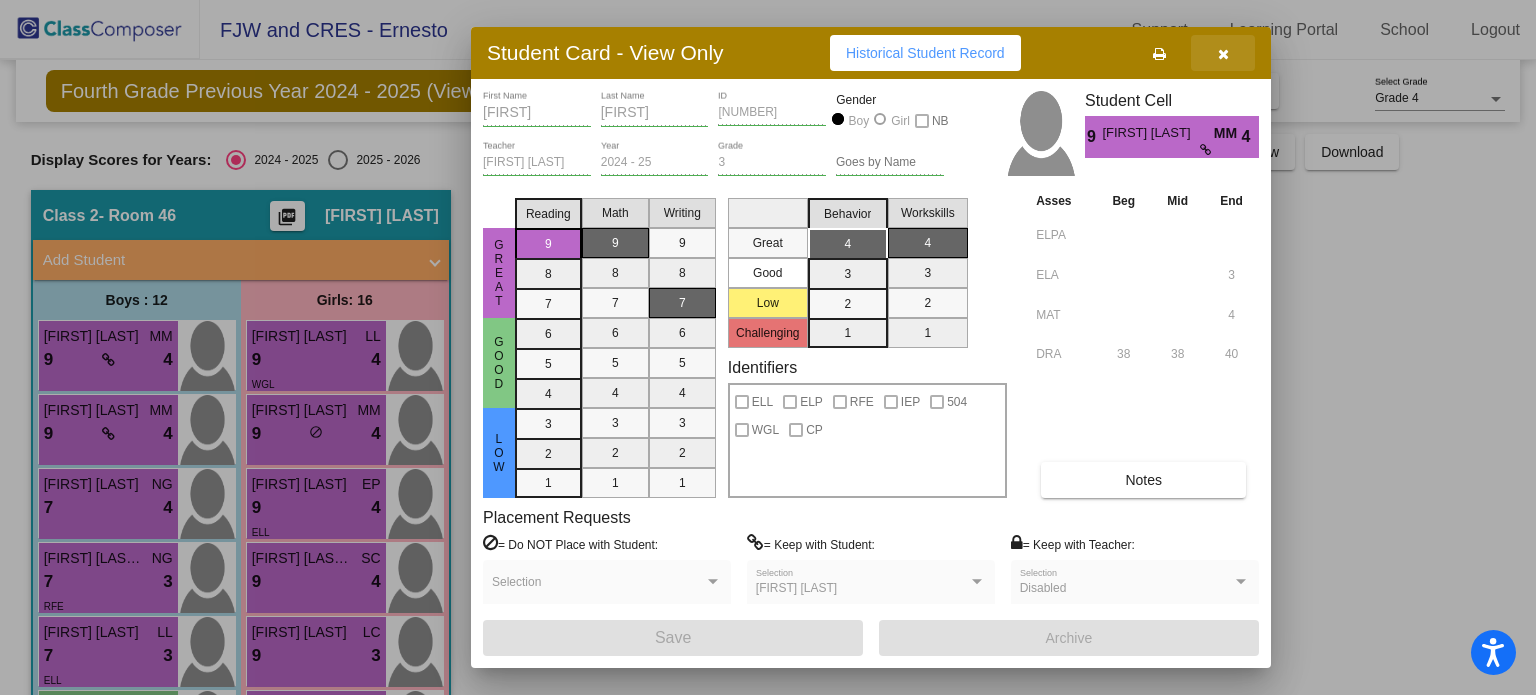 click at bounding box center (1223, 53) 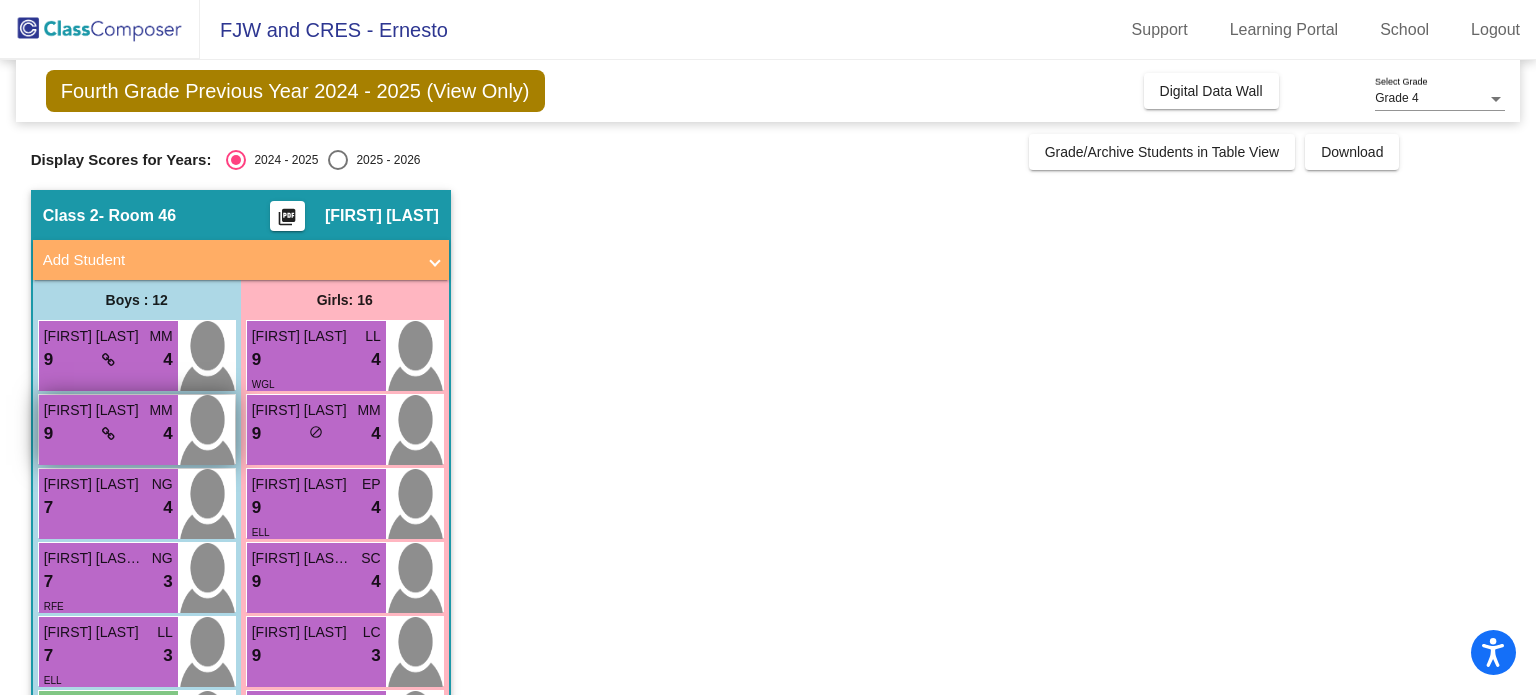 click on "9 lock do_not_disturb_alt 4" at bounding box center (108, 434) 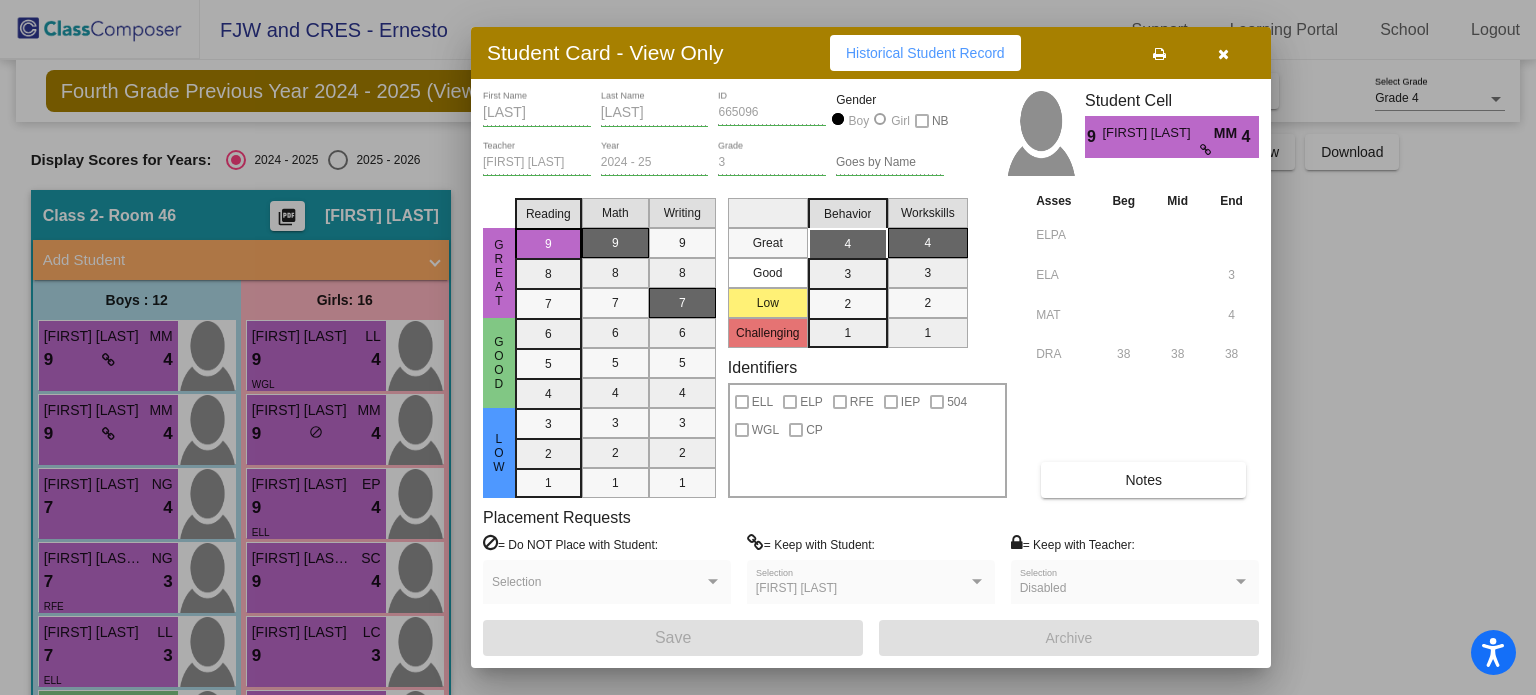 click on "Notes" at bounding box center (1143, 480) 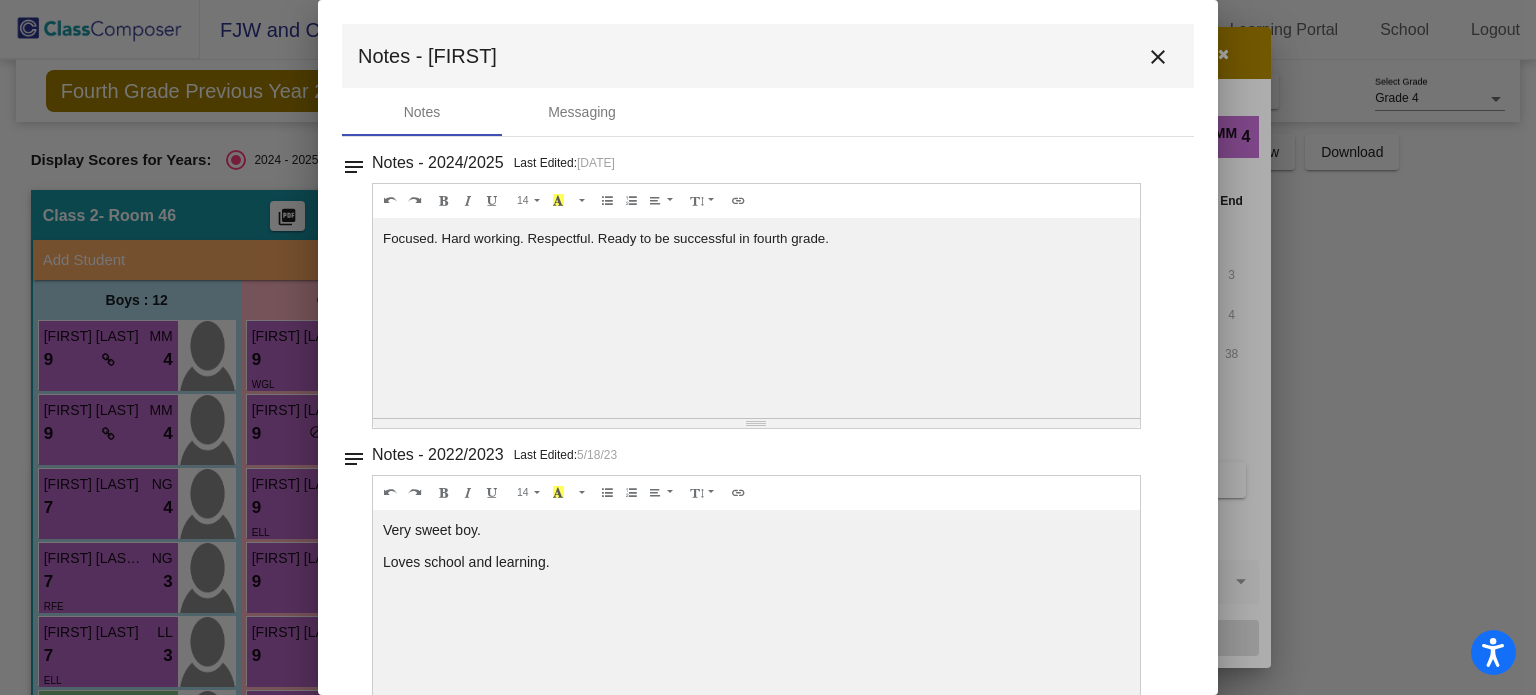 click on "close" at bounding box center [1158, 57] 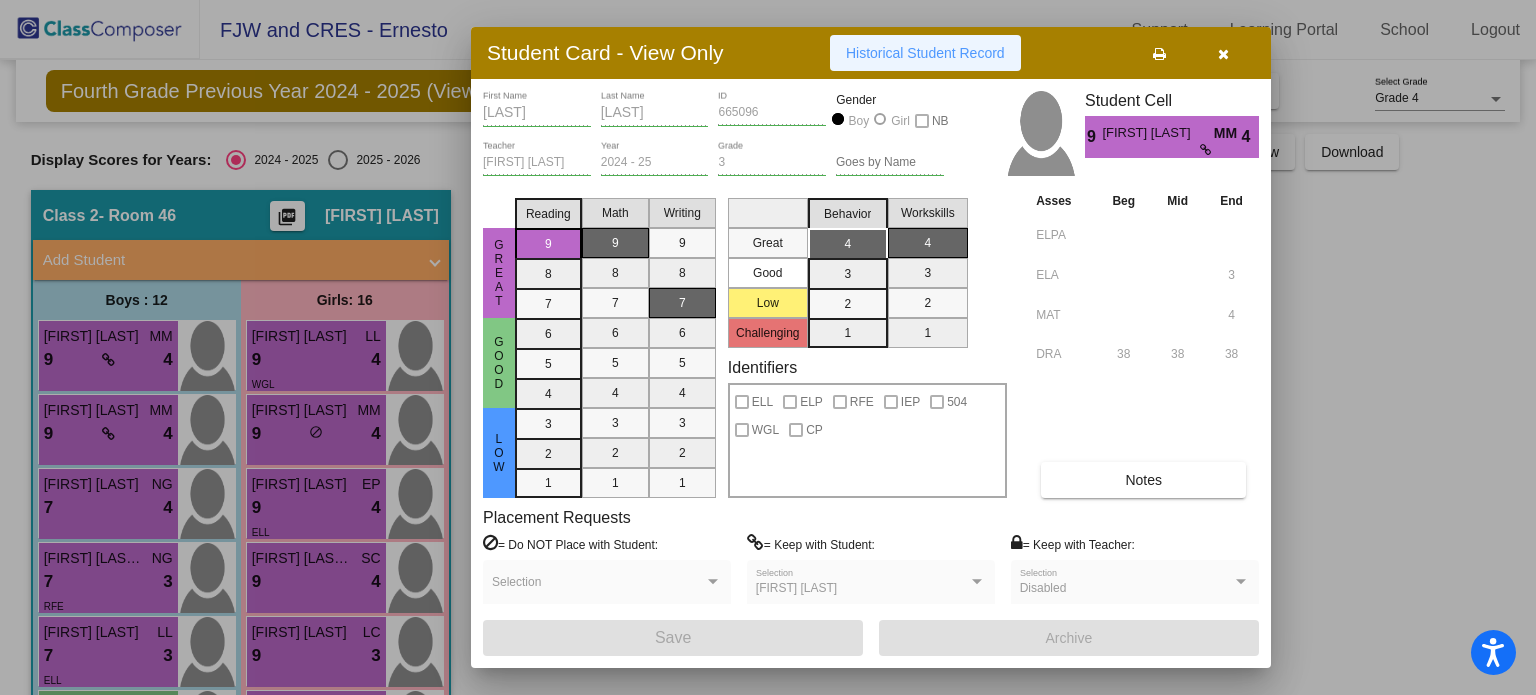 click on "Historical Student Record" at bounding box center (925, 53) 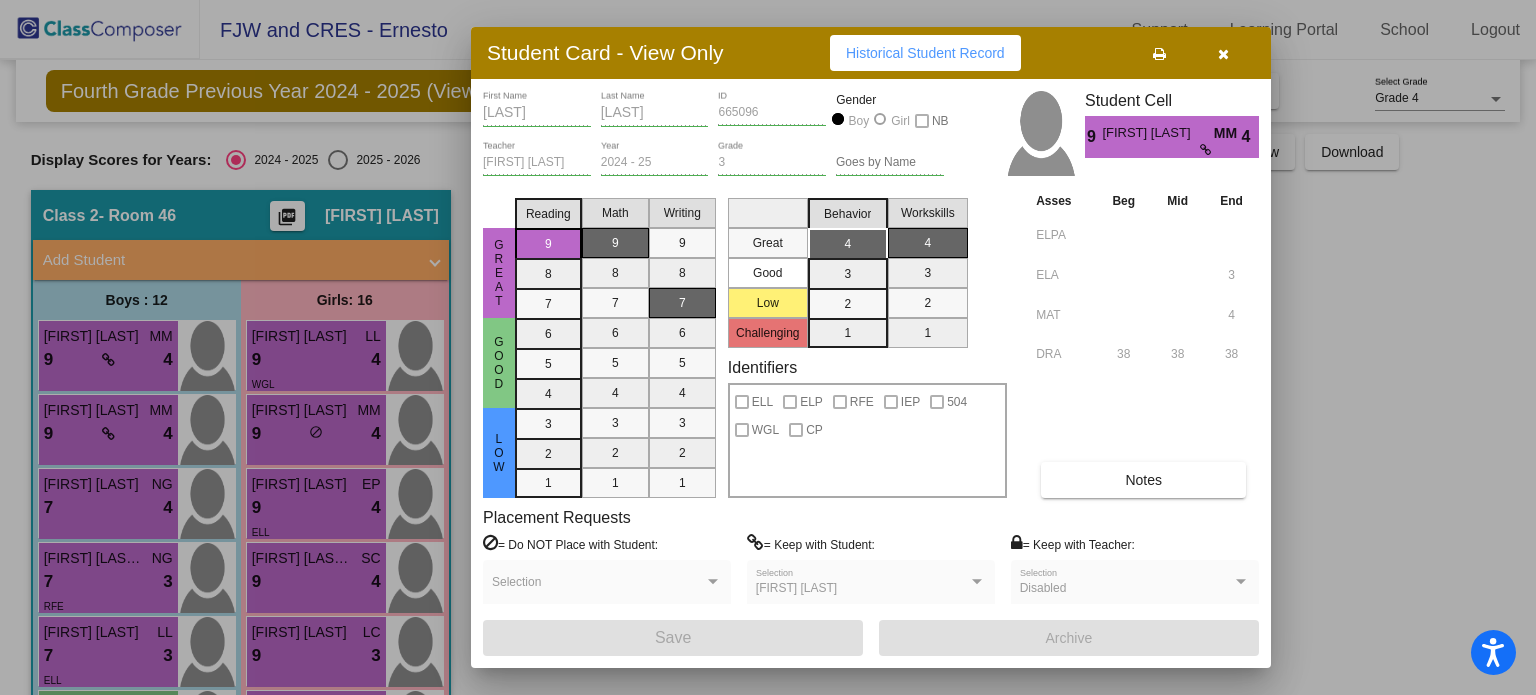 click at bounding box center [1223, 53] 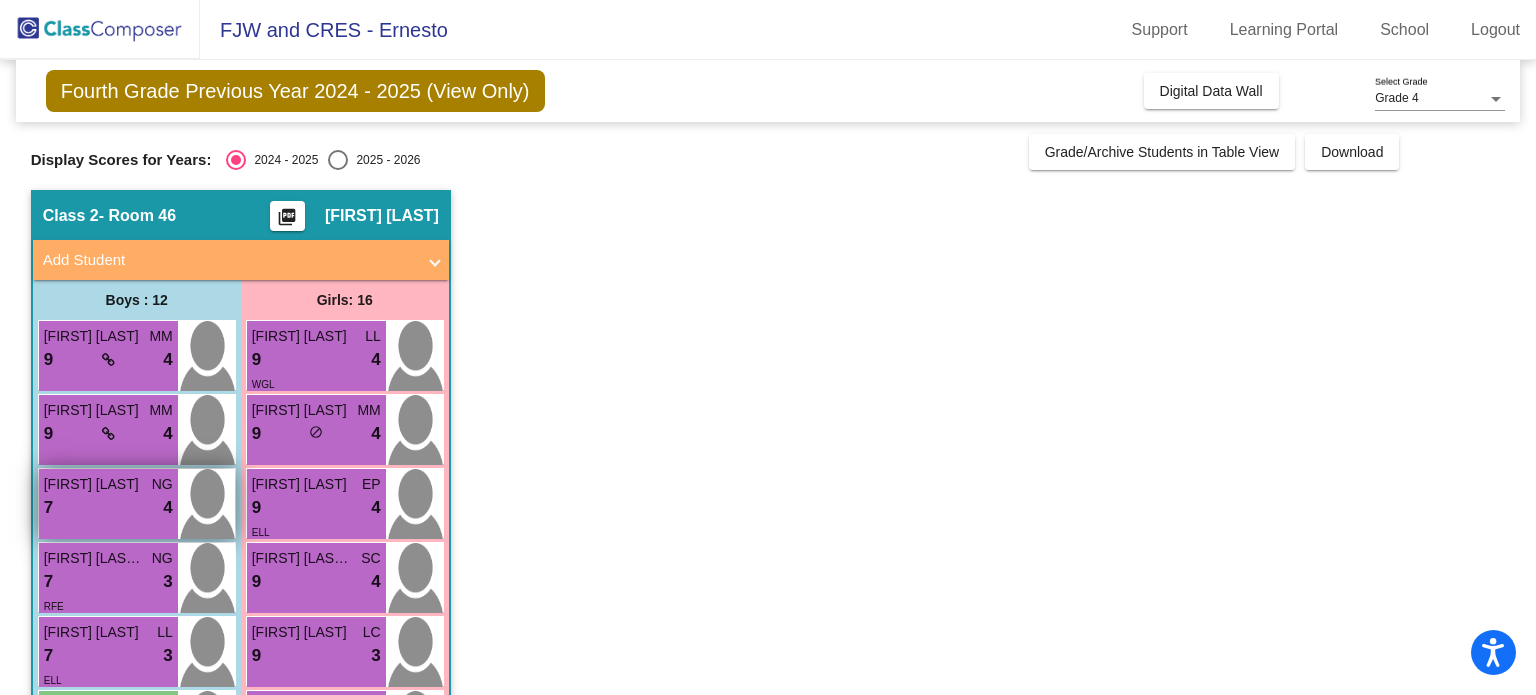 click on "7 lock do_not_disturb_alt 4" at bounding box center [108, 508] 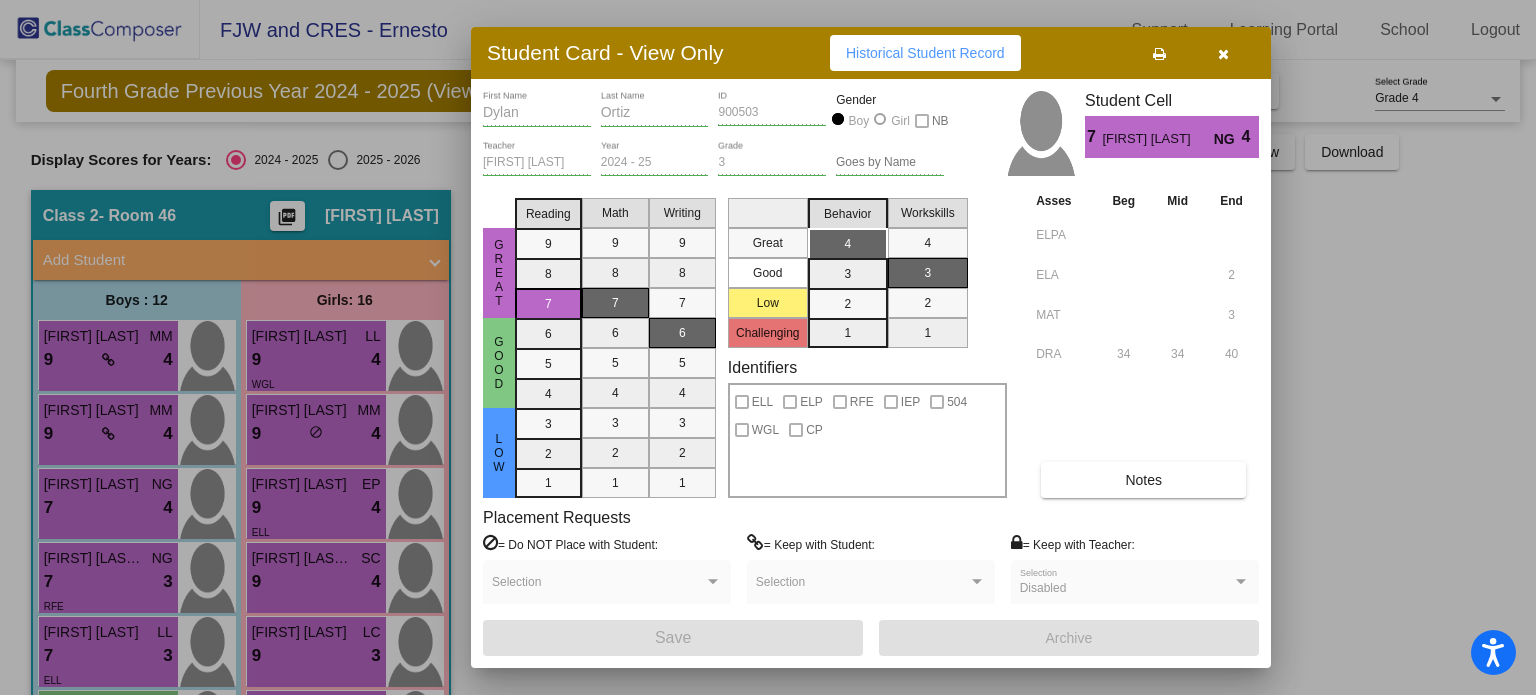 click on "Historical Student Record" at bounding box center [925, 53] 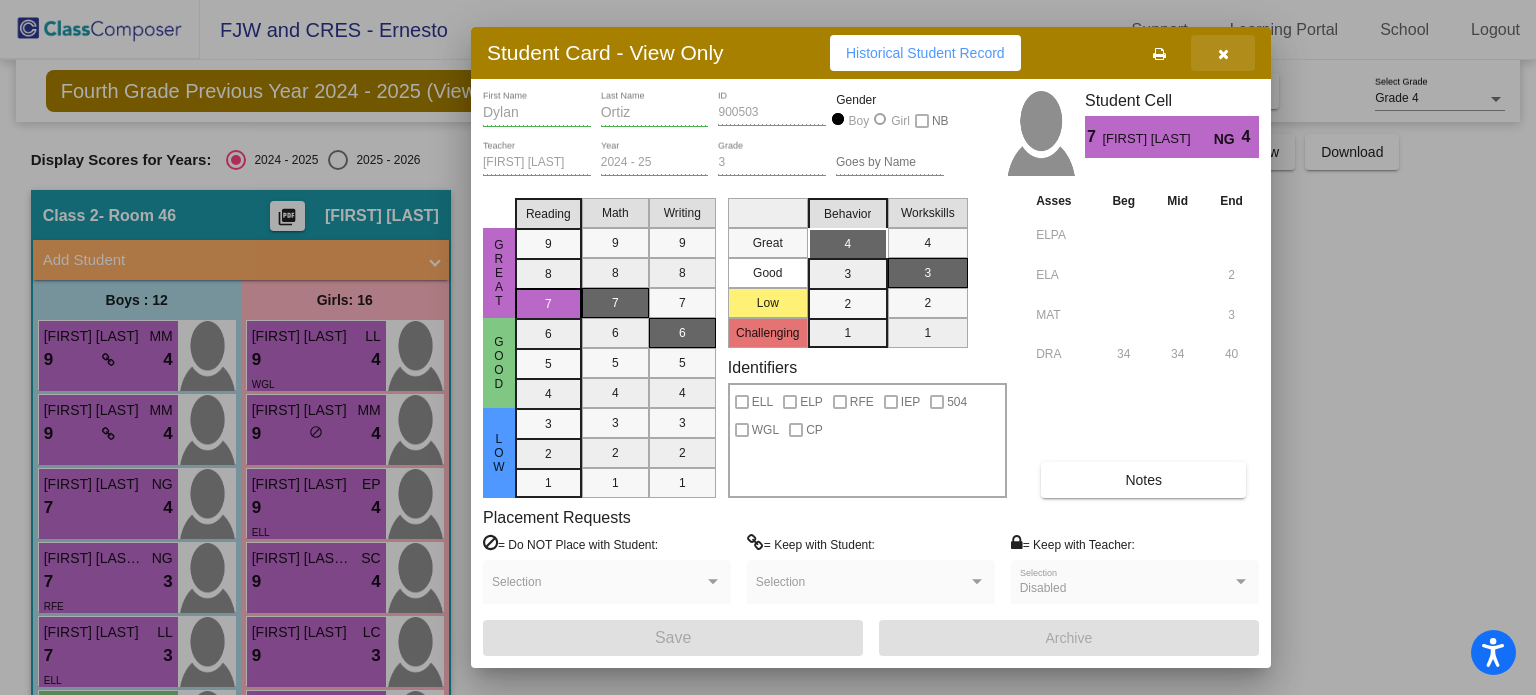 click at bounding box center (1223, 54) 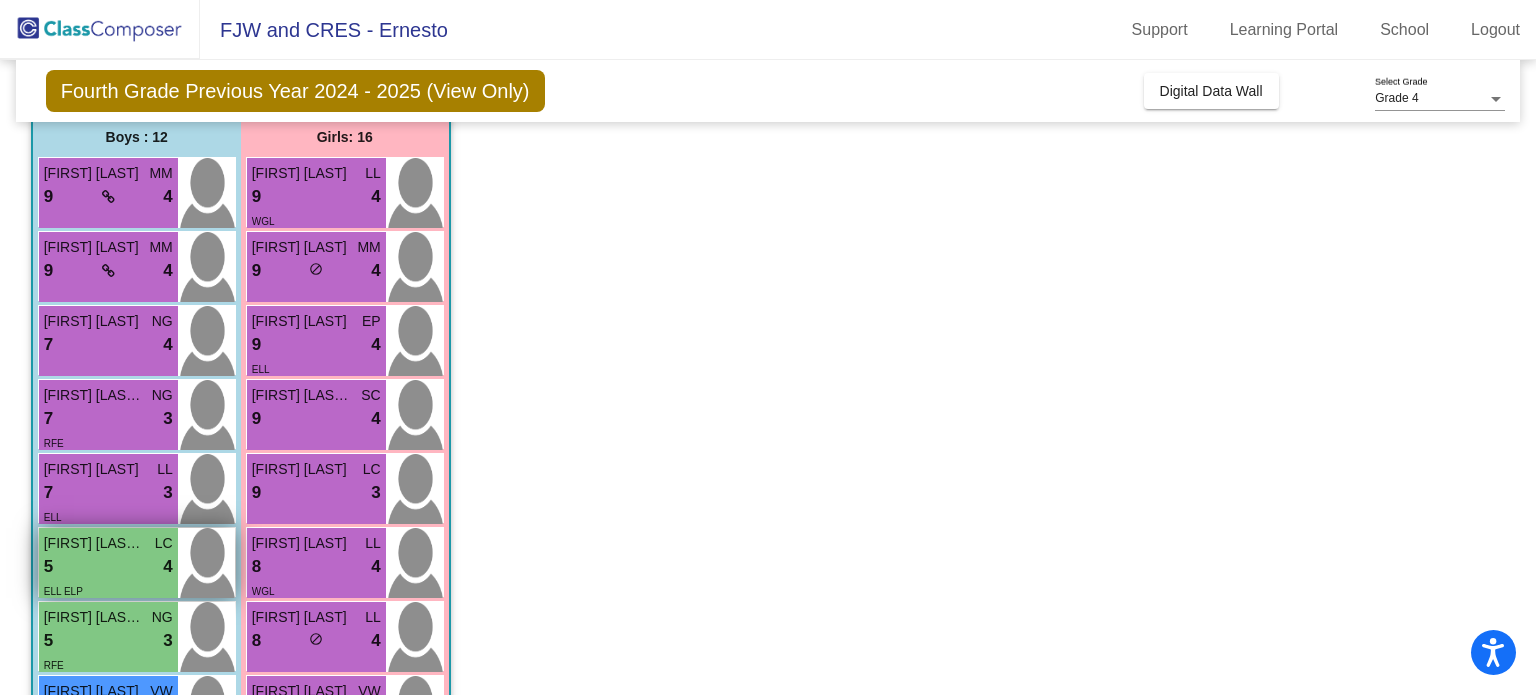 scroll, scrollTop: 200, scrollLeft: 0, axis: vertical 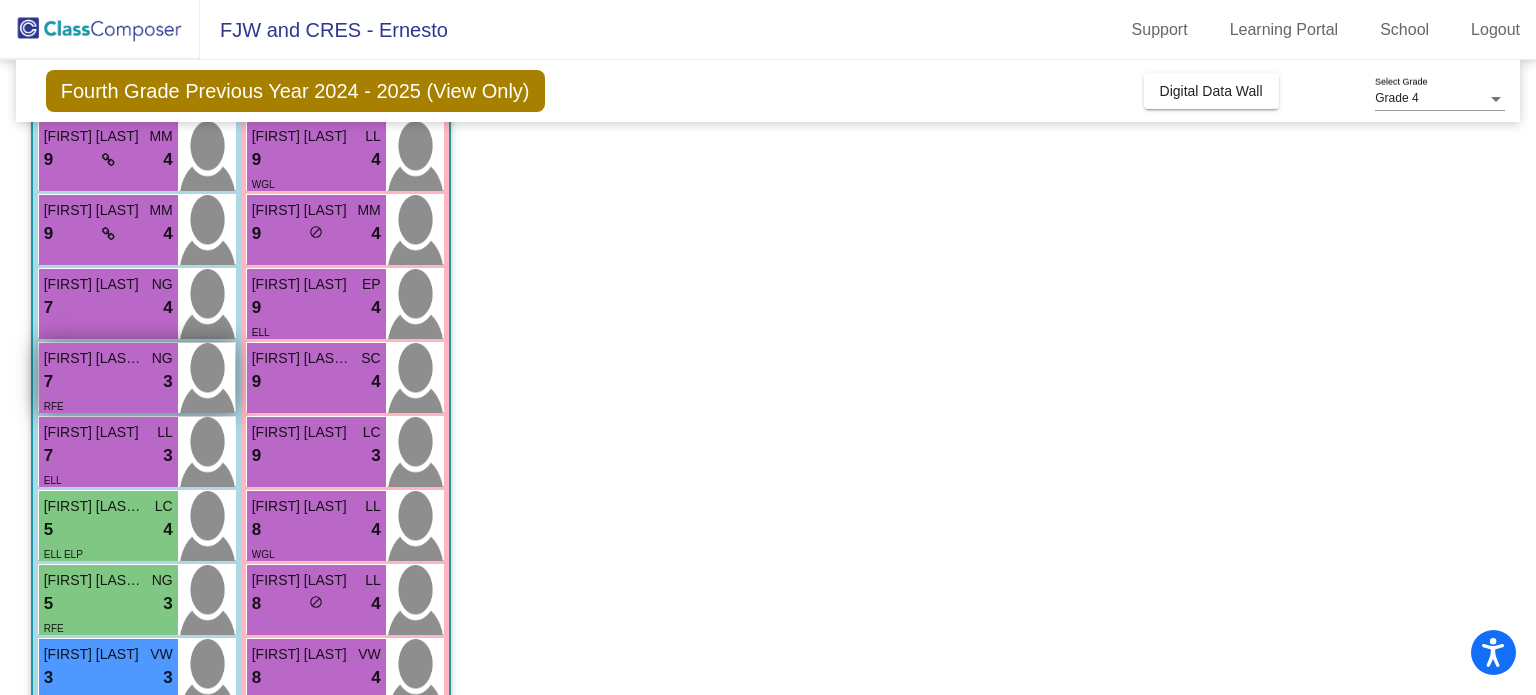click on "7 lock do_not_disturb_alt 3" at bounding box center (108, 382) 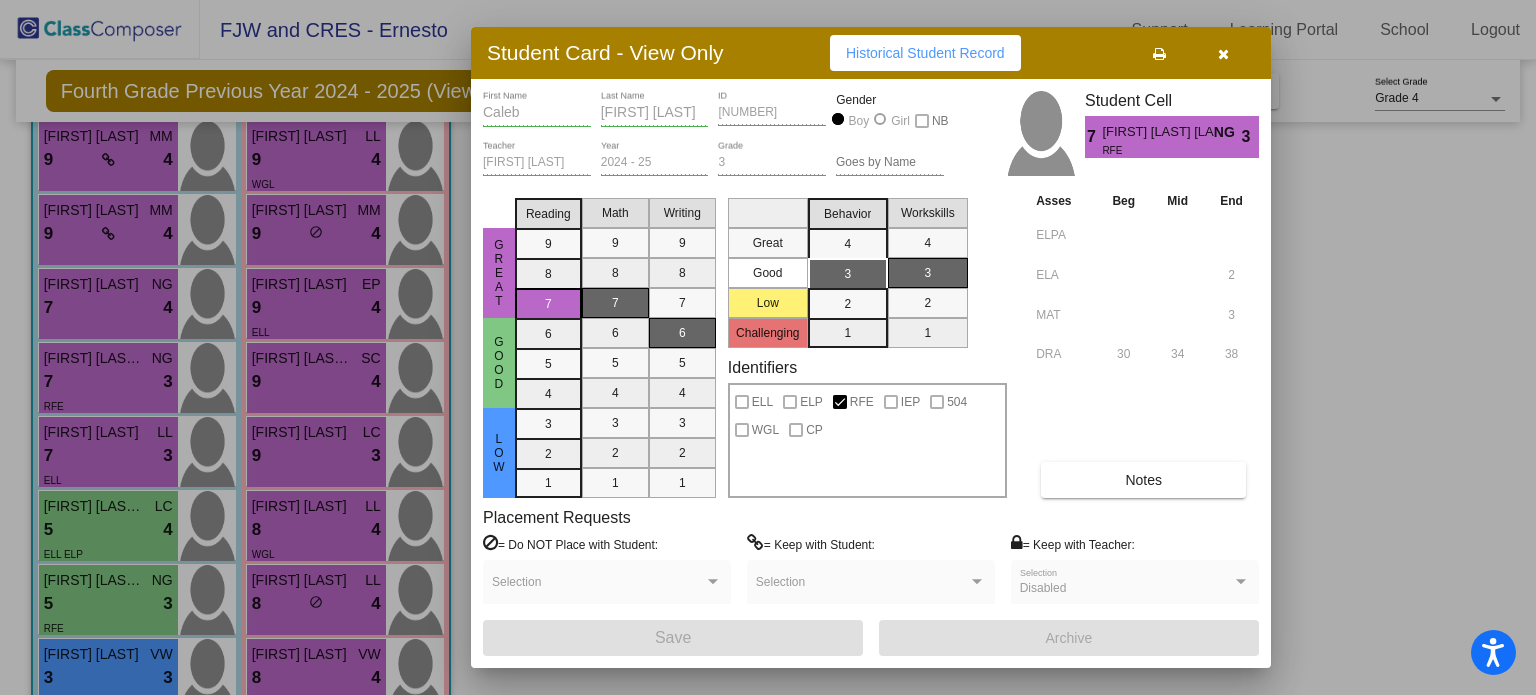 click at bounding box center [768, 347] 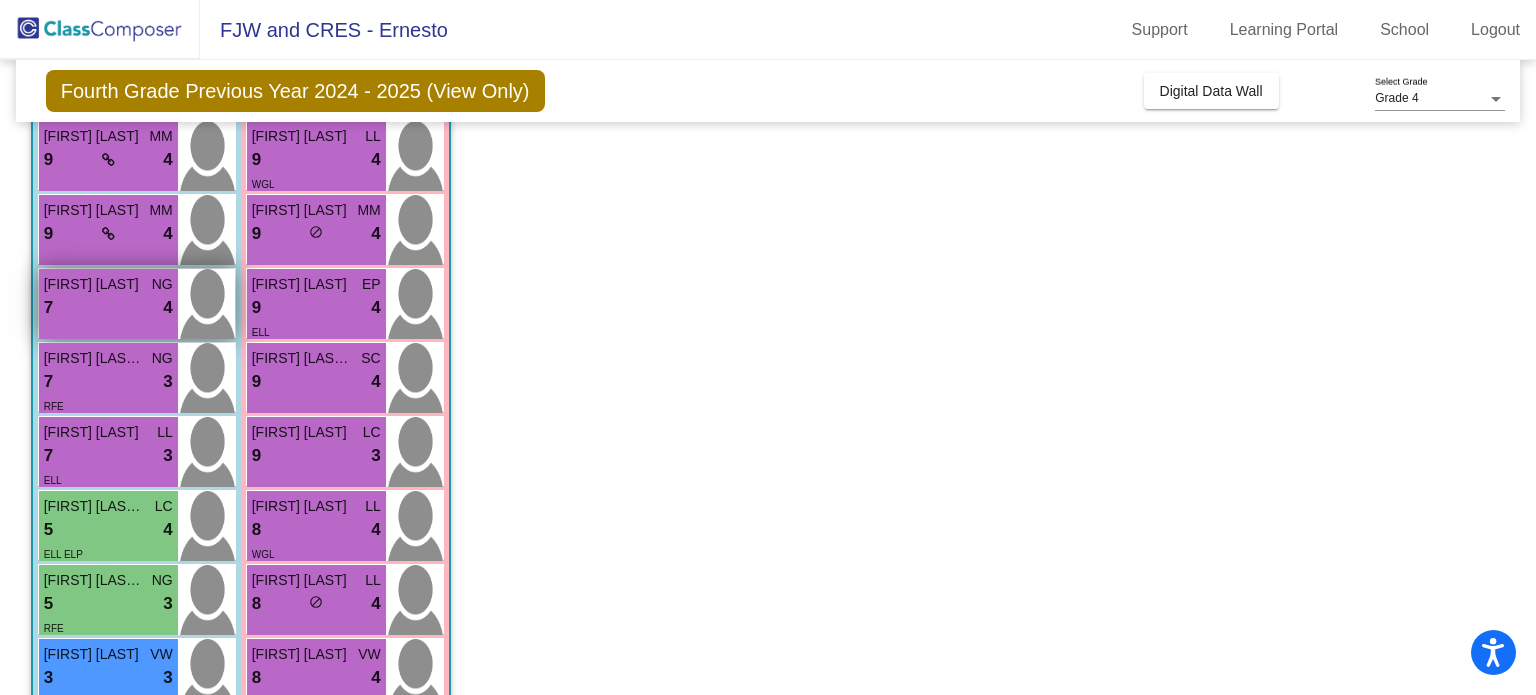click on "[FIRST] [LAST]" at bounding box center (94, 284) 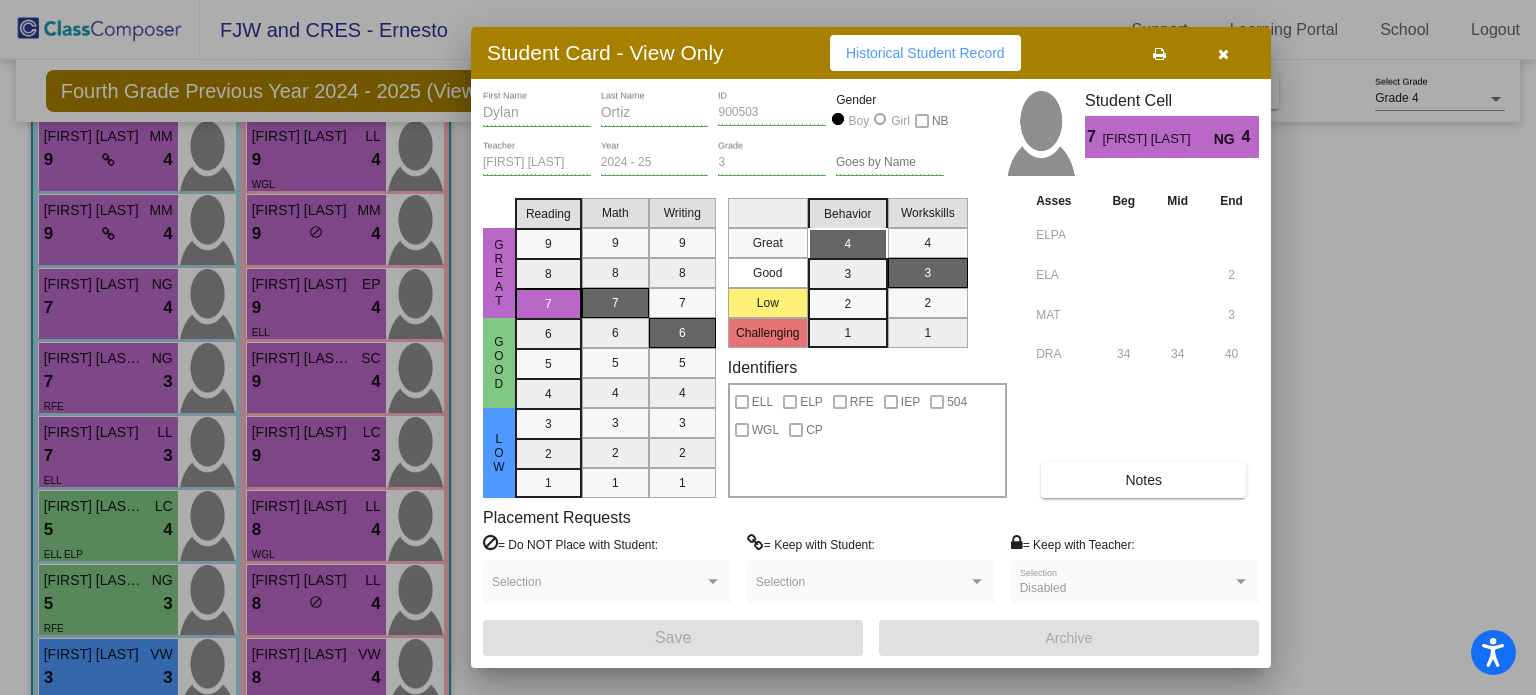 click at bounding box center [768, 347] 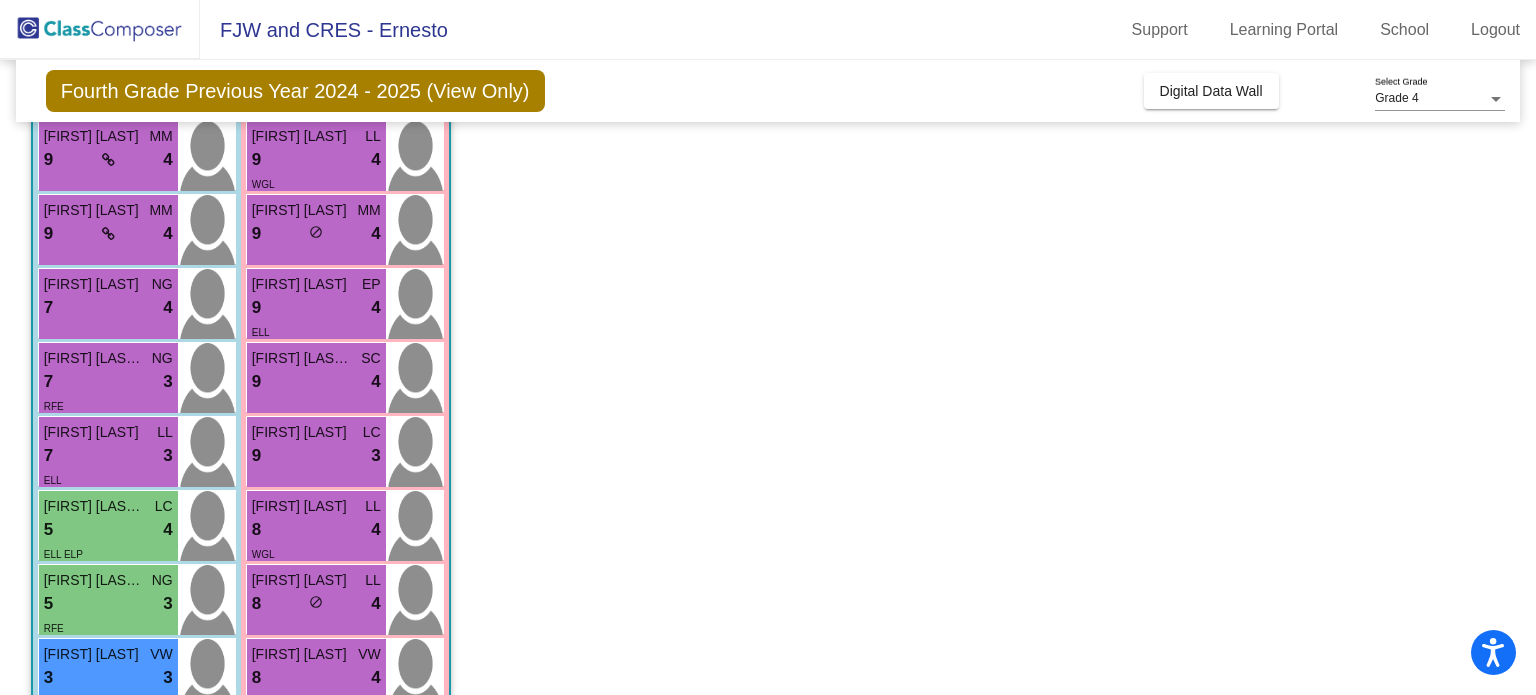 click on "7 lock do_not_disturb_alt 3" at bounding box center (108, 382) 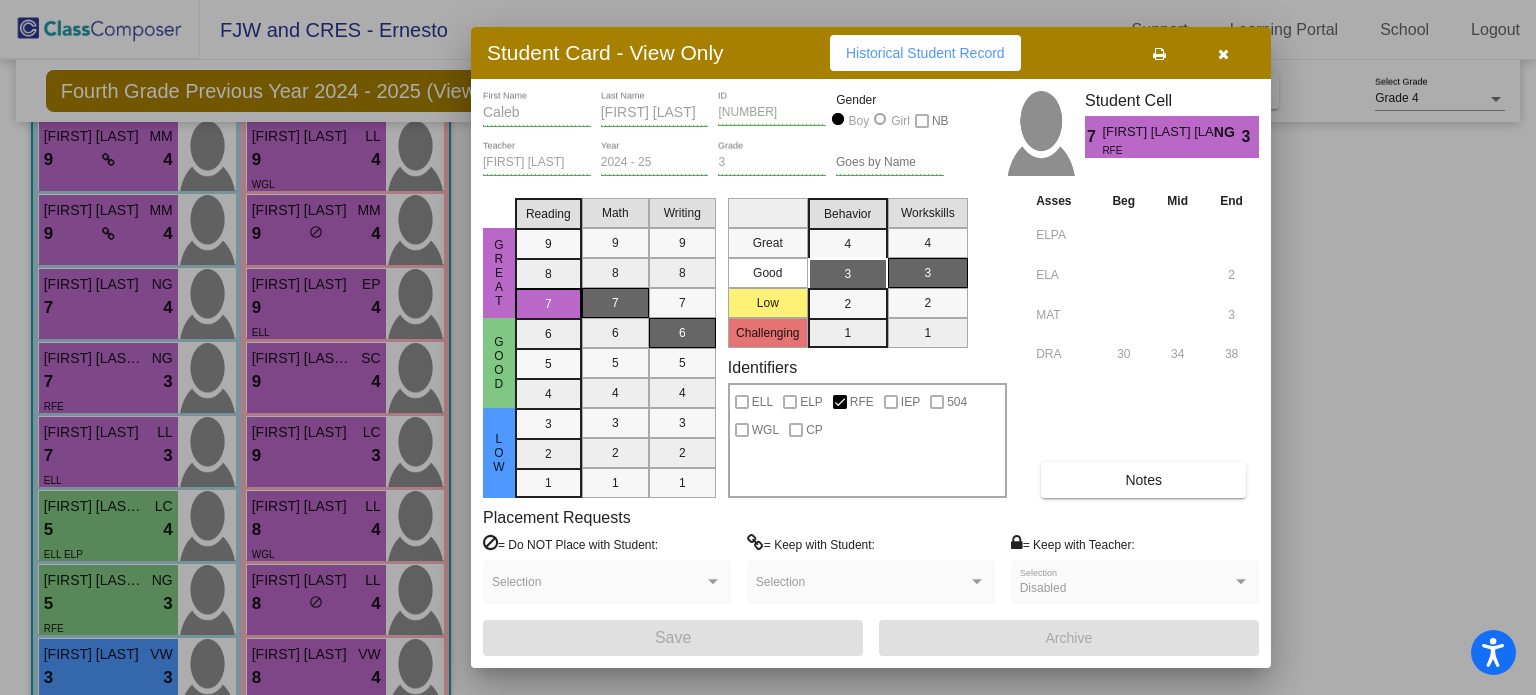 click on "Historical Student Record" at bounding box center (925, 53) 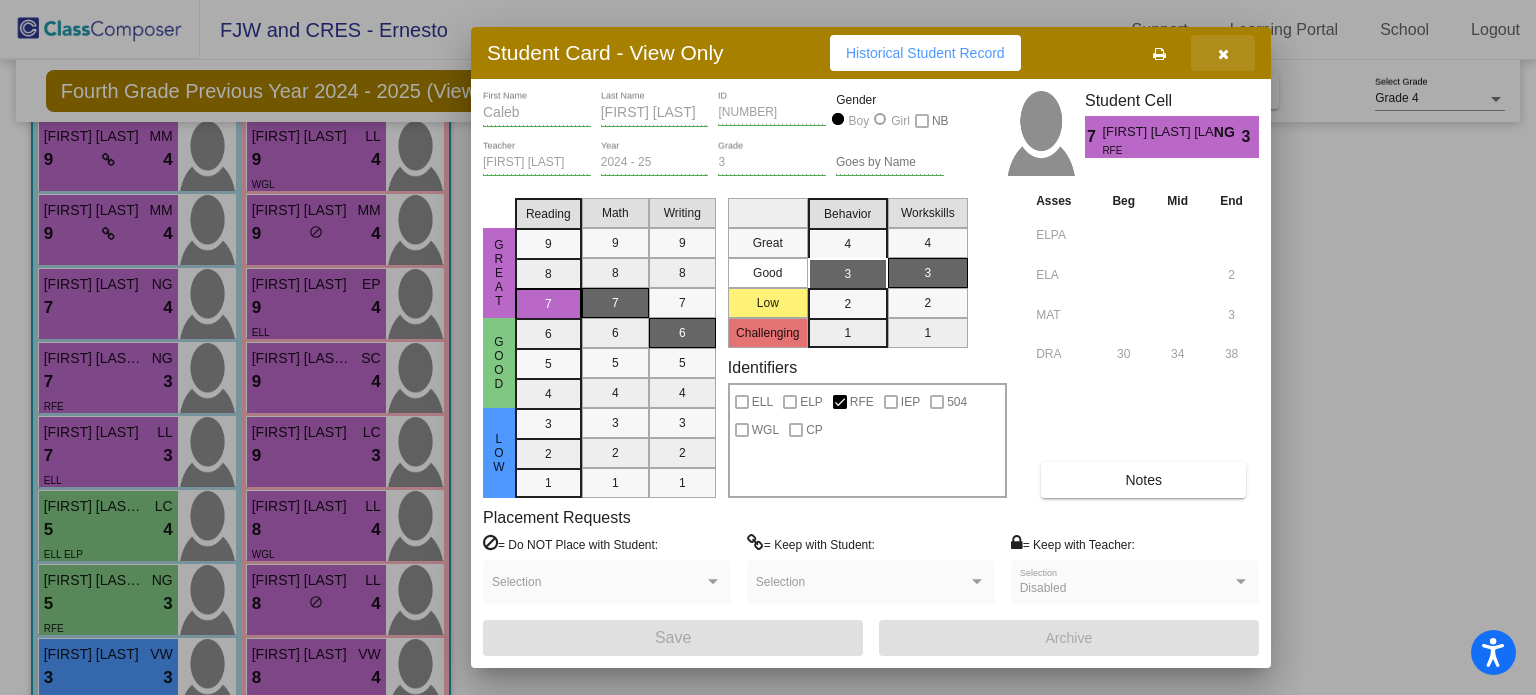 click at bounding box center (1223, 54) 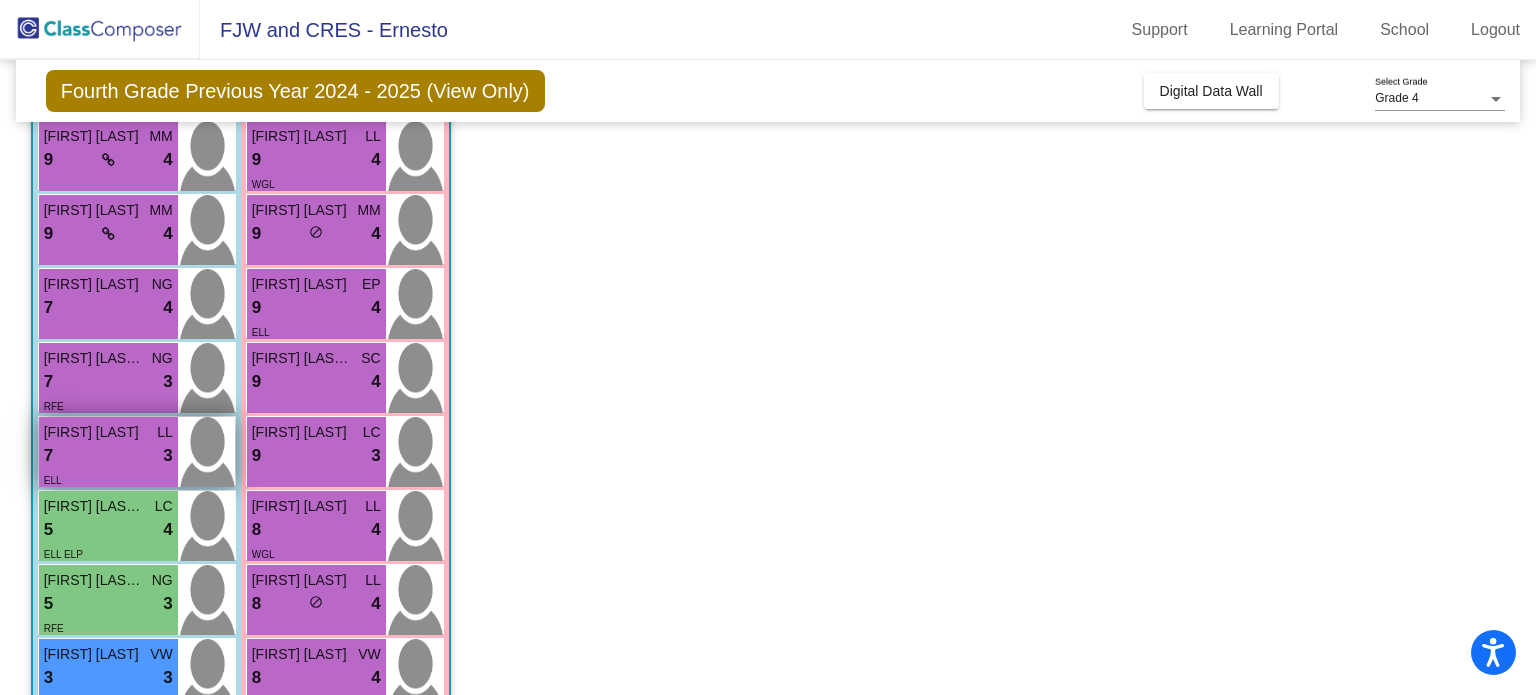 click on "[FIRST] [LAST]" at bounding box center [94, 432] 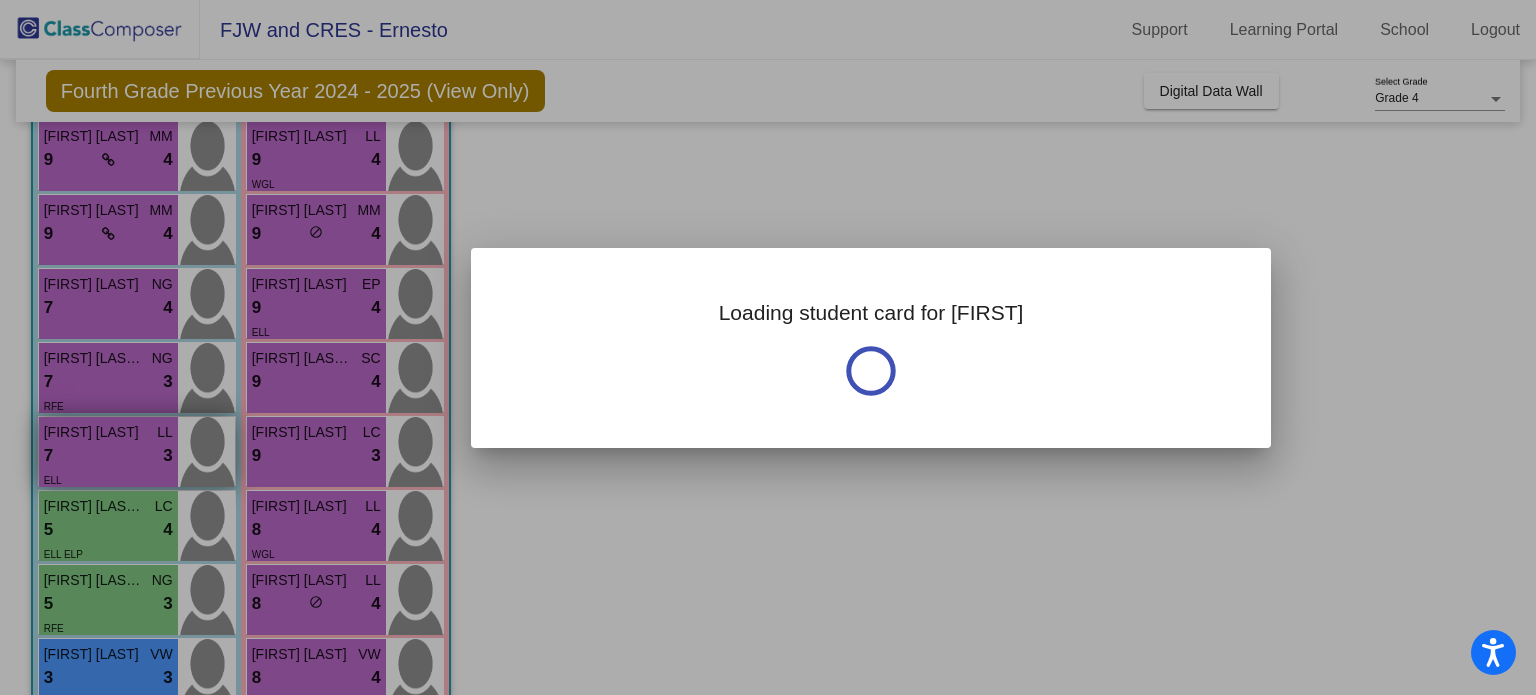 click at bounding box center (768, 347) 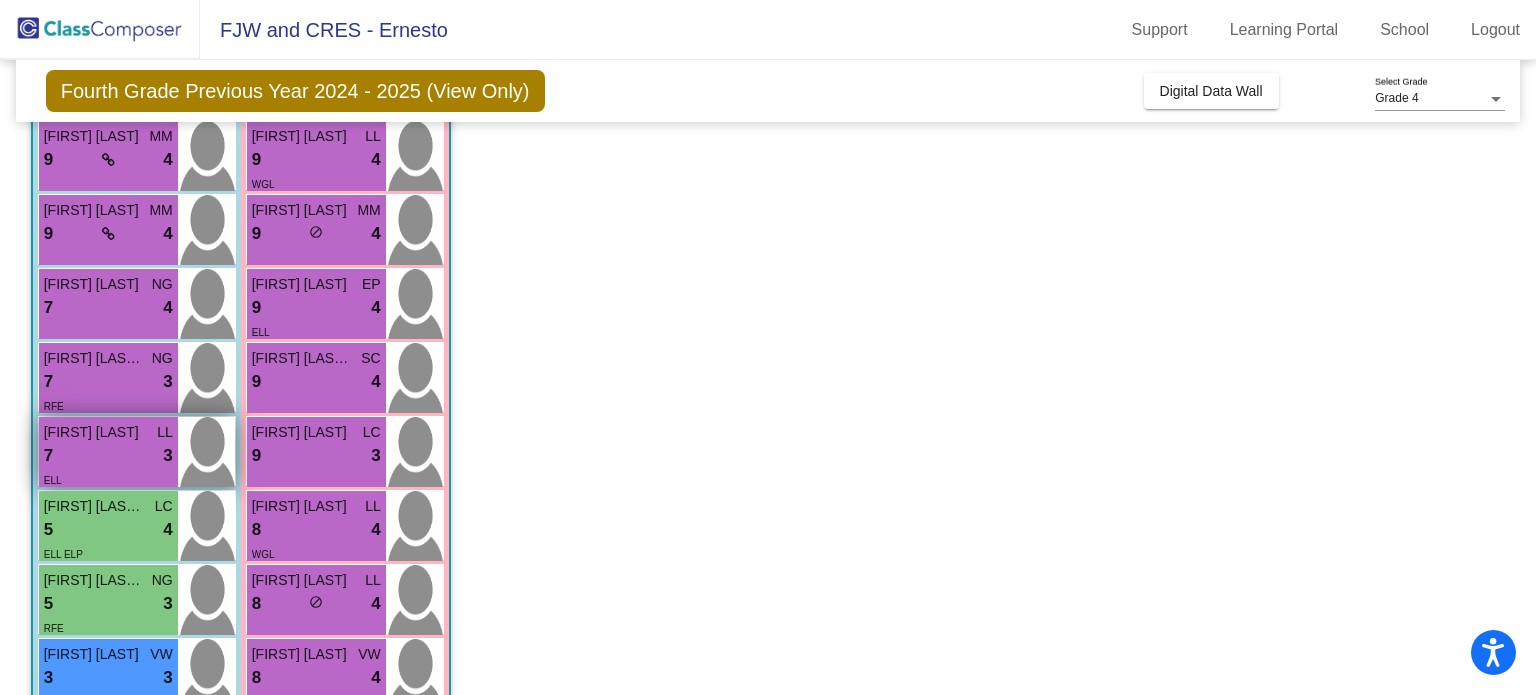 click on "[FIRST] [LAST]" at bounding box center (94, 432) 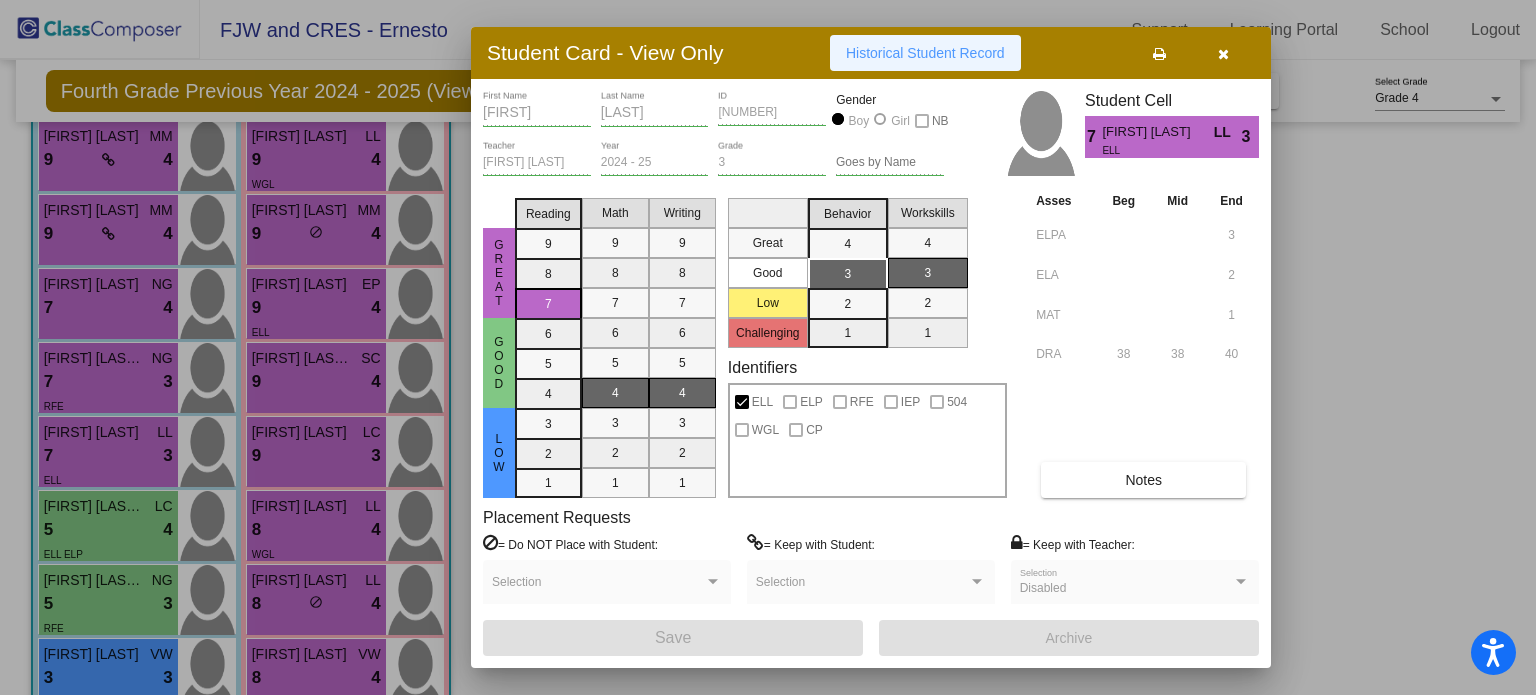 click on "Historical Student Record" at bounding box center (925, 53) 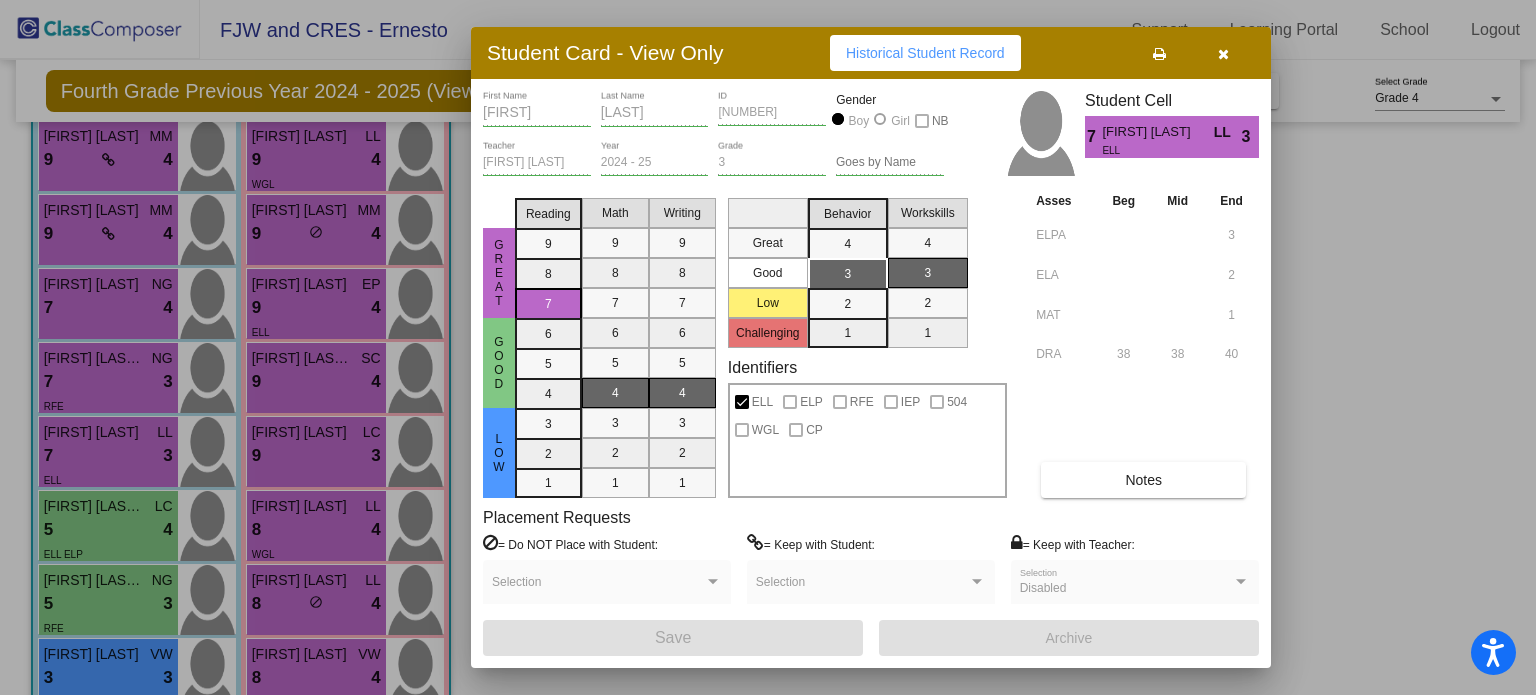 click at bounding box center (1223, 53) 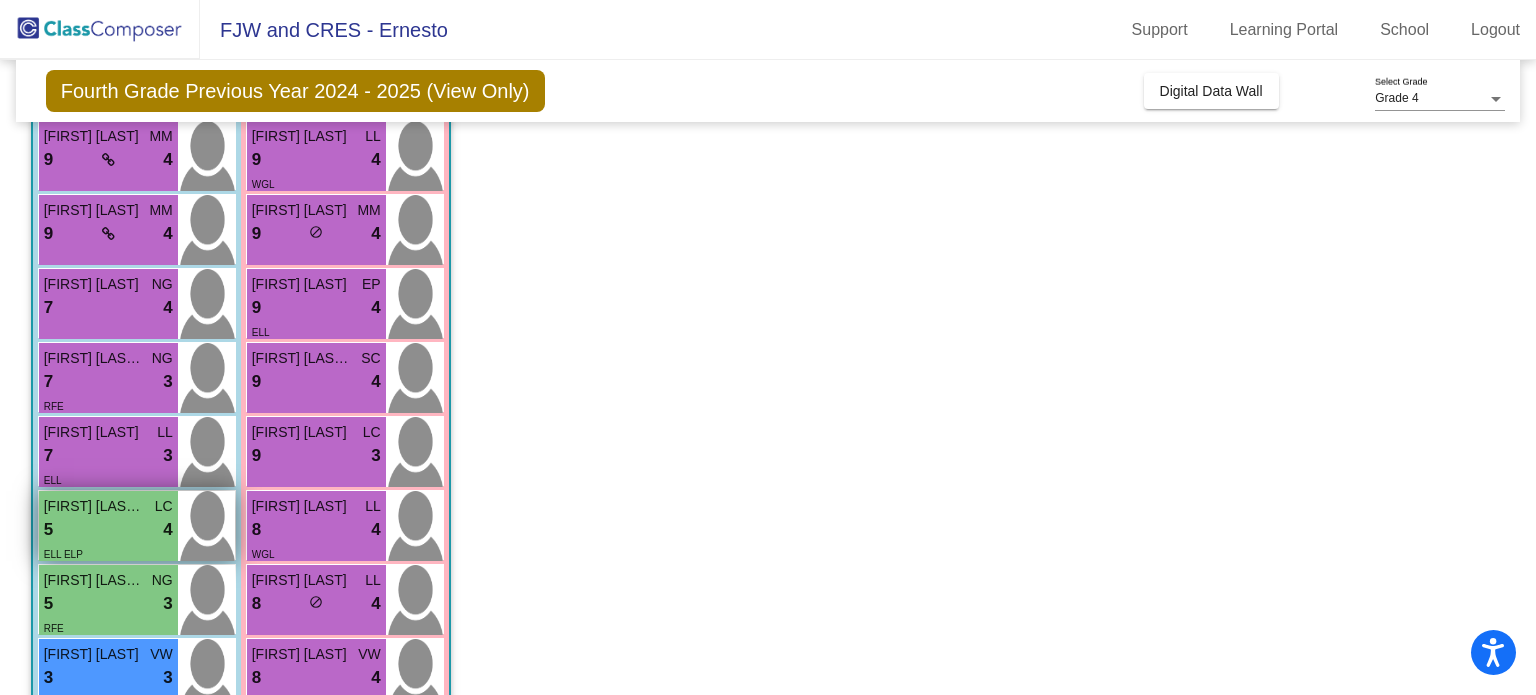 click on "5 lock do_not_disturb_alt 4" at bounding box center (108, 530) 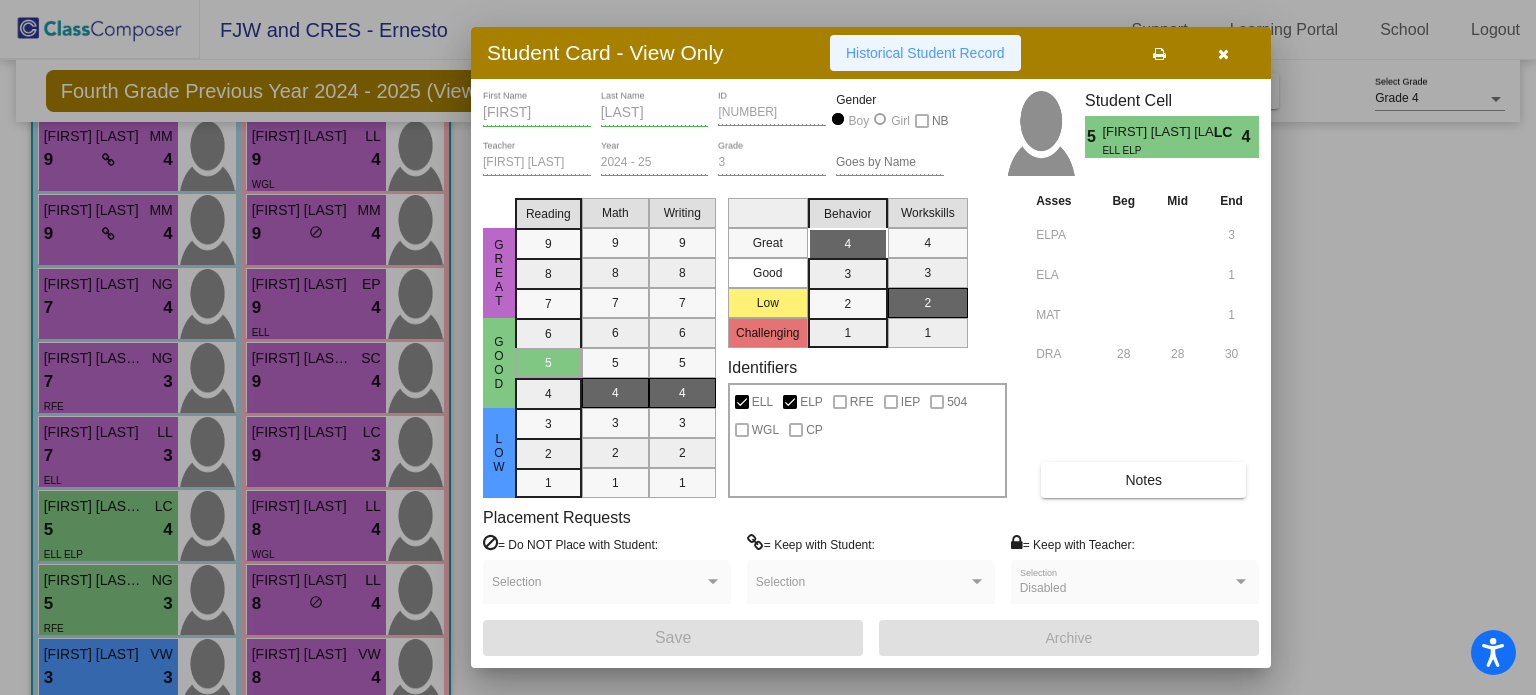 click on "Historical Student Record" at bounding box center (925, 53) 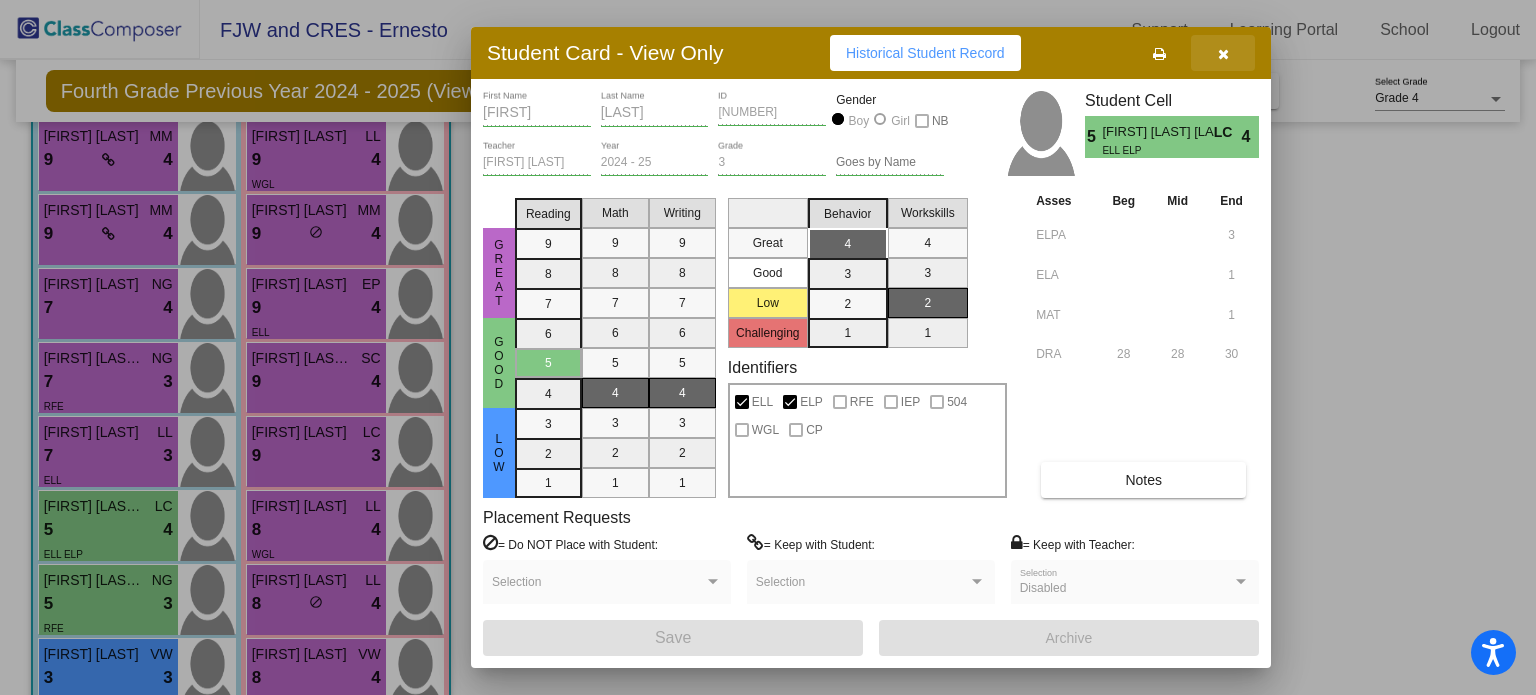 click at bounding box center [1223, 53] 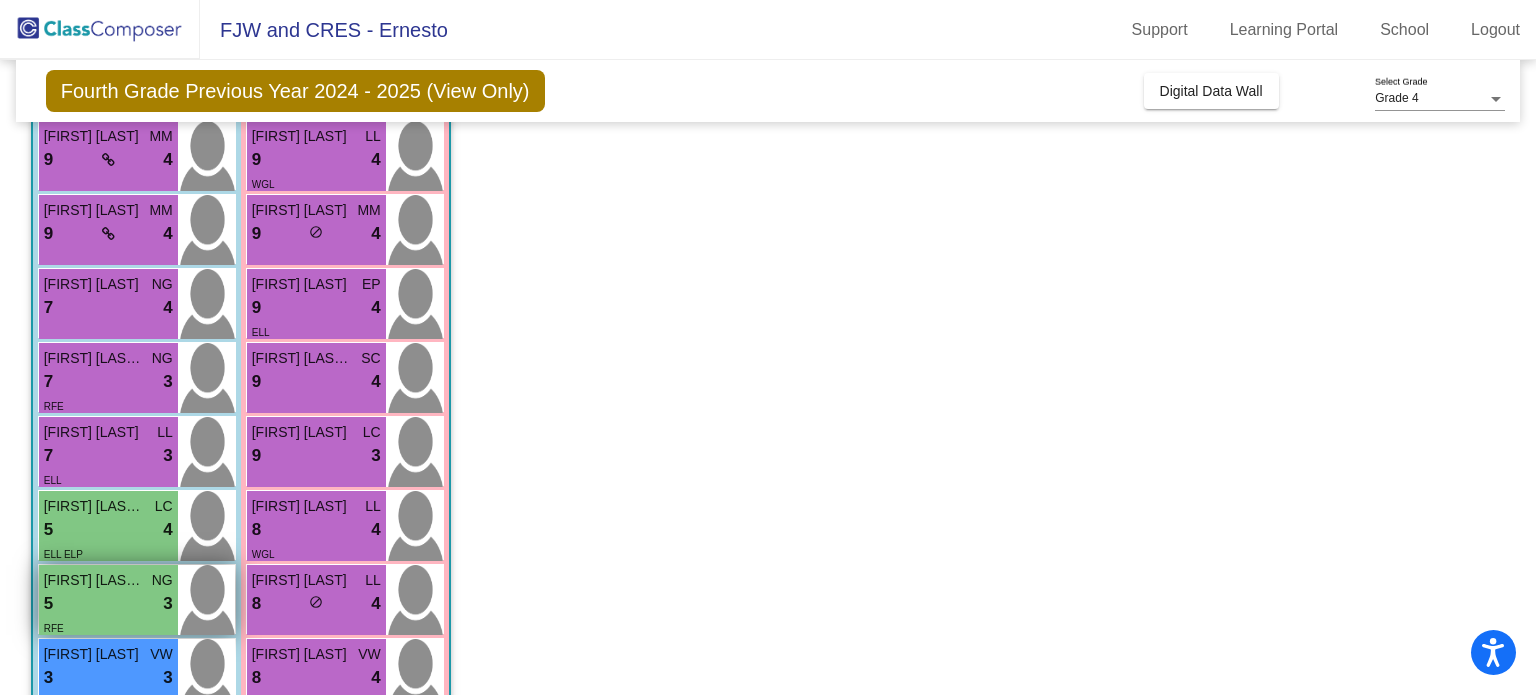 click on "5 lock do_not_disturb_alt 3" at bounding box center [108, 604] 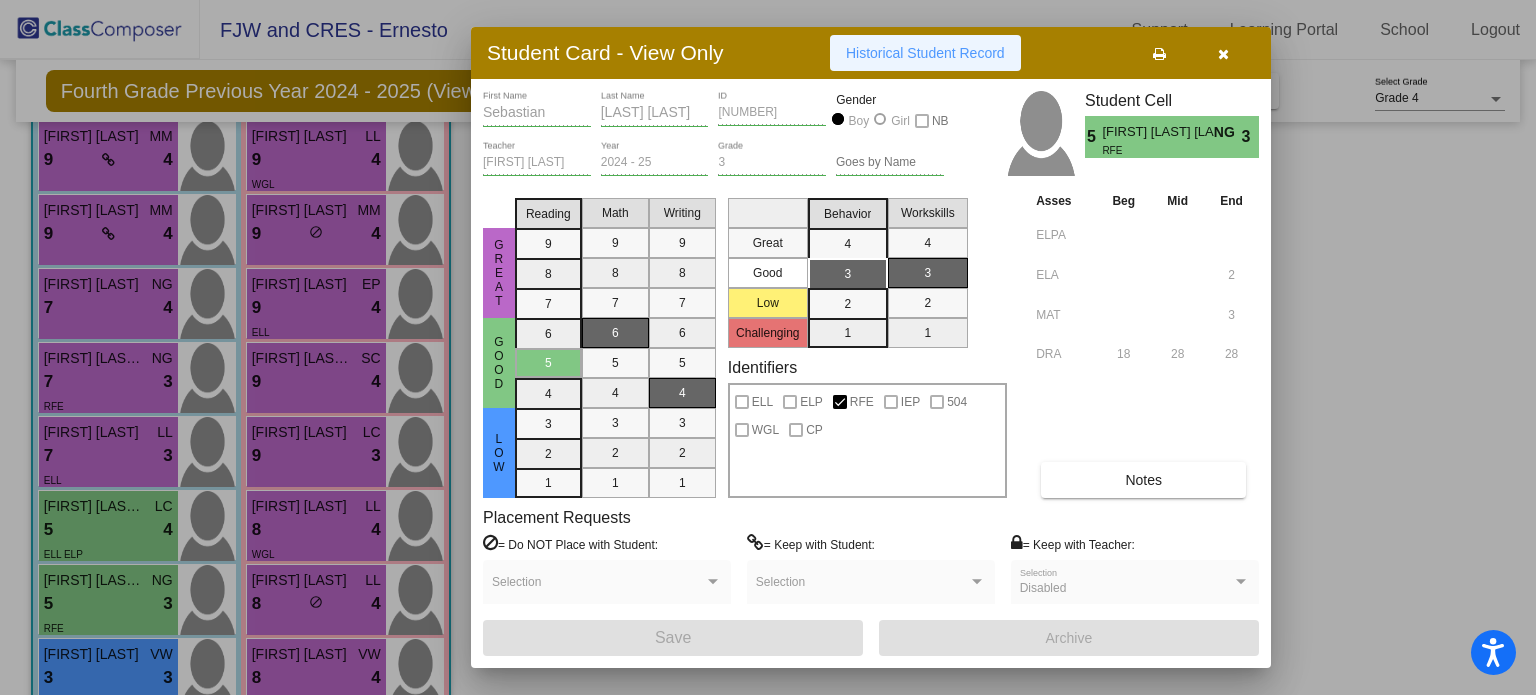 click on "Historical Student Record" at bounding box center [925, 53] 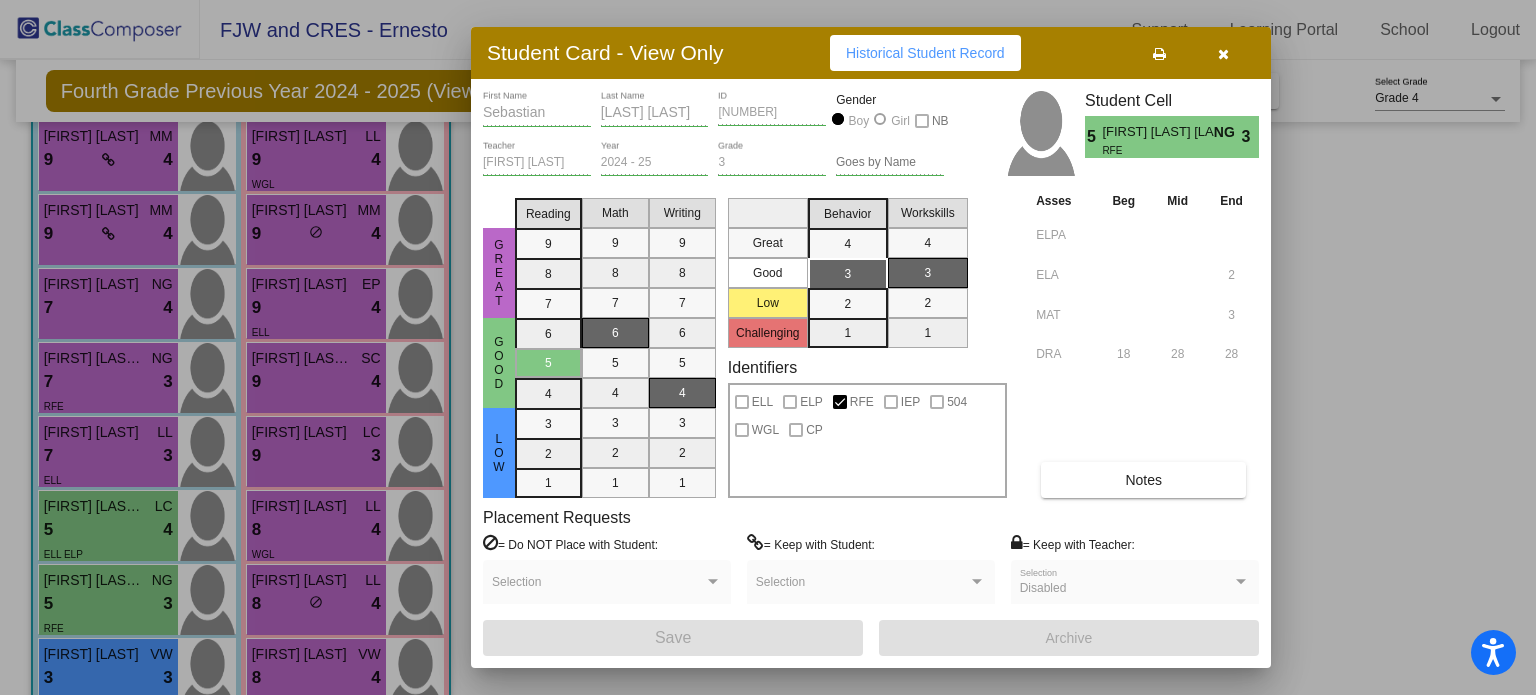 click at bounding box center (1223, 53) 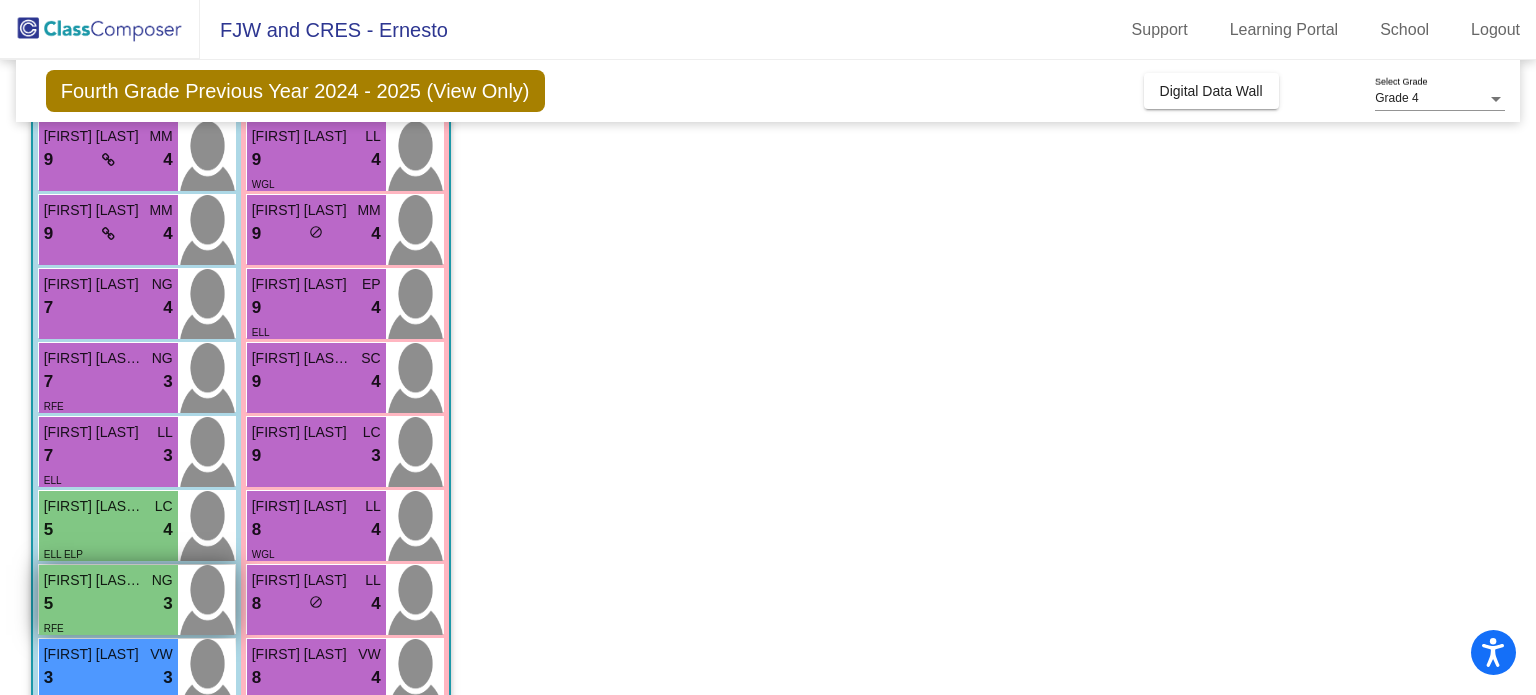 scroll, scrollTop: 300, scrollLeft: 0, axis: vertical 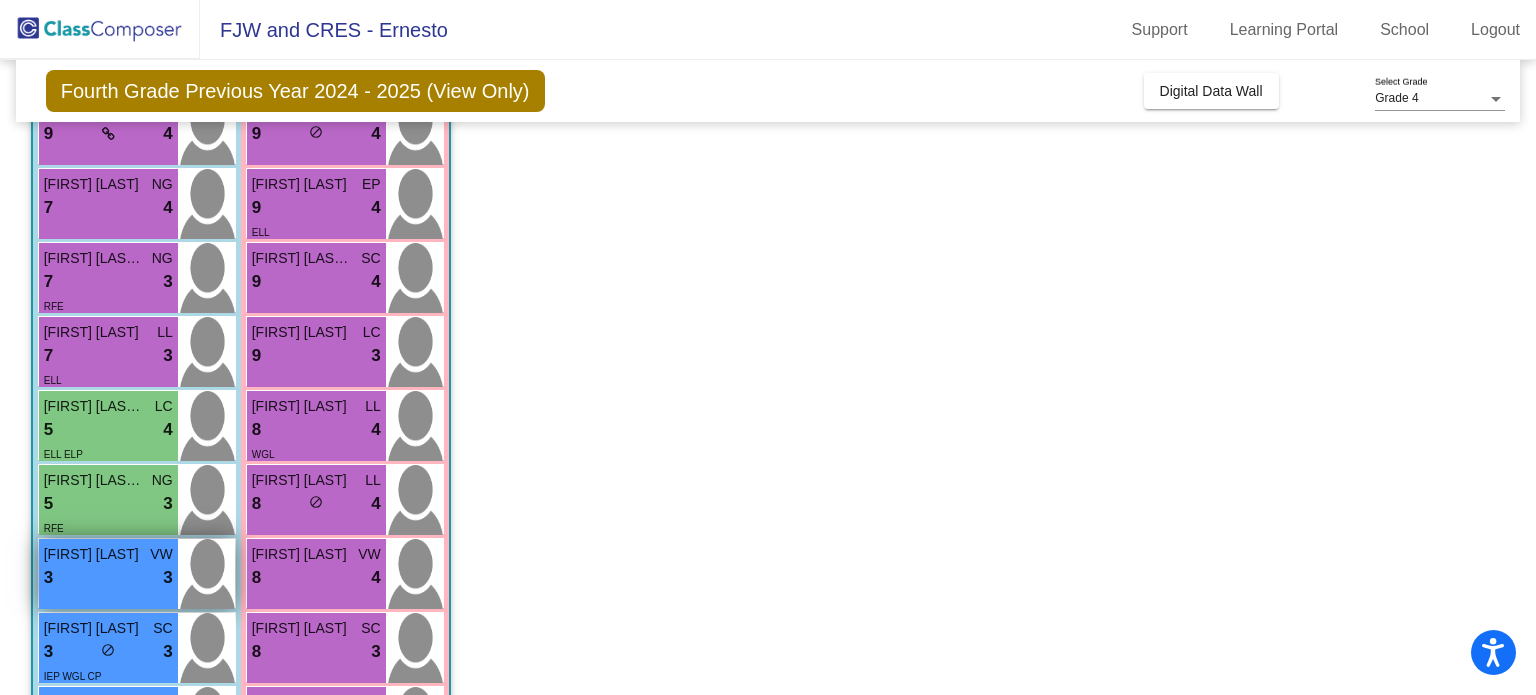 click on "3 lock do_not_disturb_alt 3" at bounding box center [108, 578] 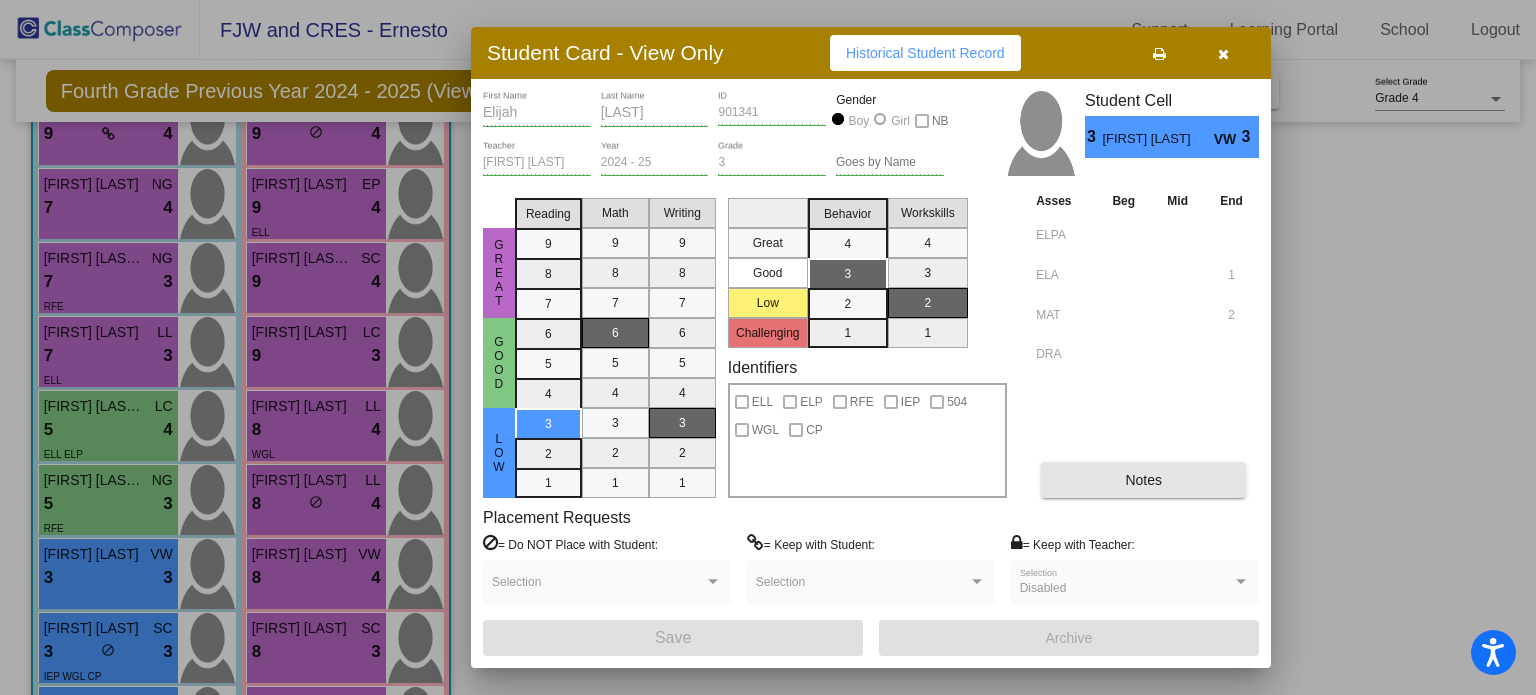 click on "Notes" at bounding box center (1143, 480) 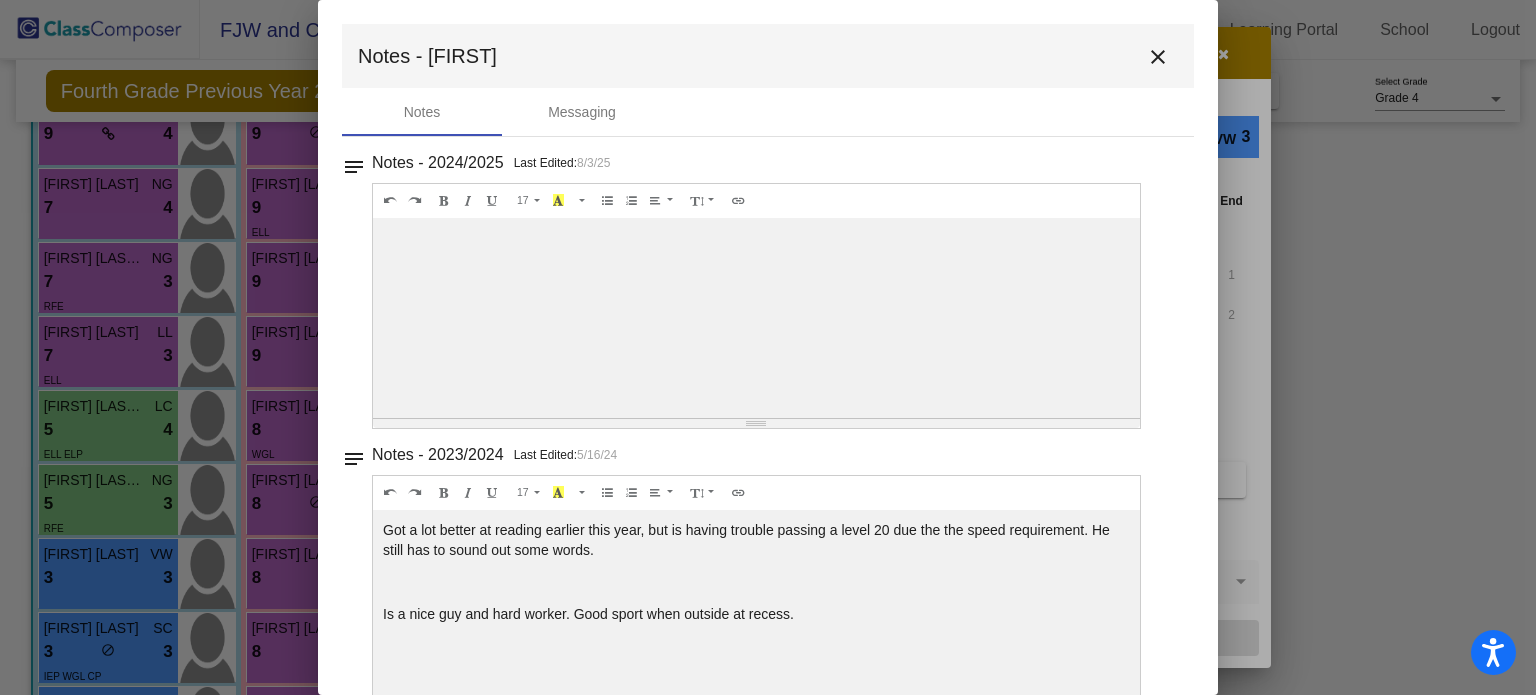 click on "close" at bounding box center (1158, 57) 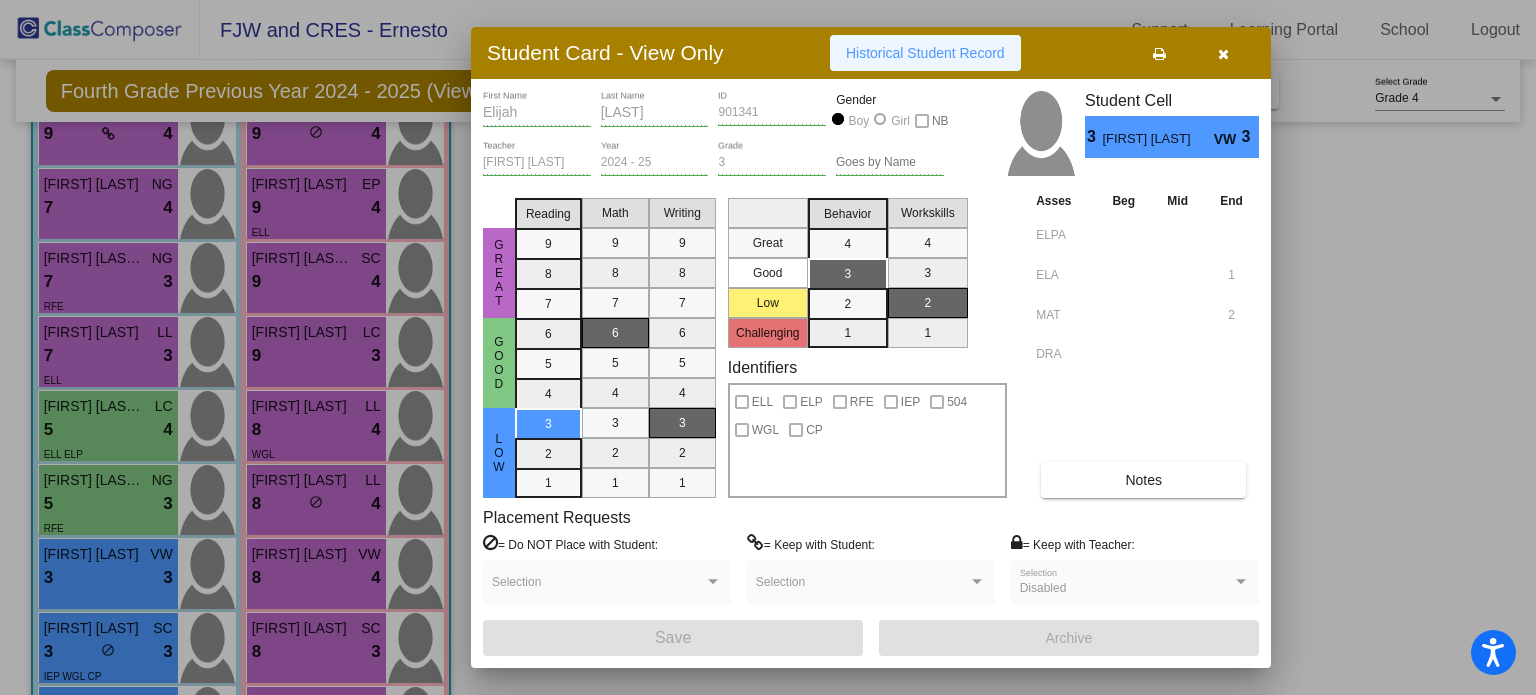 click on "Historical Student Record" at bounding box center (925, 53) 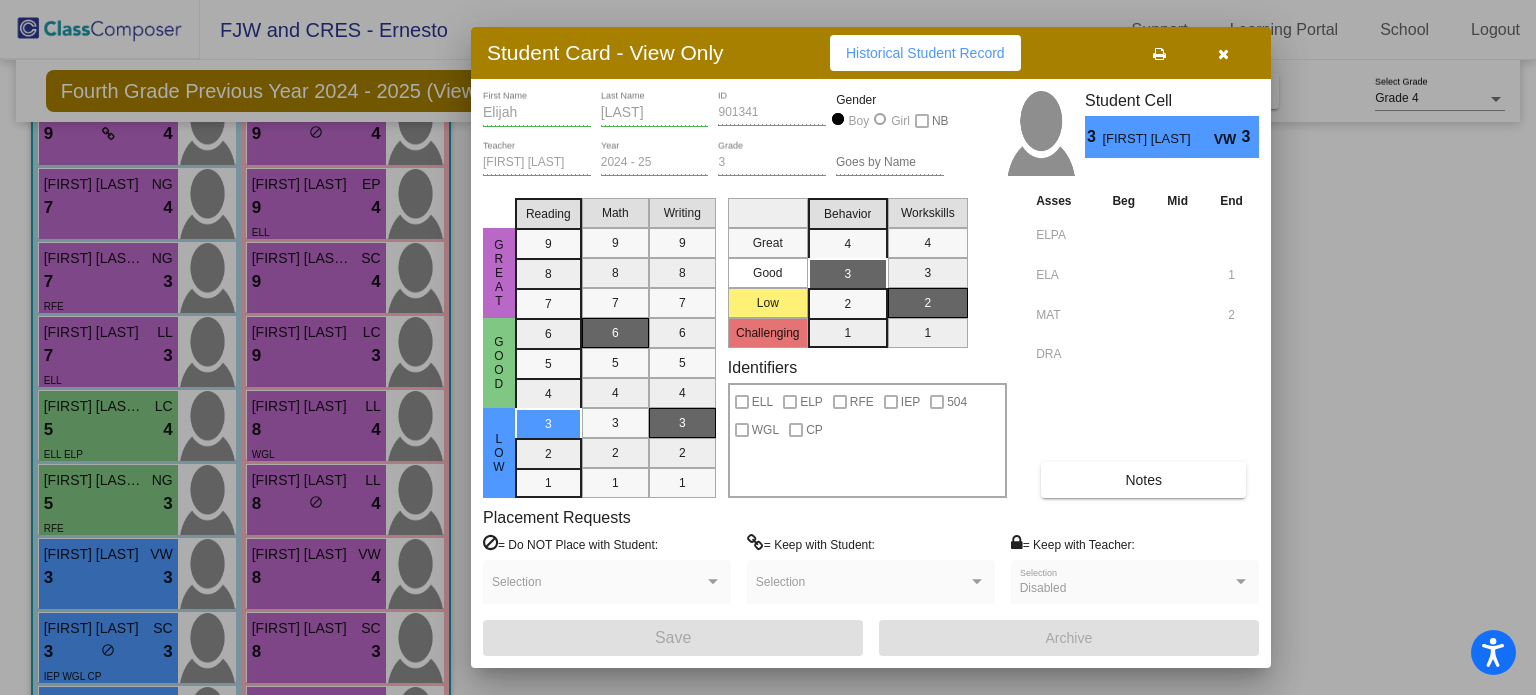 click at bounding box center [1223, 54] 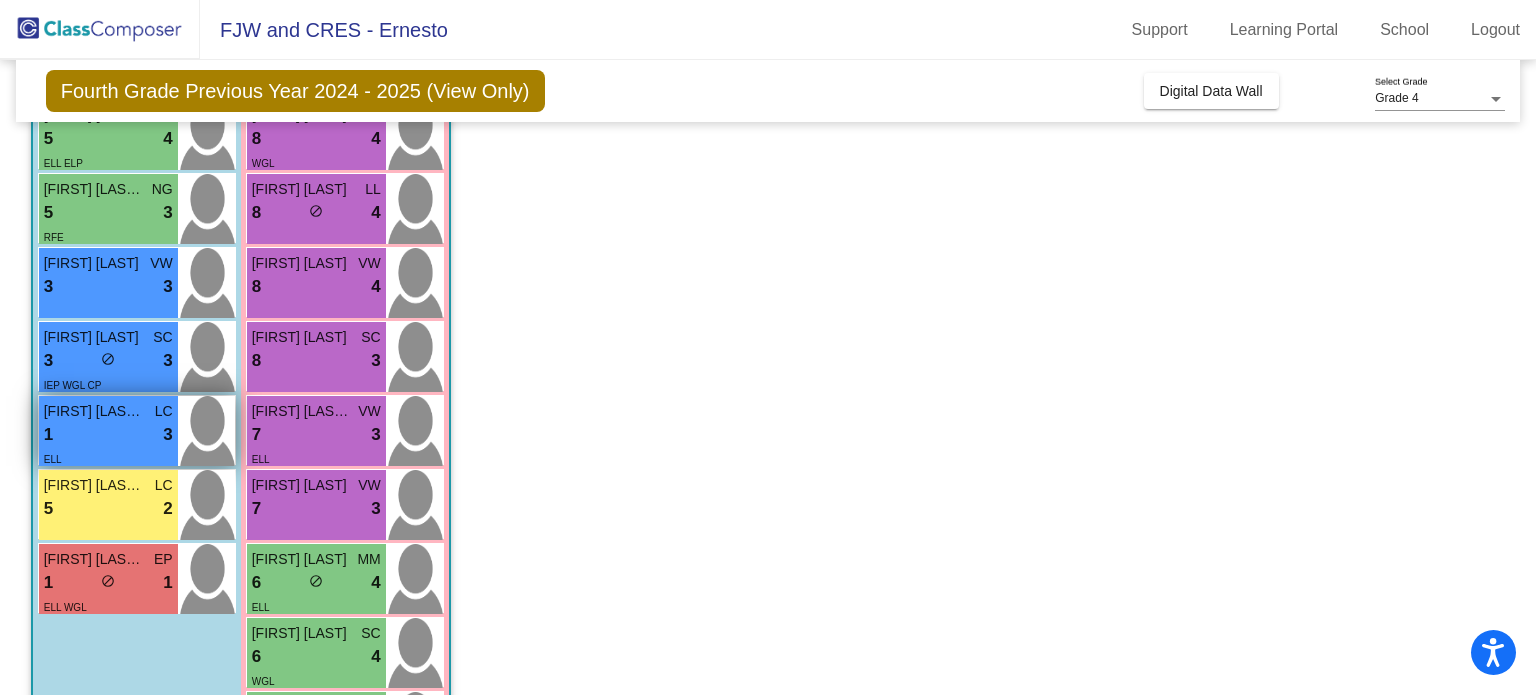 scroll, scrollTop: 600, scrollLeft: 0, axis: vertical 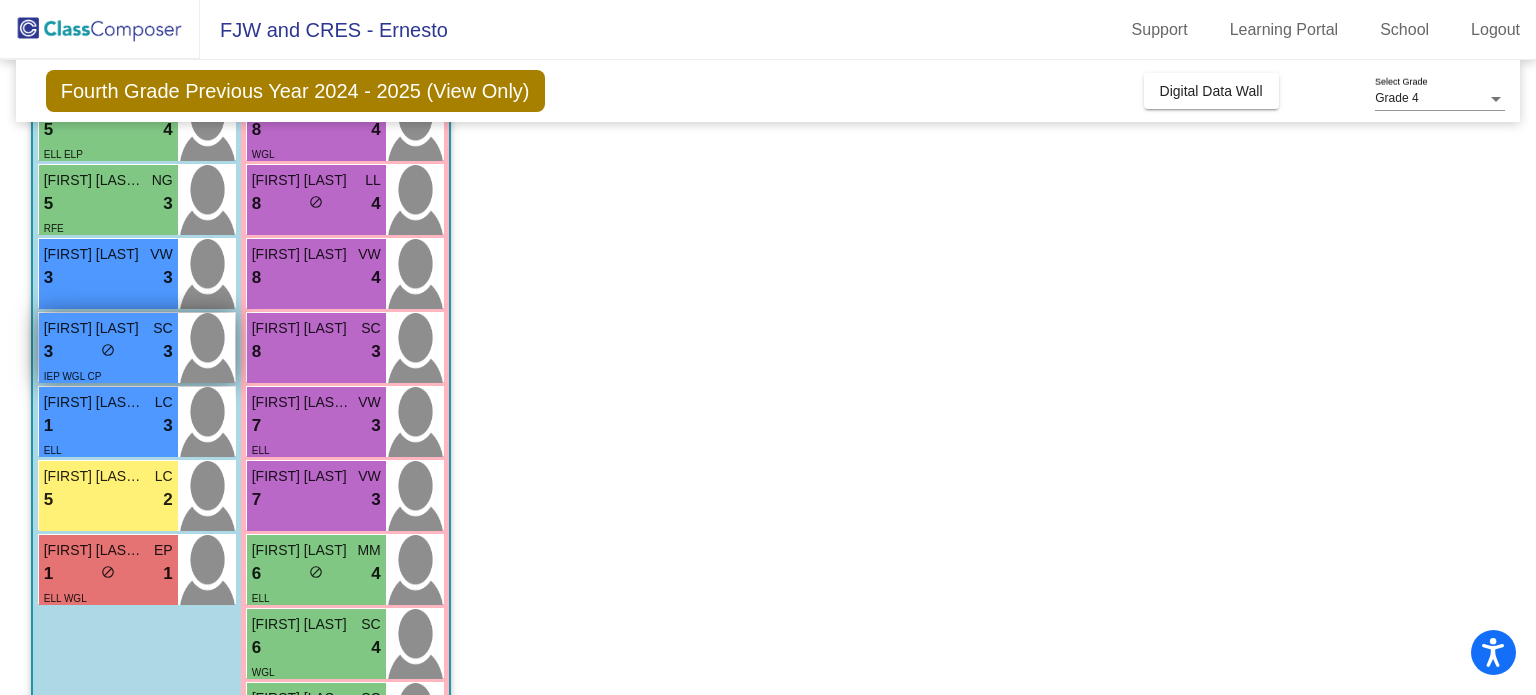 click on "3 lock do_not_disturb_alt 3" at bounding box center (108, 352) 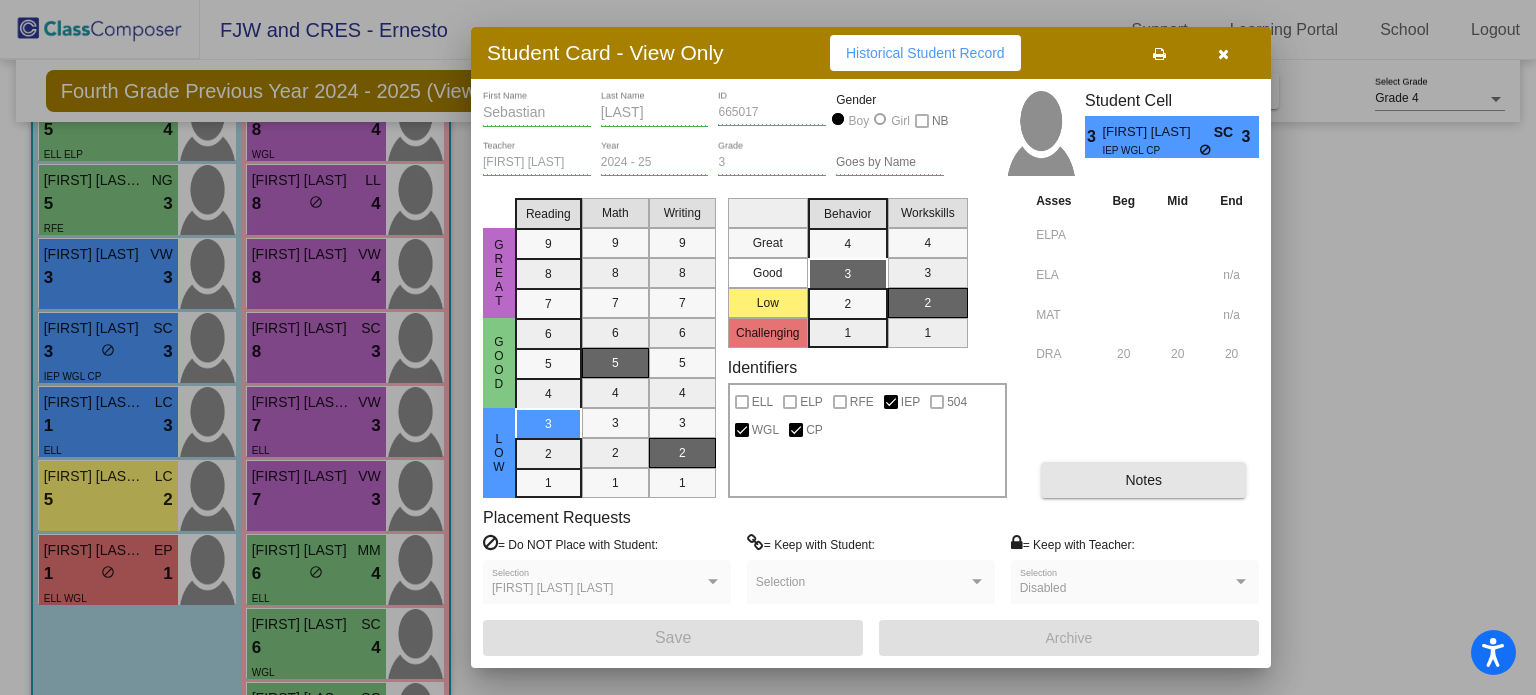 click on "Notes" at bounding box center [1143, 480] 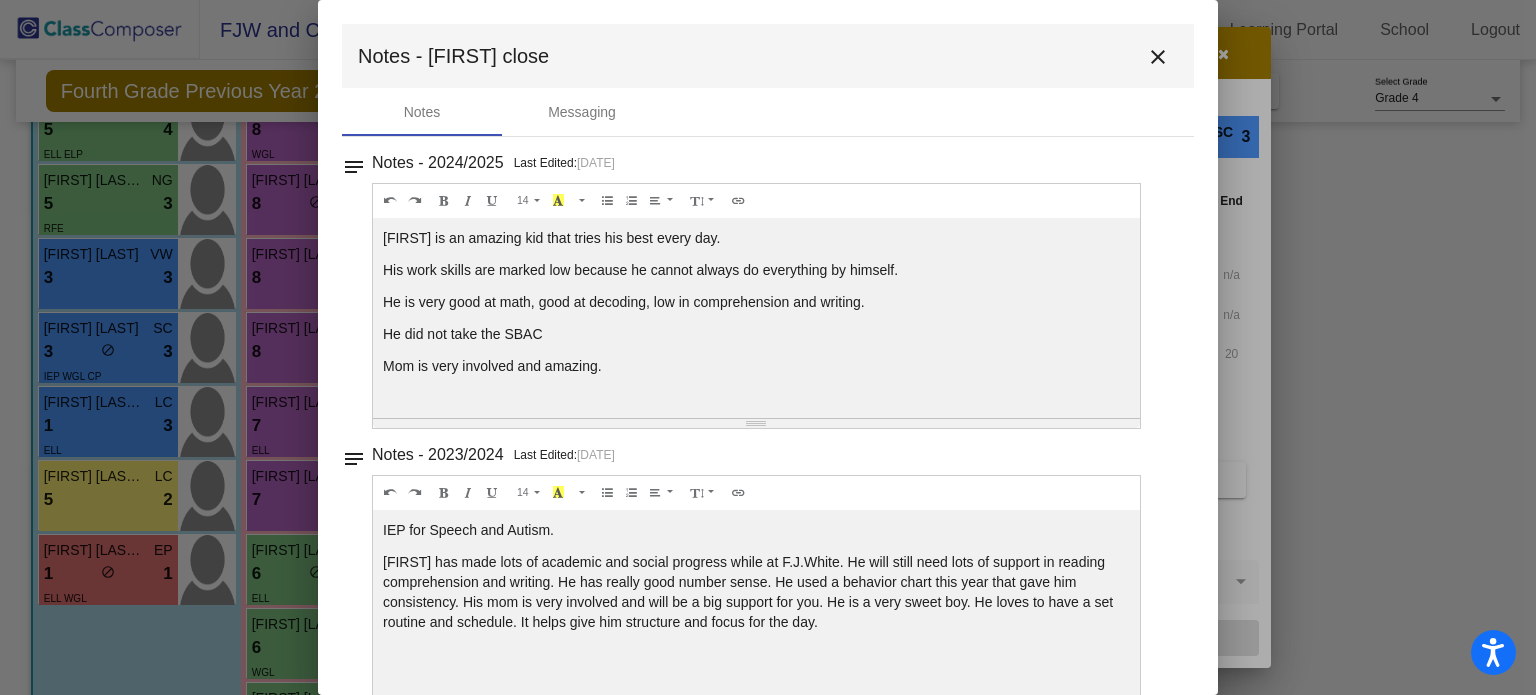 click on "Notes - [FIRST] close" at bounding box center (768, 56) 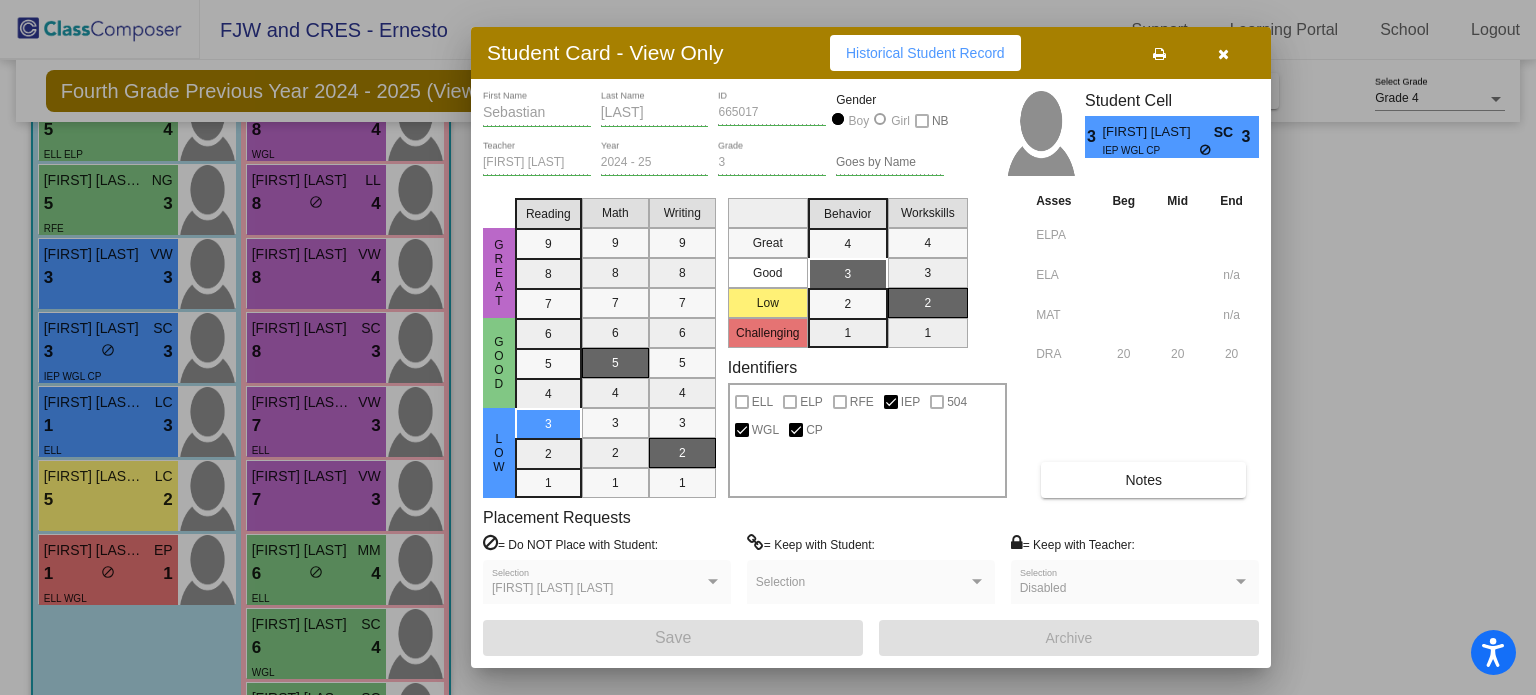click on "Historical Student Record" at bounding box center (925, 53) 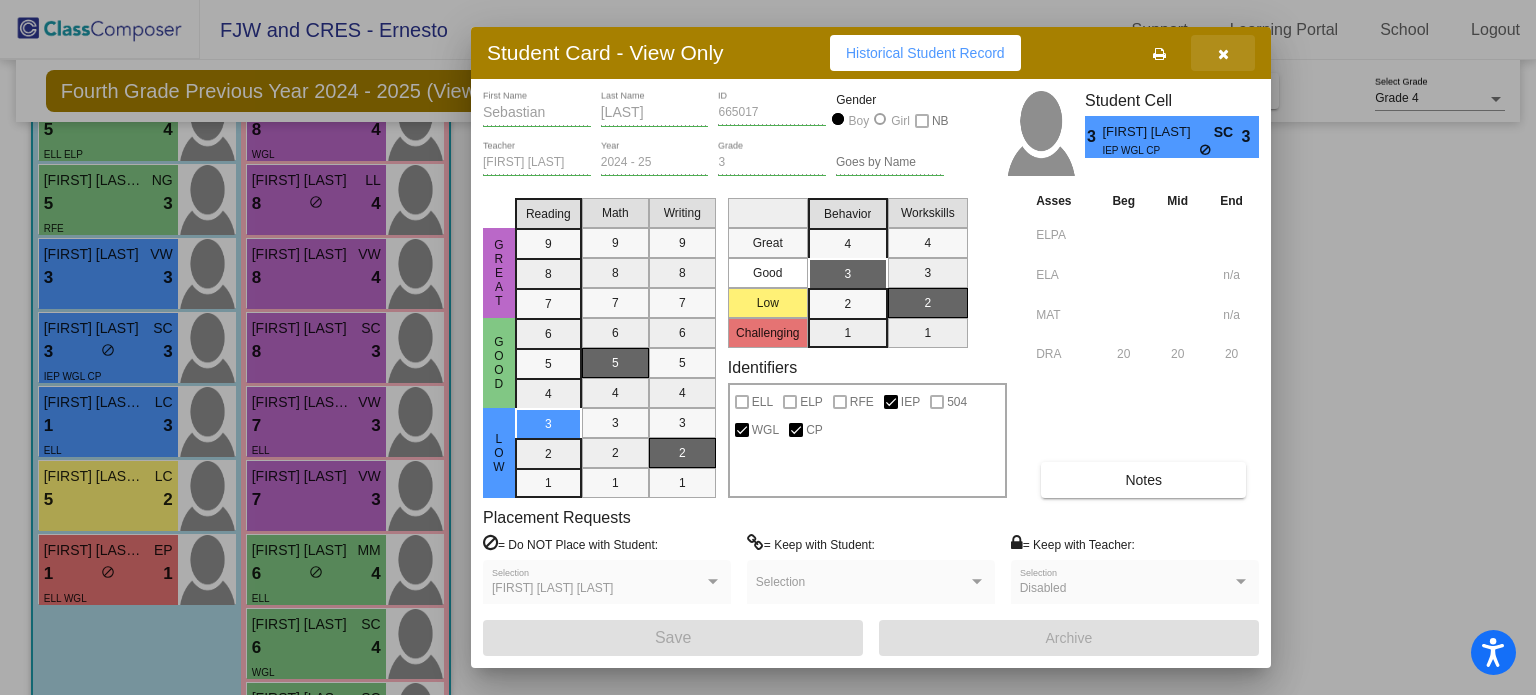 click at bounding box center (1223, 53) 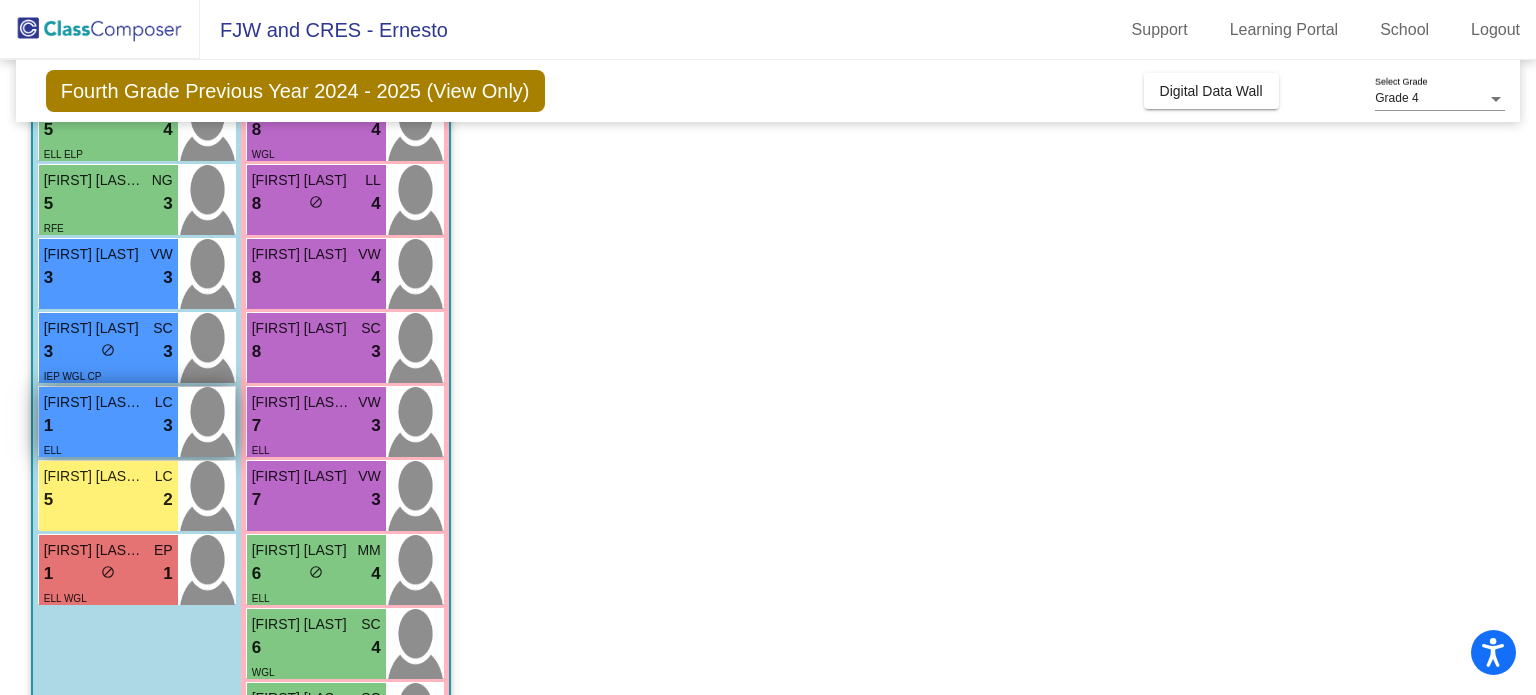 click on "1 lock do_not_disturb_alt 3" at bounding box center (108, 426) 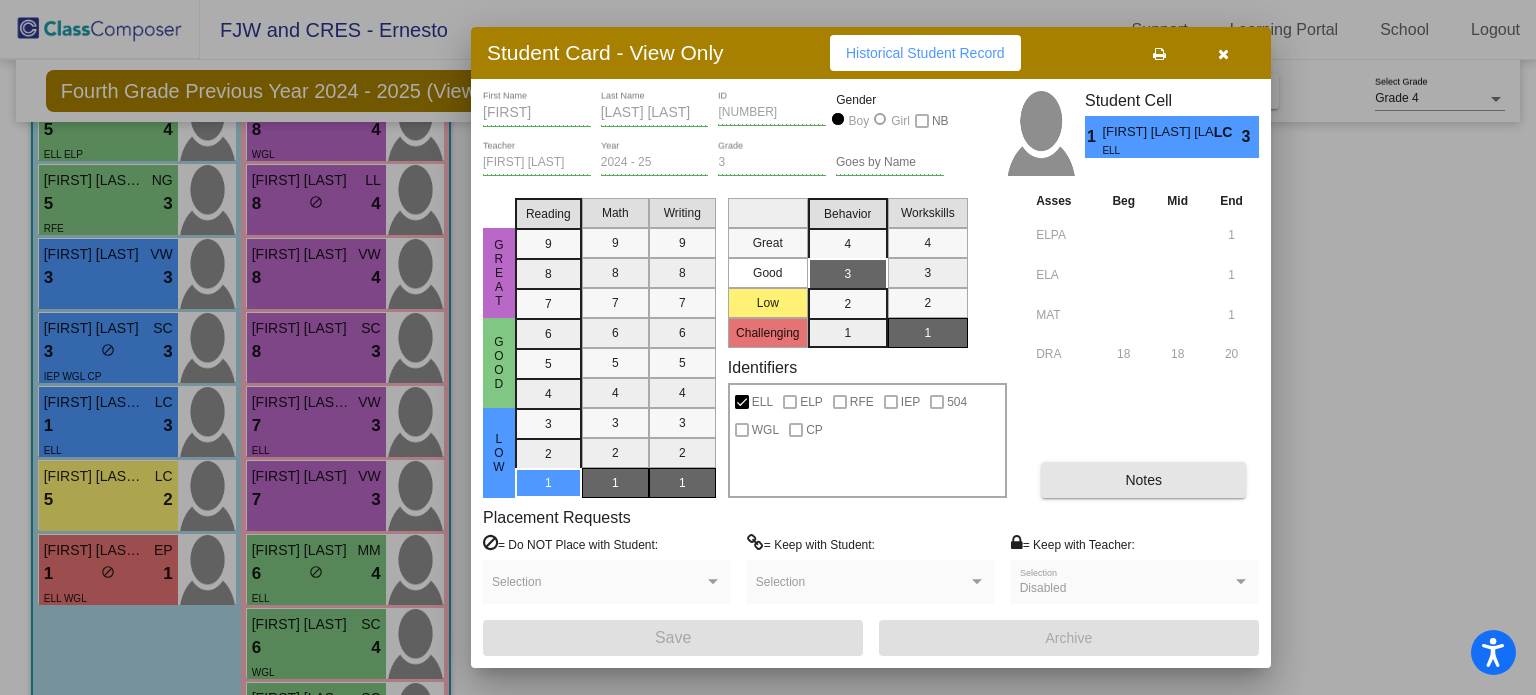 click on "Notes" at bounding box center (1143, 480) 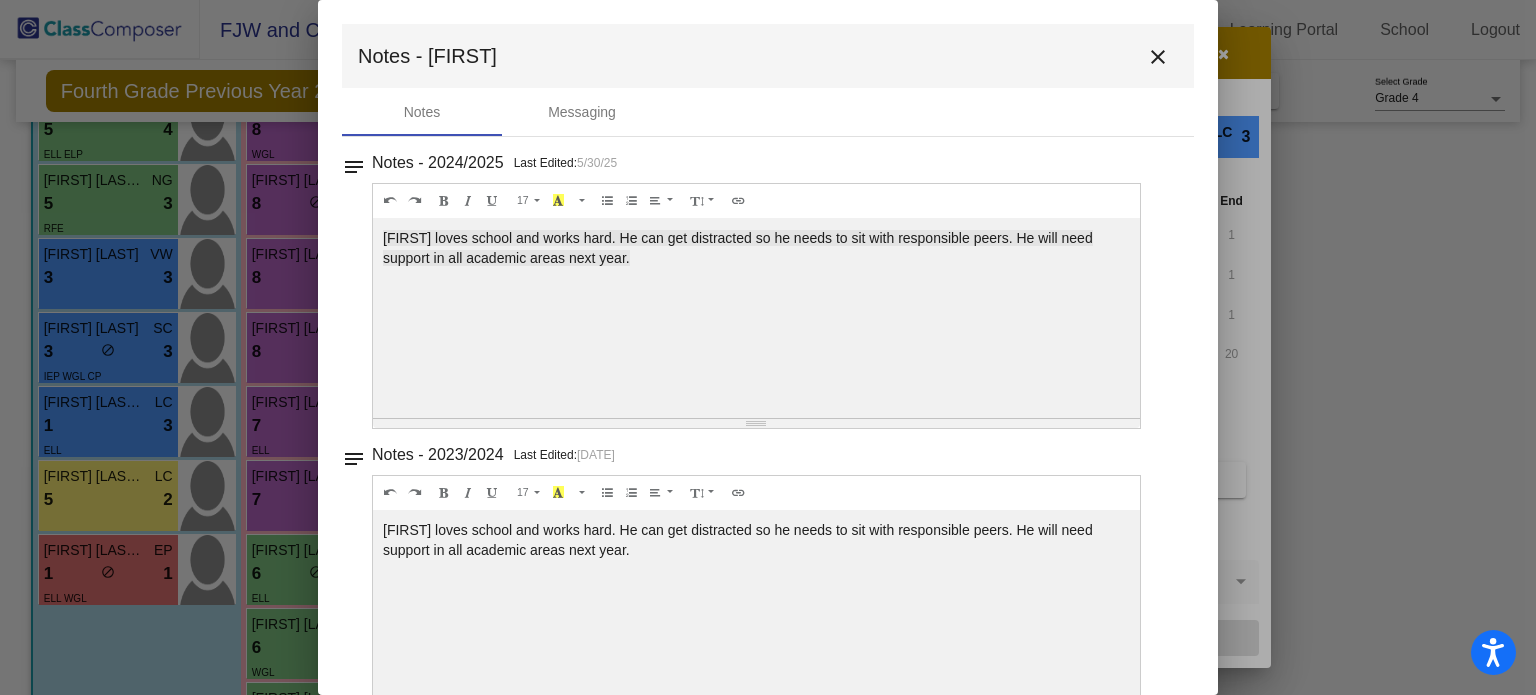 click on "close" at bounding box center [1158, 57] 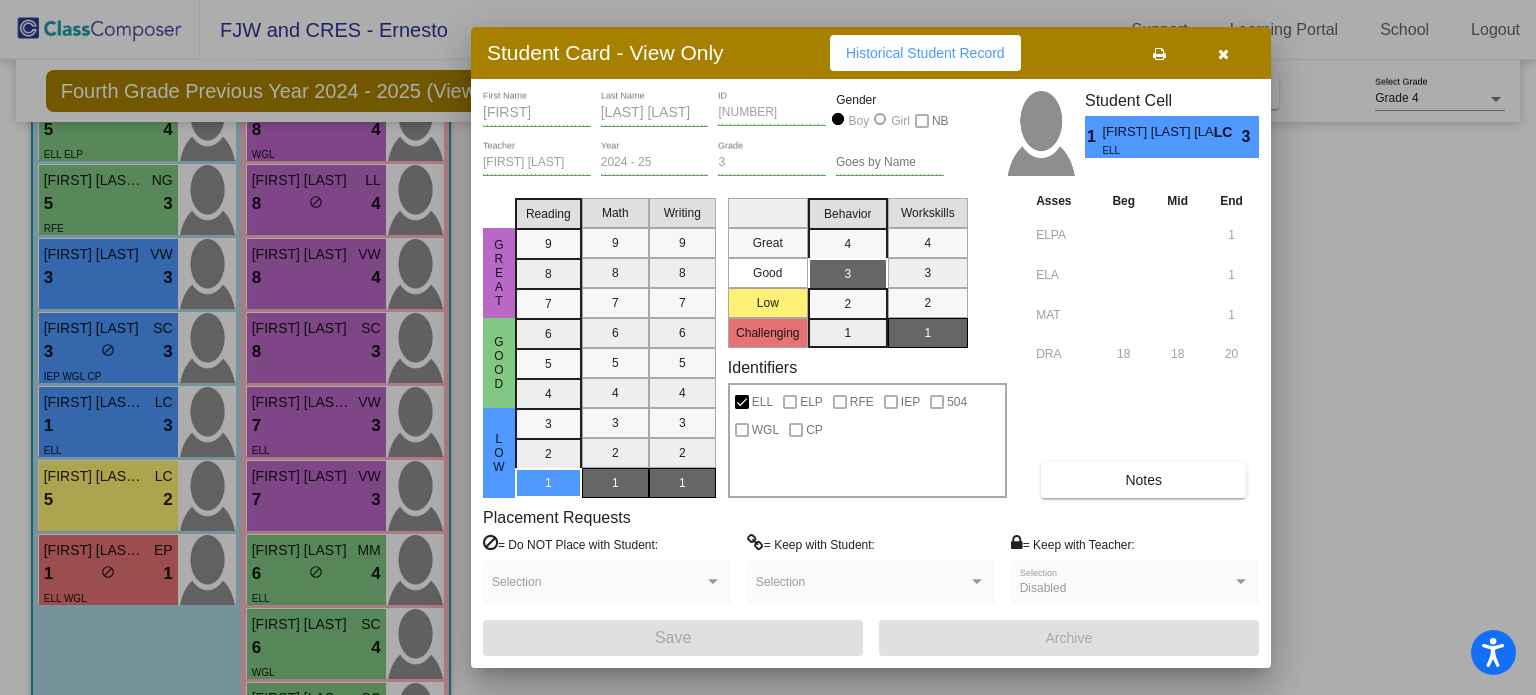 click on "Historical Student Record" at bounding box center (925, 53) 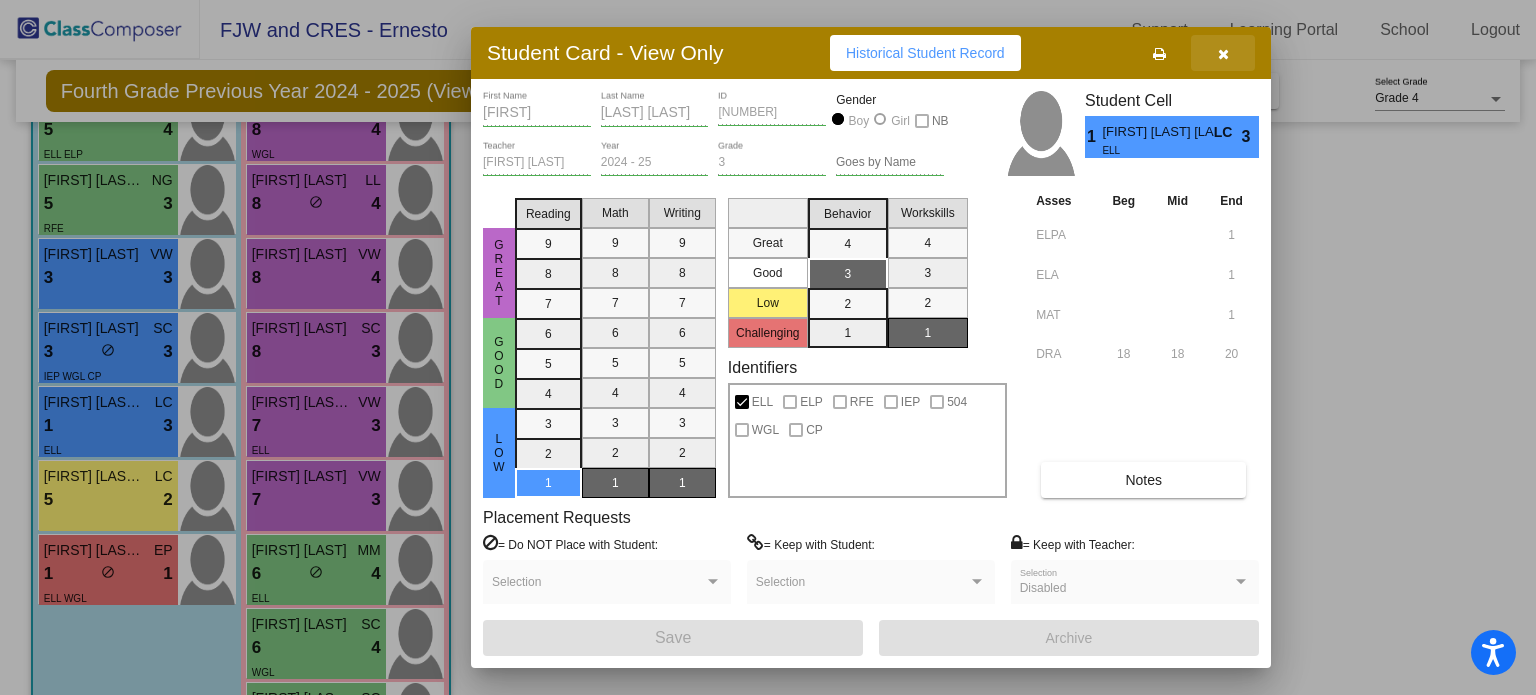 click at bounding box center (1223, 53) 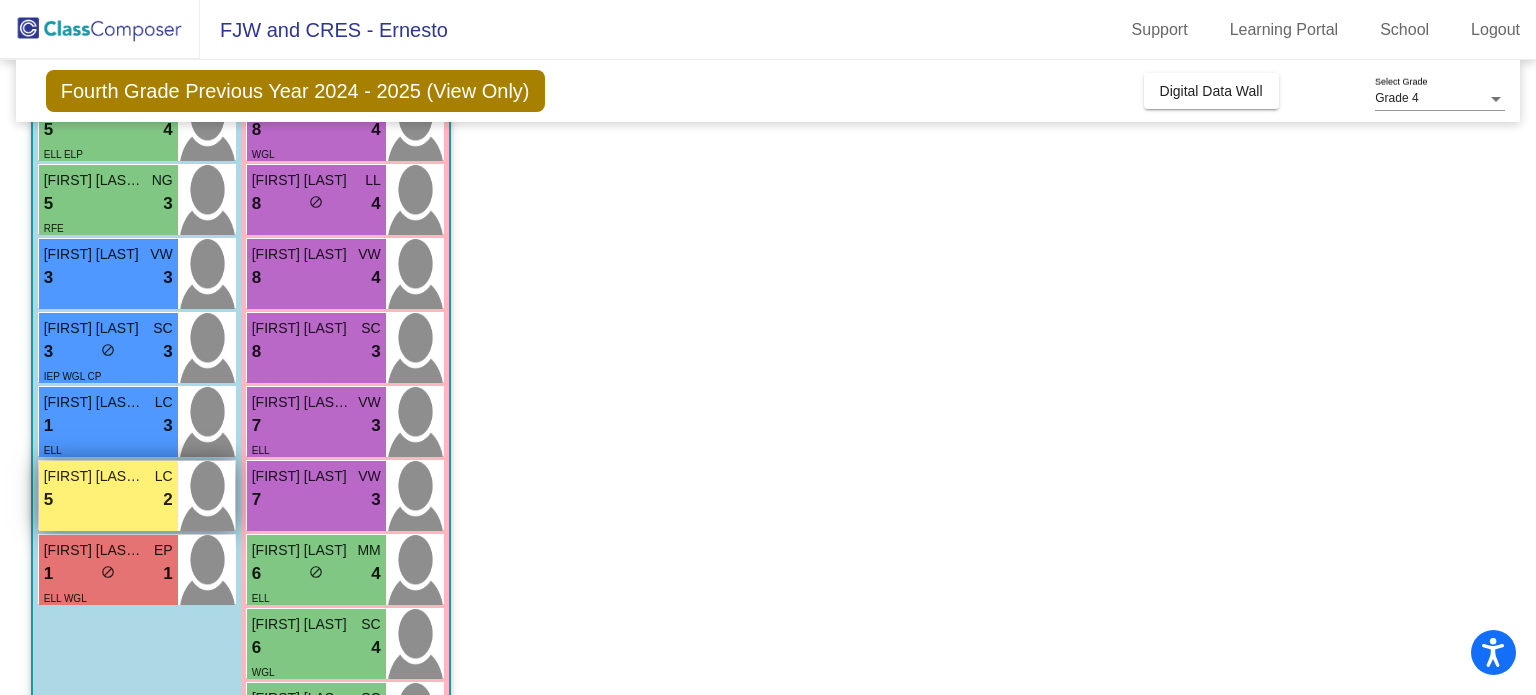 click on "5 lock do_not_disturb_alt 2" at bounding box center [108, 500] 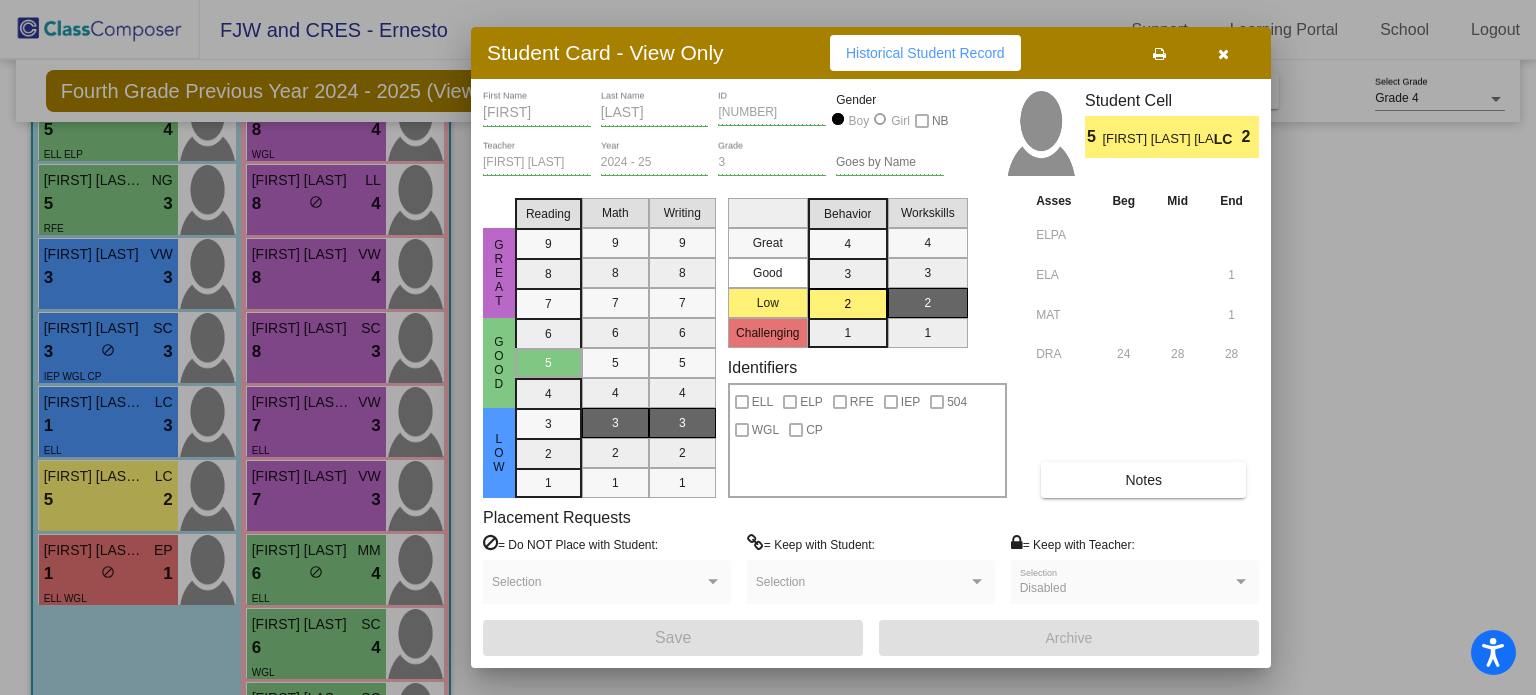 click on "Historical Student Record" at bounding box center [925, 53] 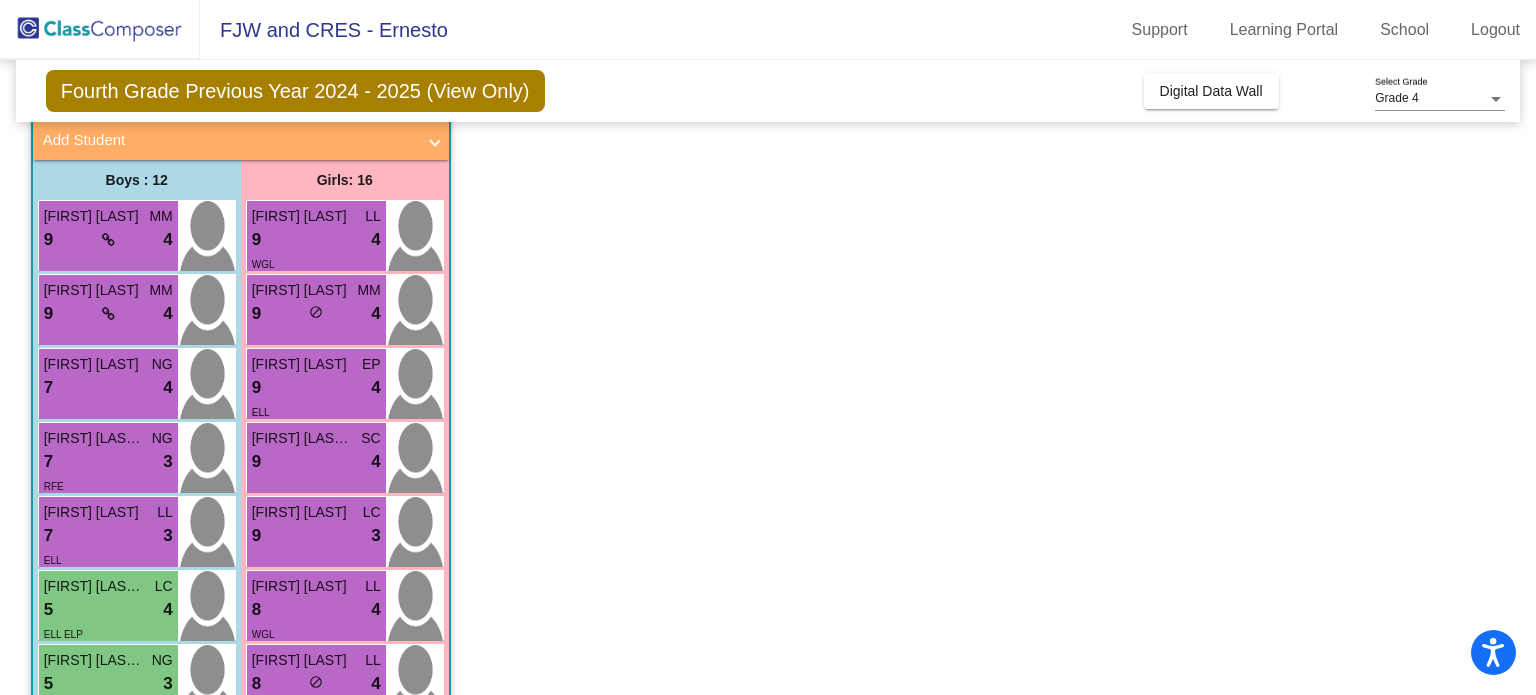scroll, scrollTop: 100, scrollLeft: 0, axis: vertical 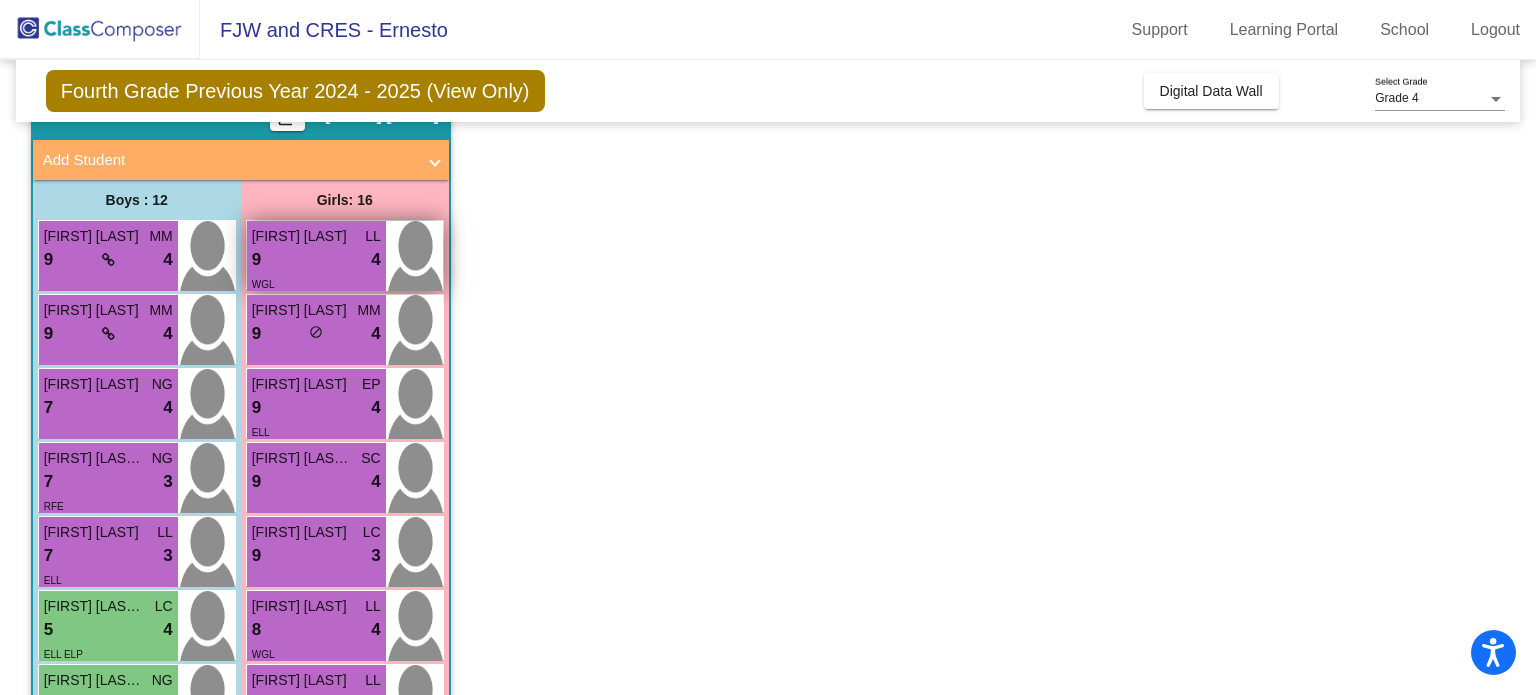 click on "9 lock do_not_disturb_alt 4" at bounding box center [316, 260] 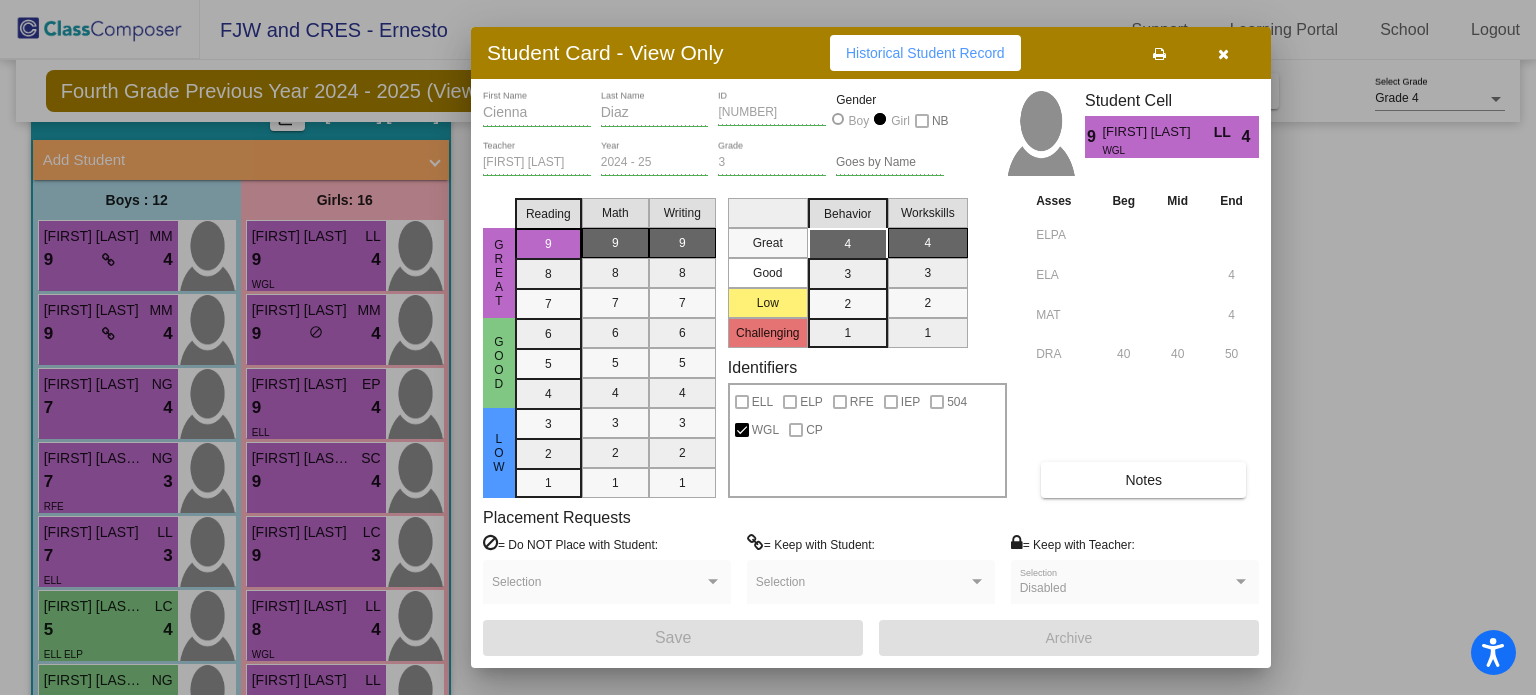 click at bounding box center [1223, 53] 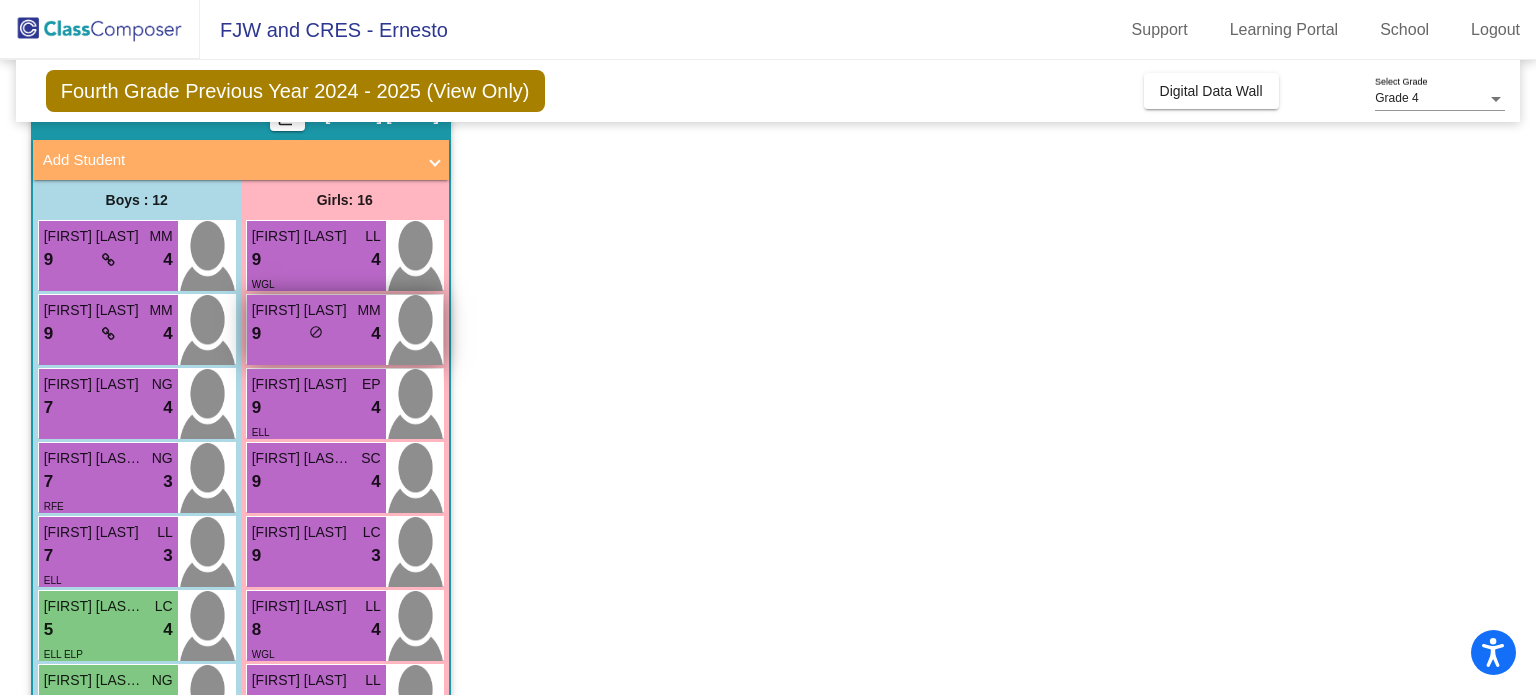 click on "do_not_disturb_alt" at bounding box center [316, 332] 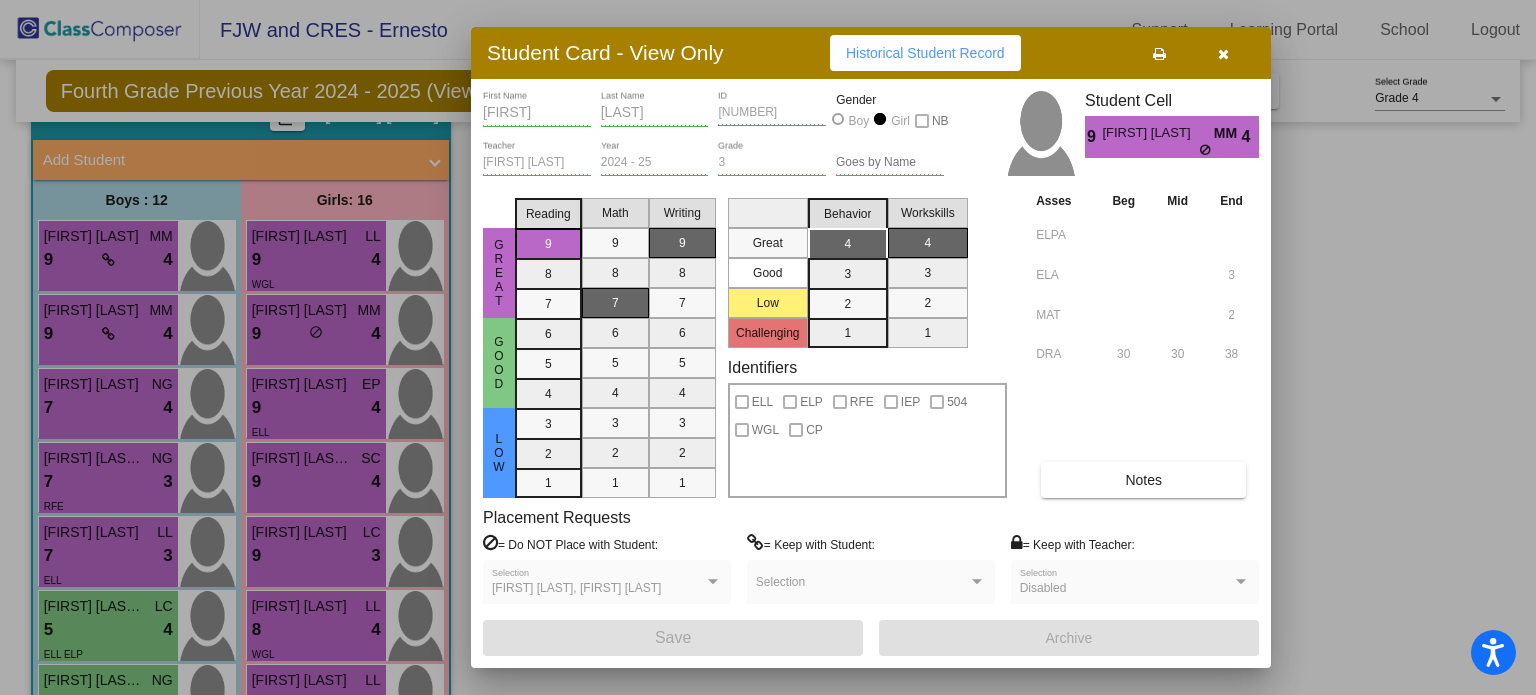 click at bounding box center (1223, 54) 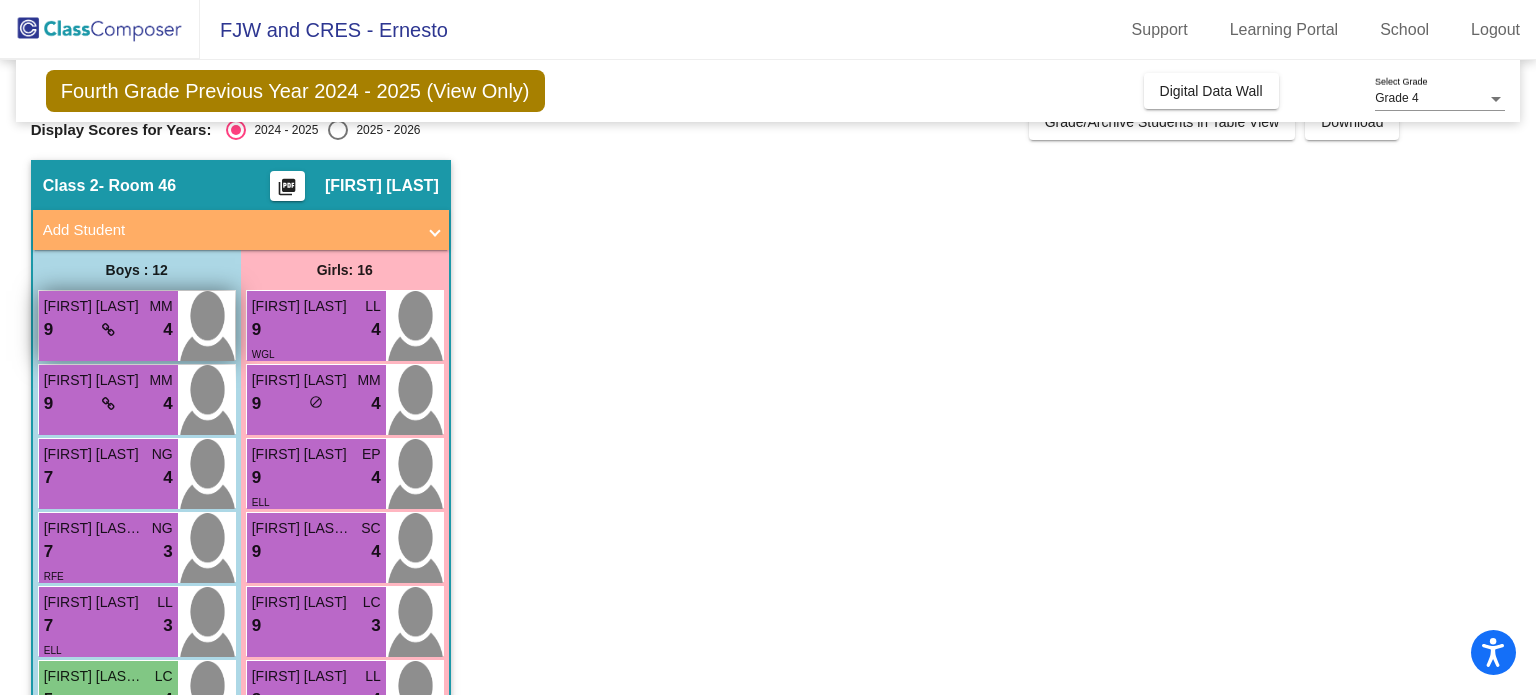 scroll, scrollTop: 0, scrollLeft: 0, axis: both 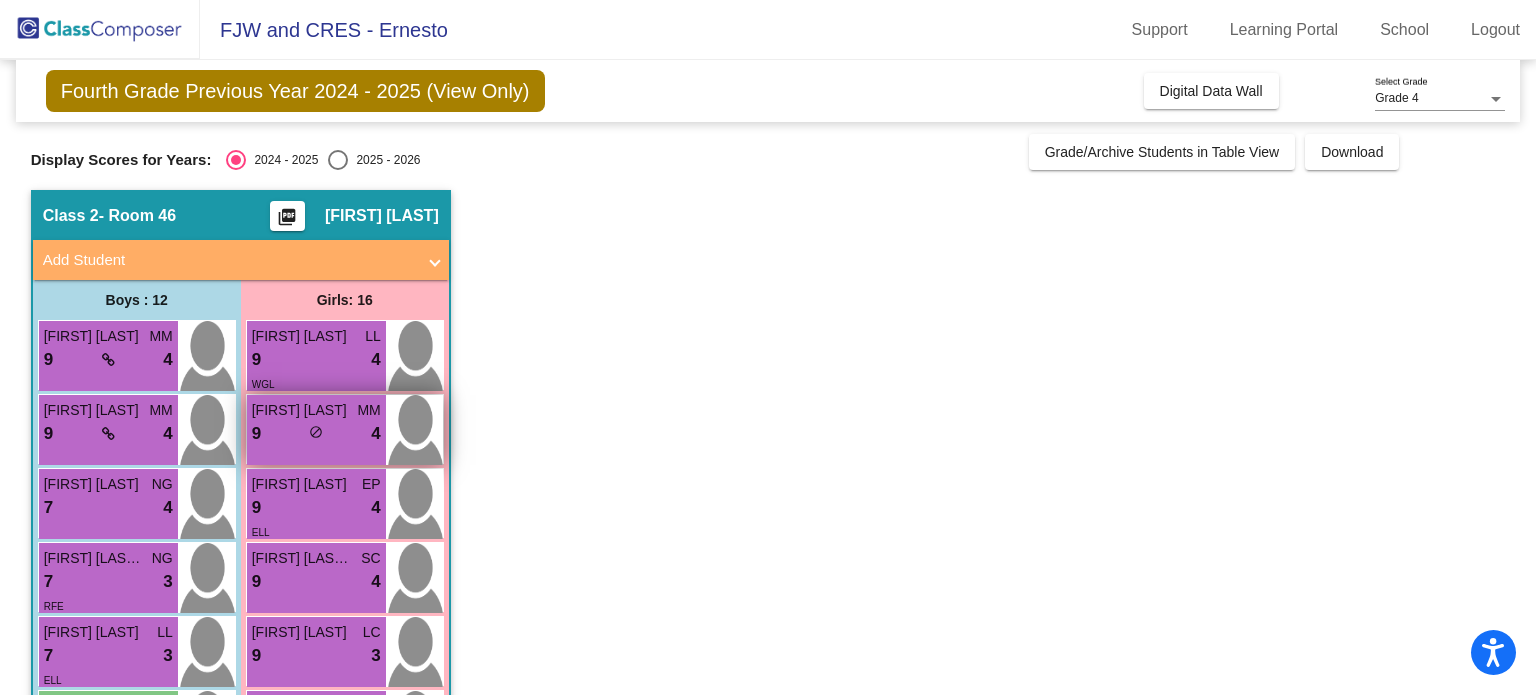 click on "[FIRST] [LAST]" at bounding box center [302, 410] 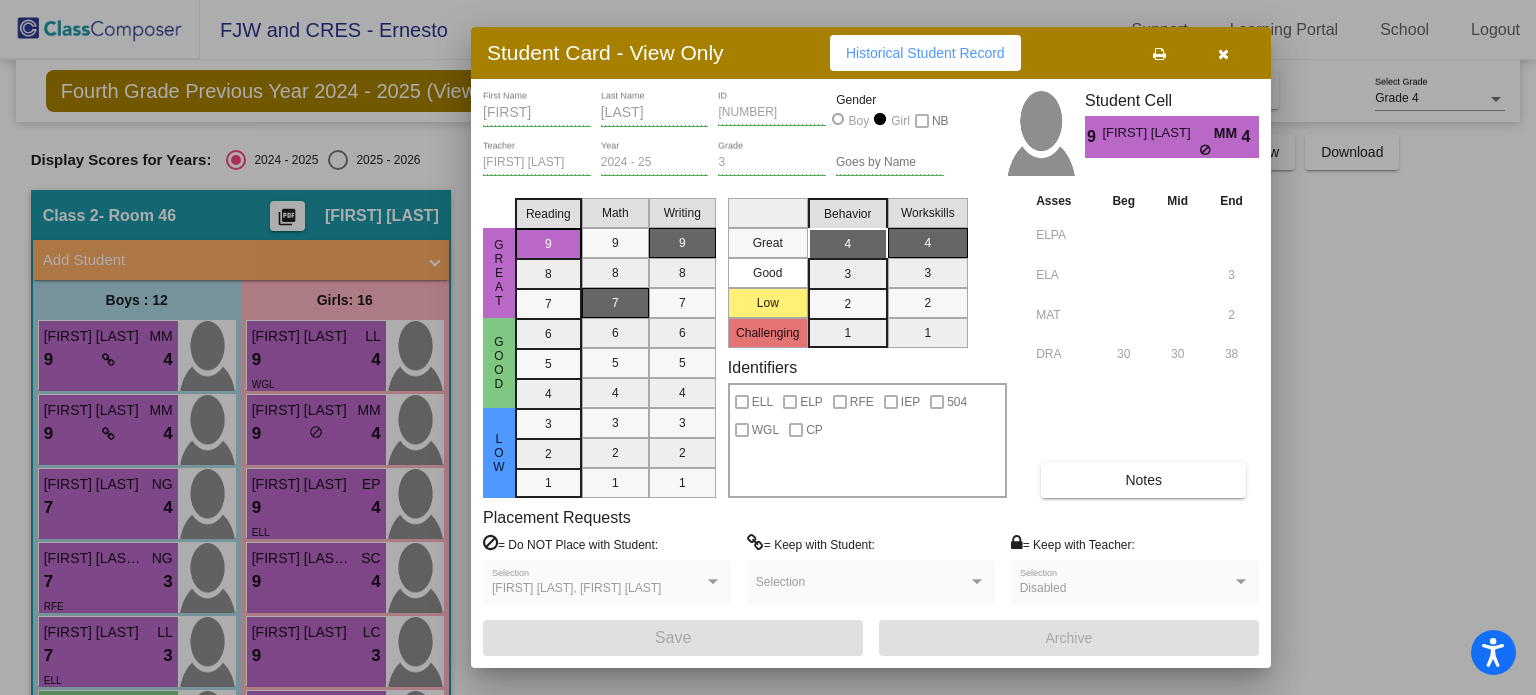 click on "Historical Student Record" at bounding box center (925, 53) 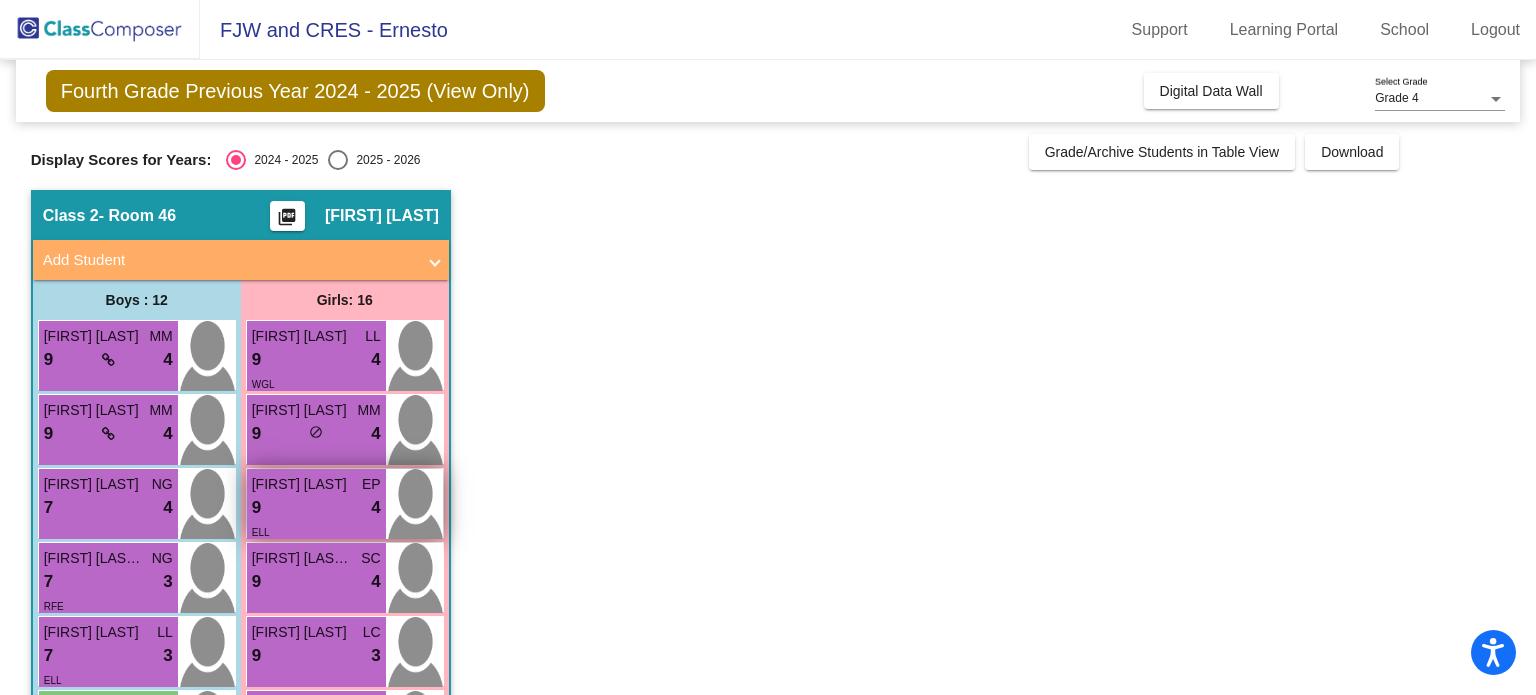 click on "9 lock do_not_disturb_alt 4" at bounding box center [316, 508] 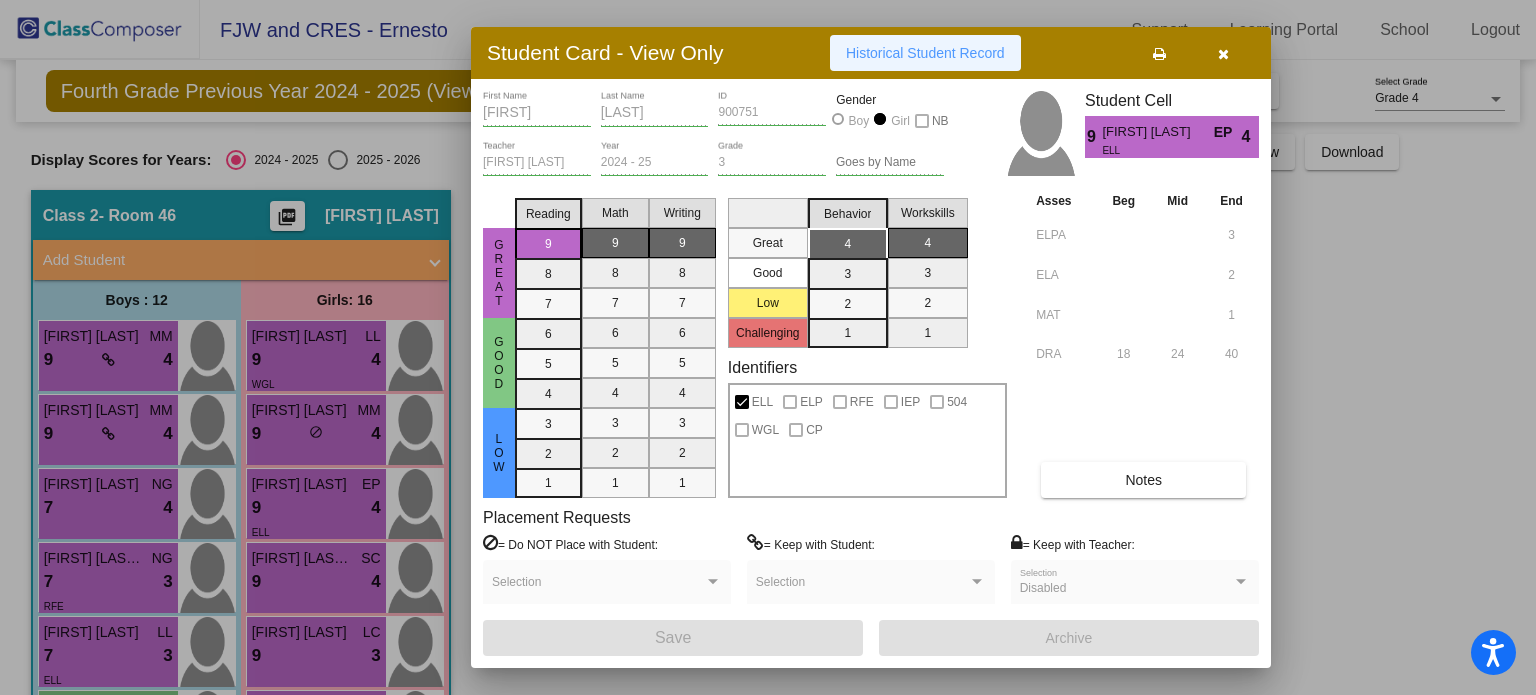 click on "Historical Student Record" at bounding box center [925, 53] 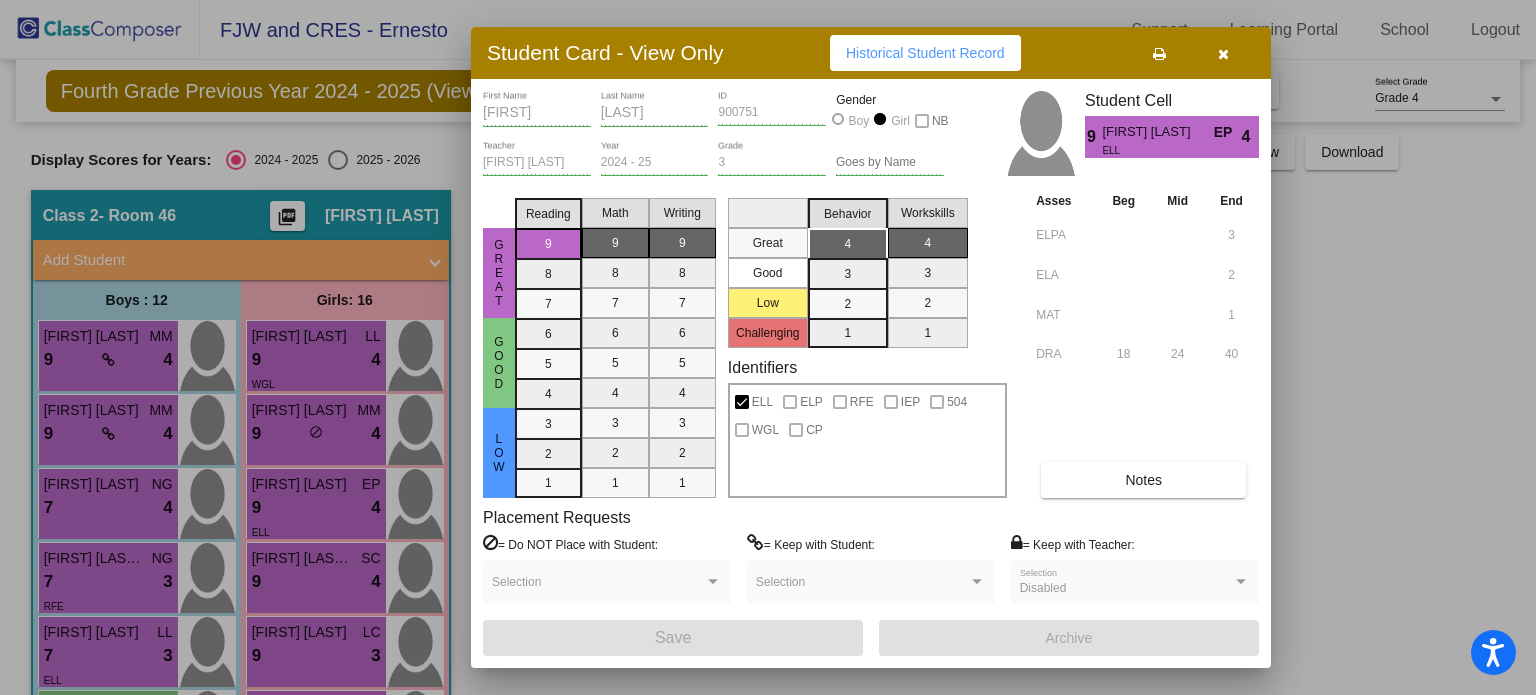 click at bounding box center [1223, 53] 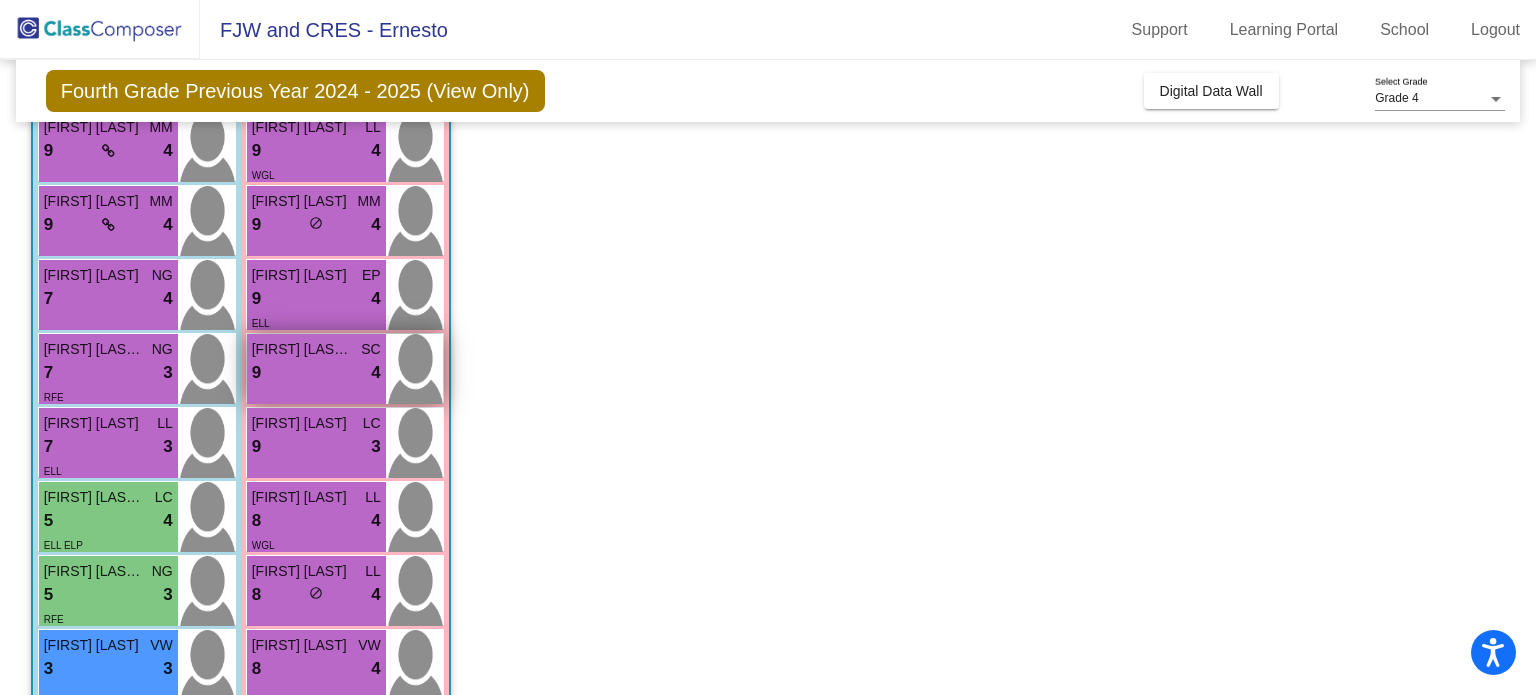 scroll, scrollTop: 200, scrollLeft: 0, axis: vertical 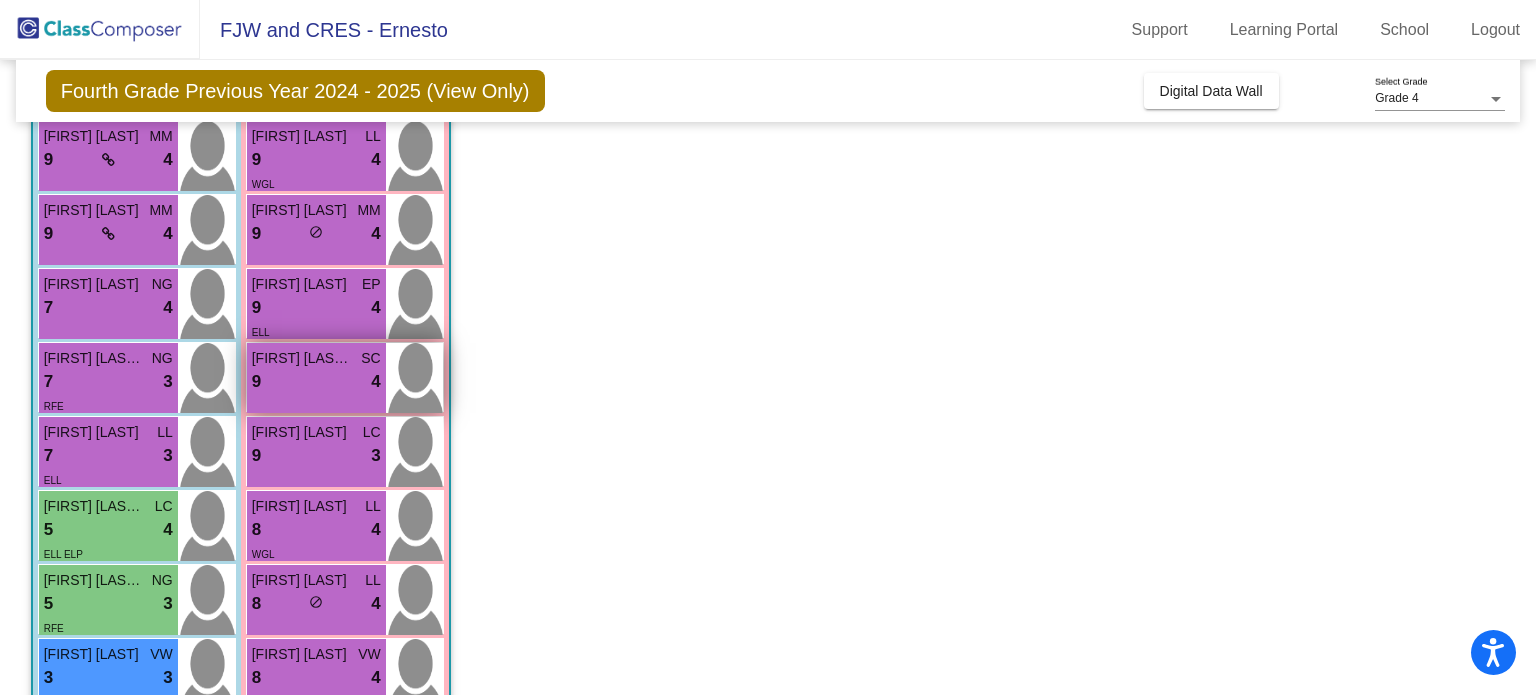 click on "[FIRST] [LAST] SC [NUMBER] lock do_not_disturb_alt [NUMBER]" at bounding box center (316, 378) 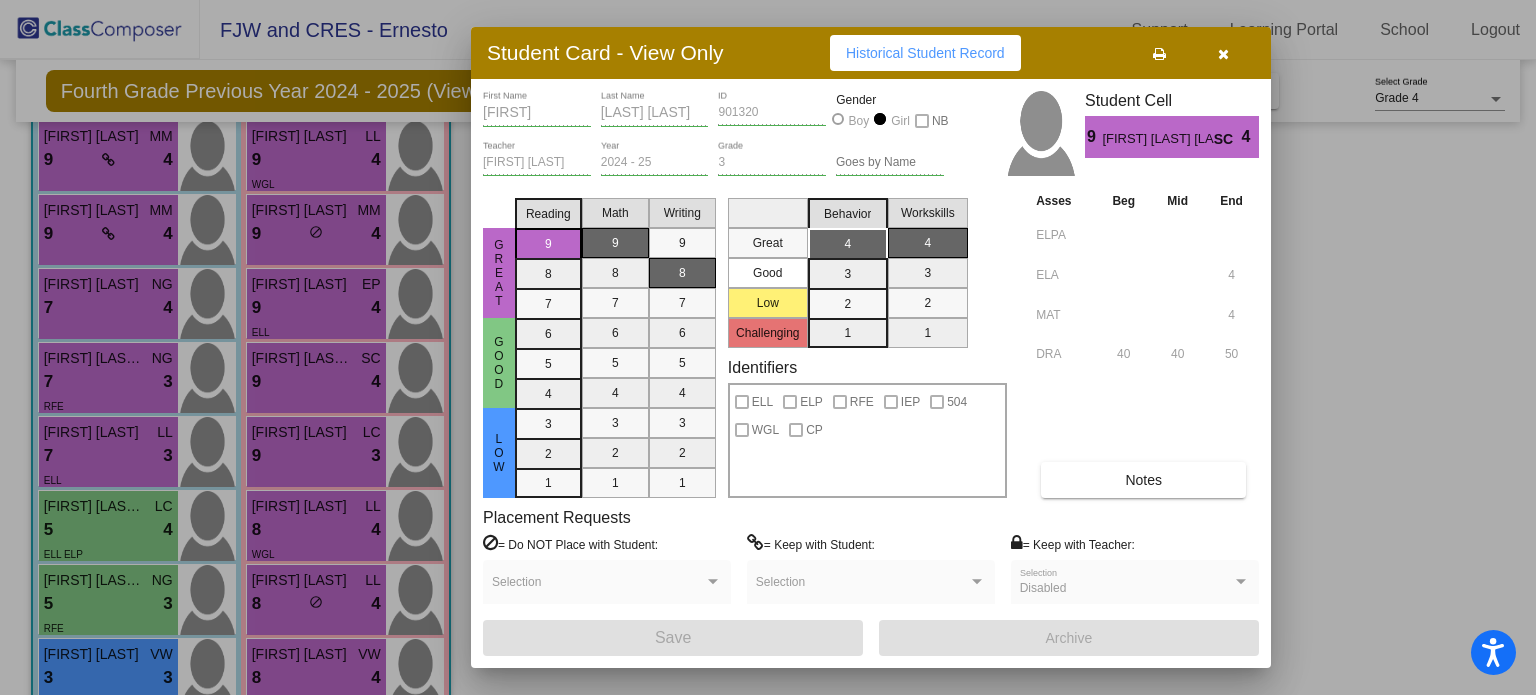 click on "Historical Student Record" at bounding box center (925, 53) 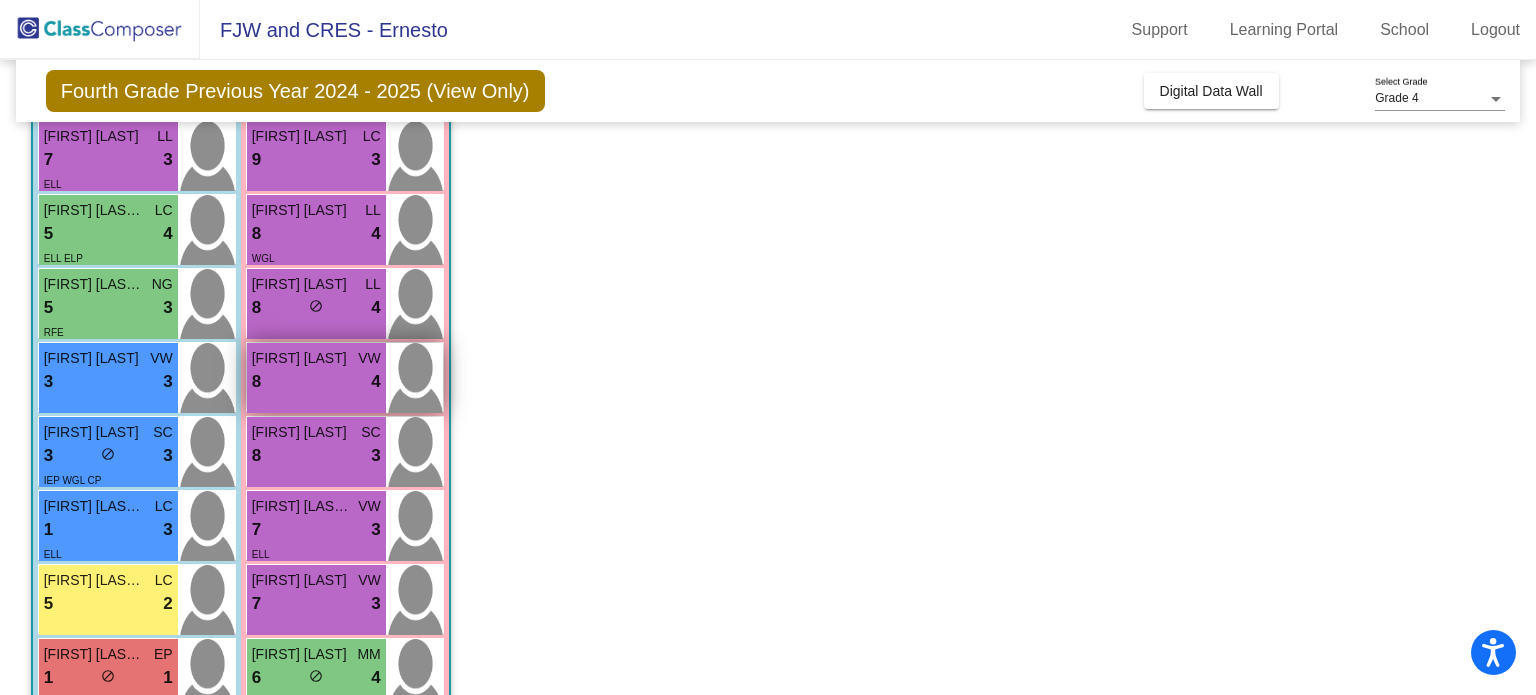 scroll, scrollTop: 500, scrollLeft: 0, axis: vertical 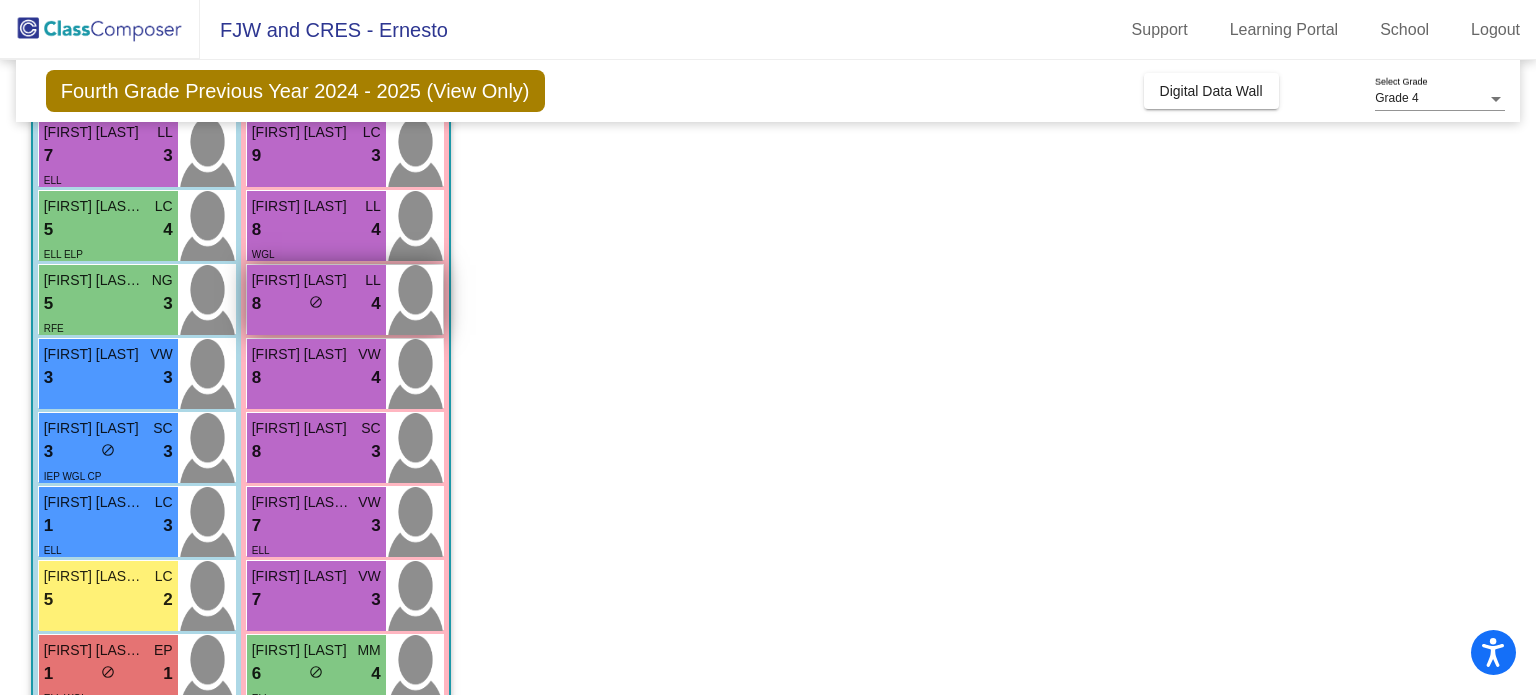 click on "8 lock do_not_disturb_alt 4" at bounding box center [316, 304] 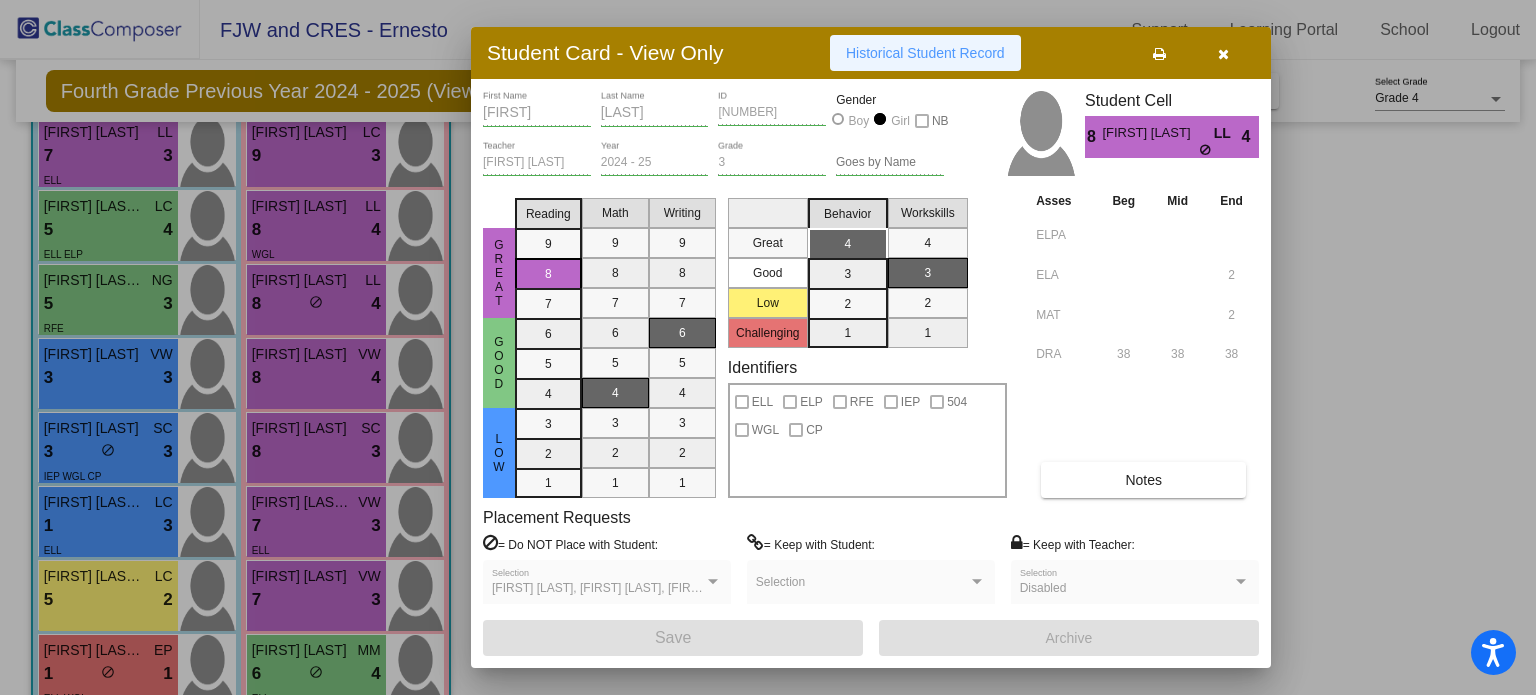 click on "Historical Student Record" at bounding box center (925, 53) 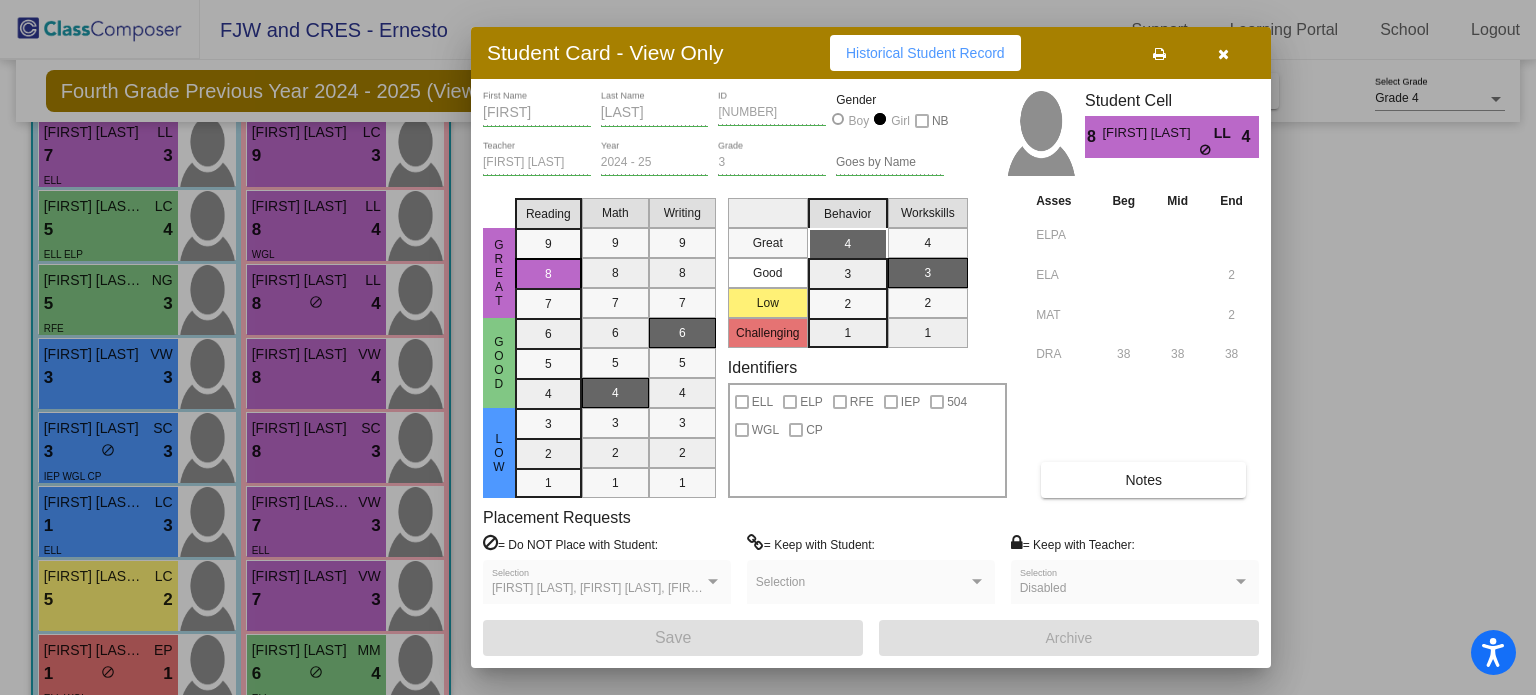 click at bounding box center (1223, 53) 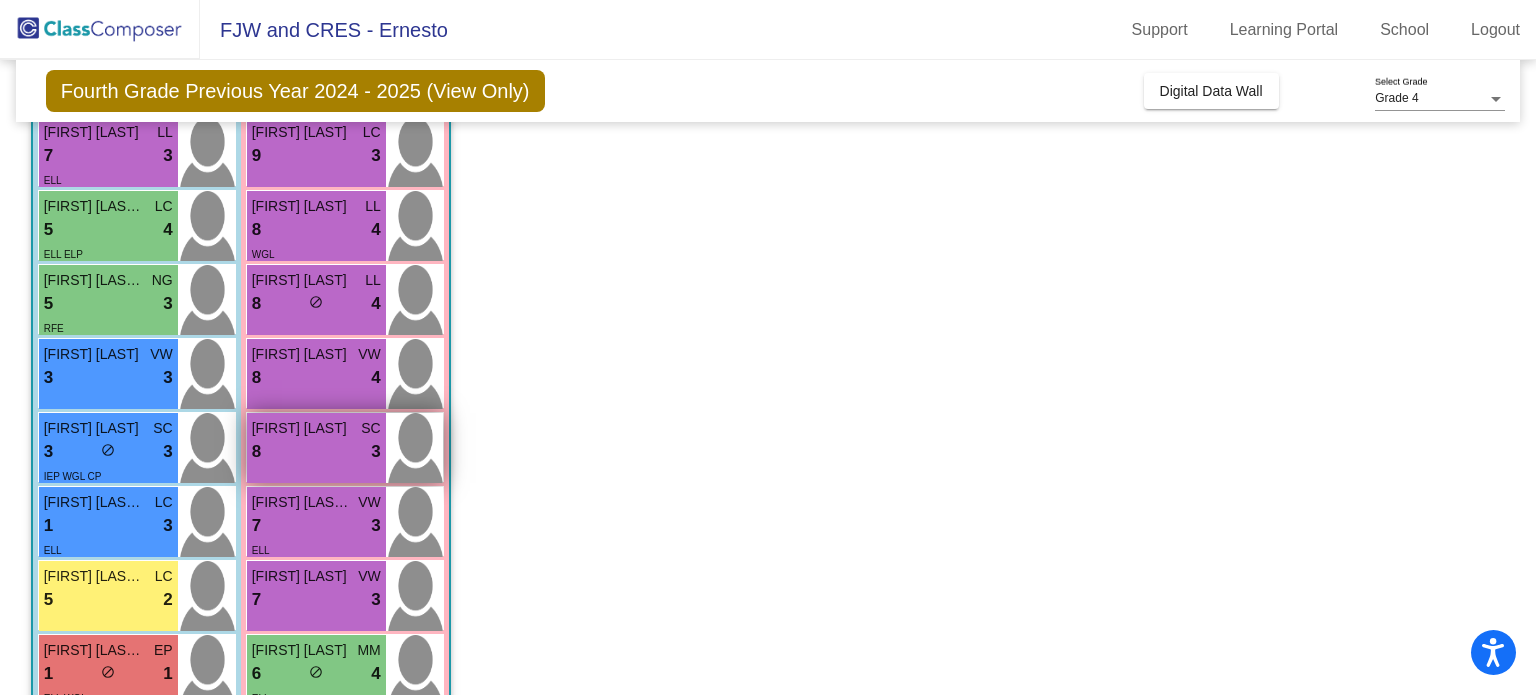 click on "8 lock do_not_disturb_alt 3" at bounding box center (316, 452) 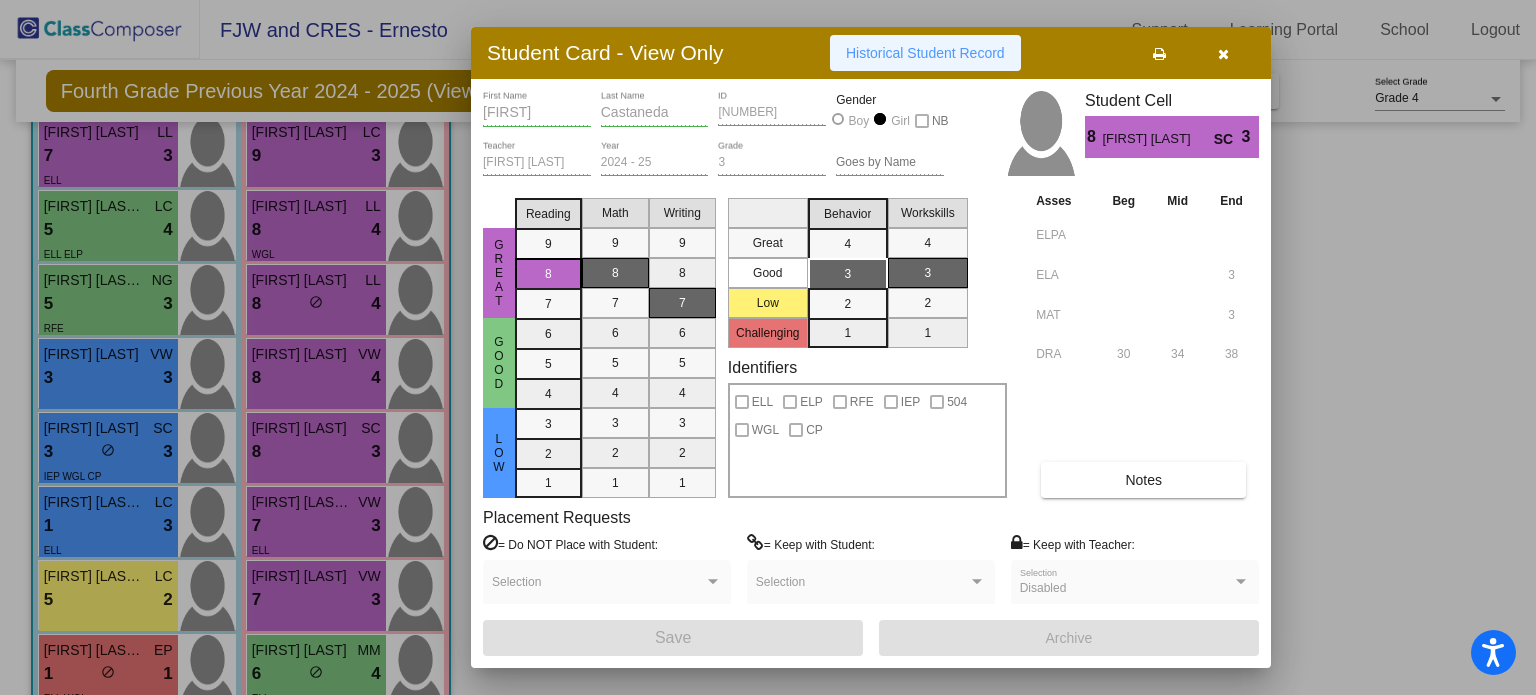 click on "Historical Student Record" at bounding box center (925, 53) 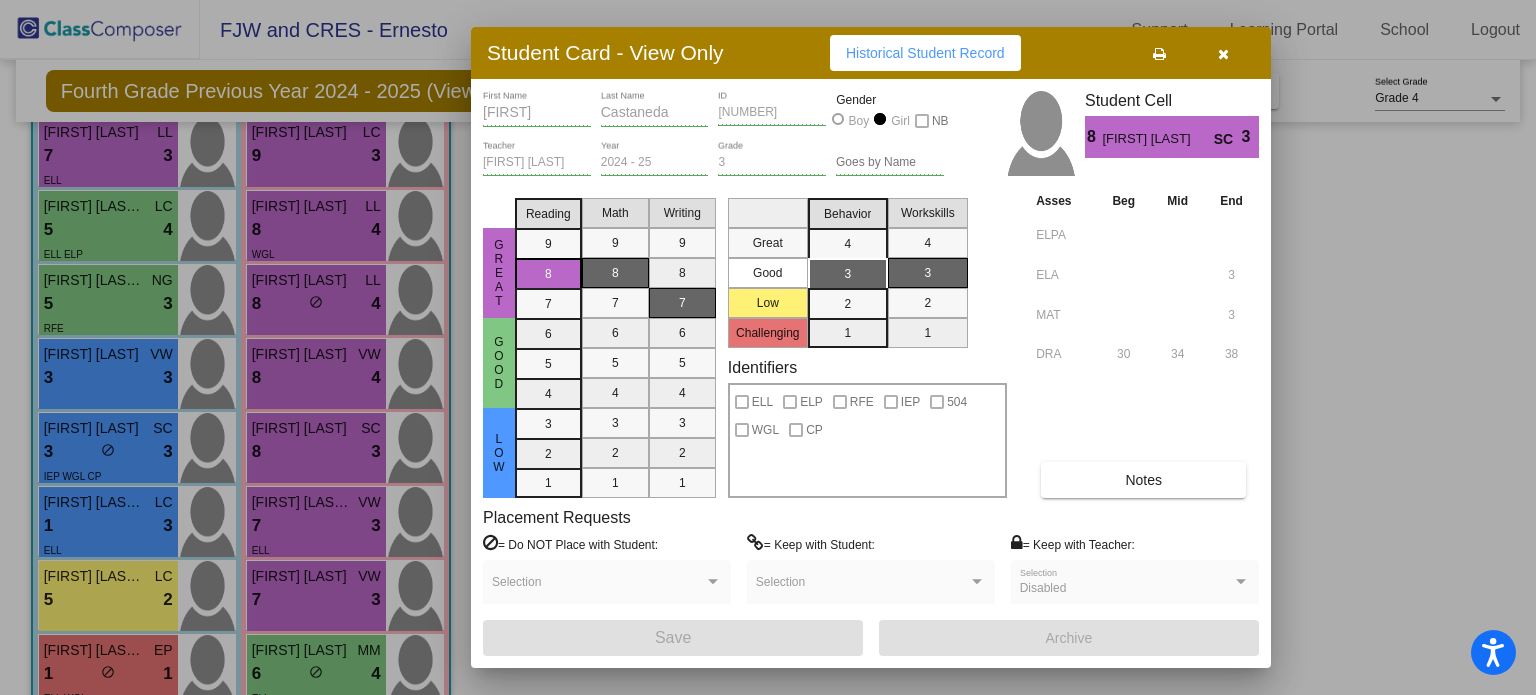 click at bounding box center [1223, 53] 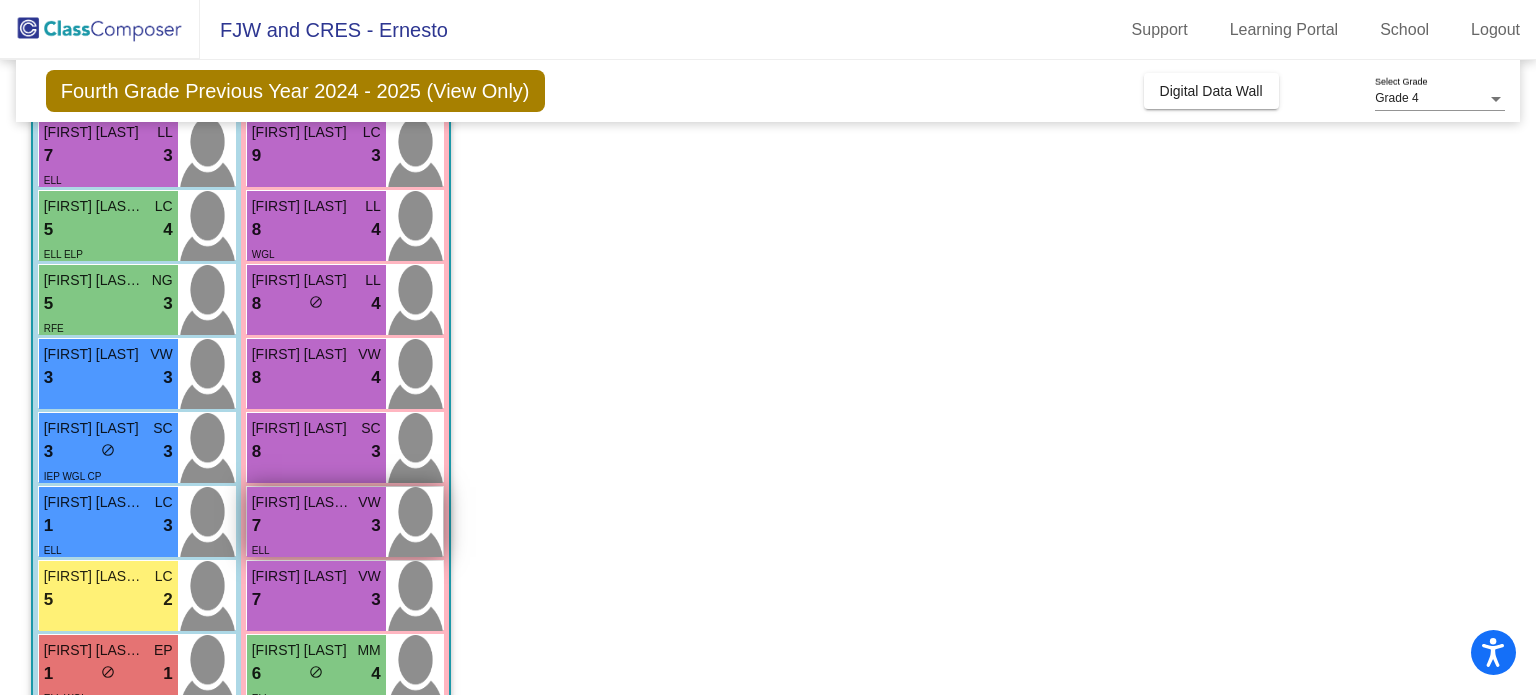 click on "7 lock do_not_disturb_alt 3" at bounding box center [316, 526] 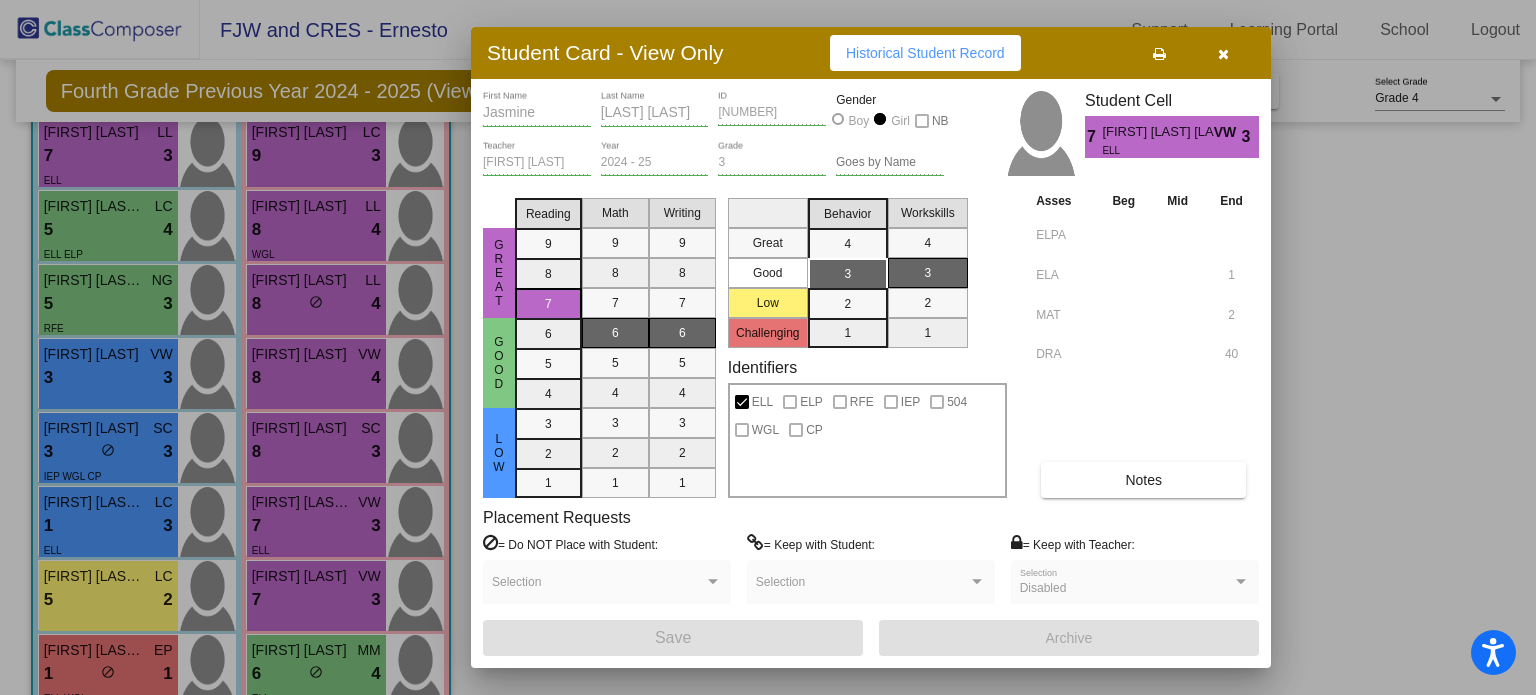 click on "Historical Student Record" at bounding box center (925, 53) 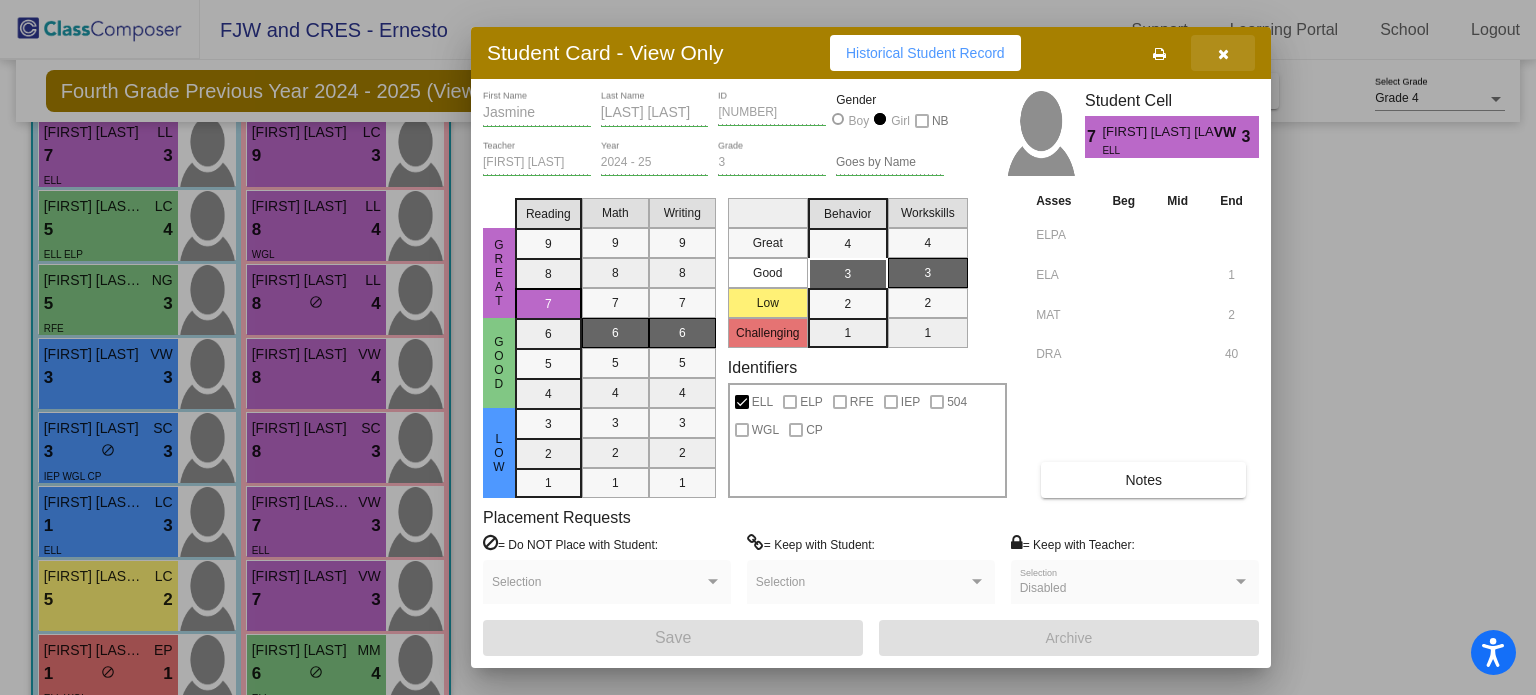 click at bounding box center (1223, 53) 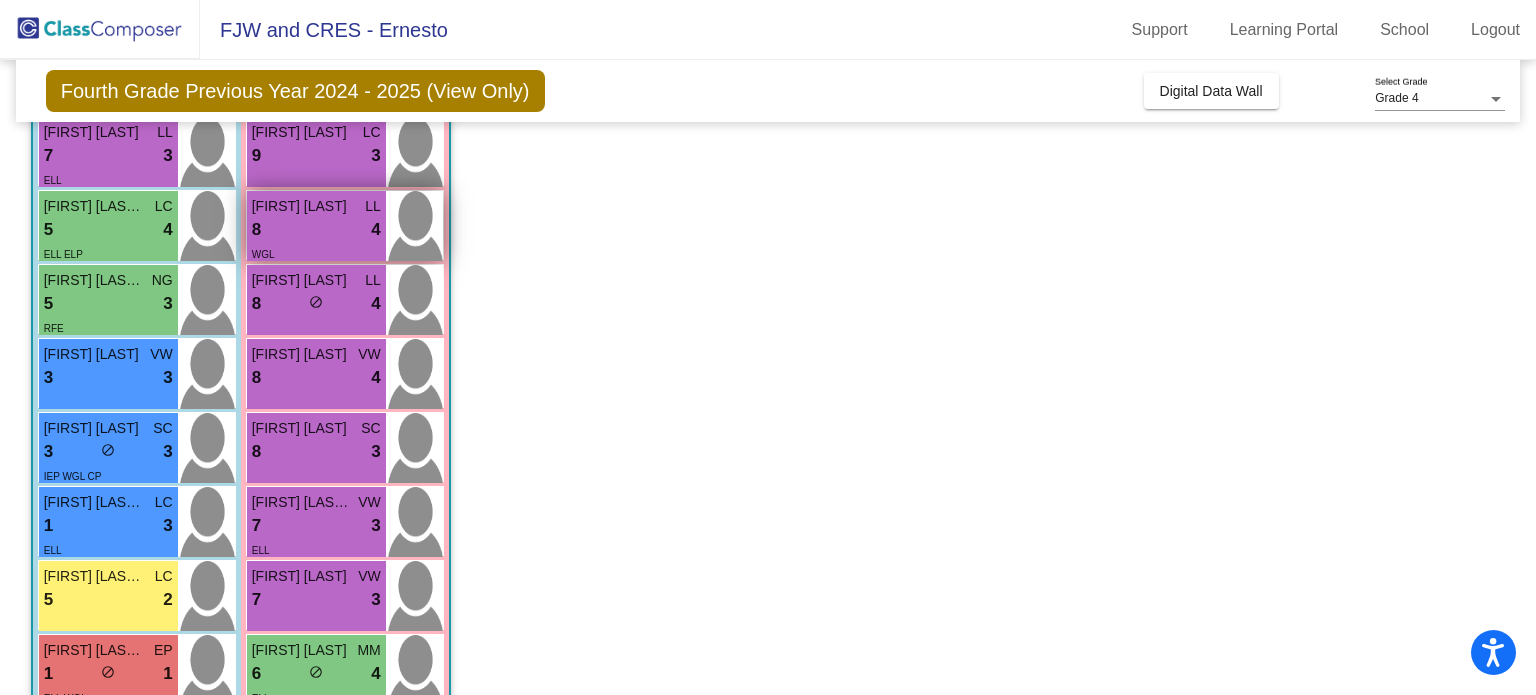 click on "LL" at bounding box center (373, 206) 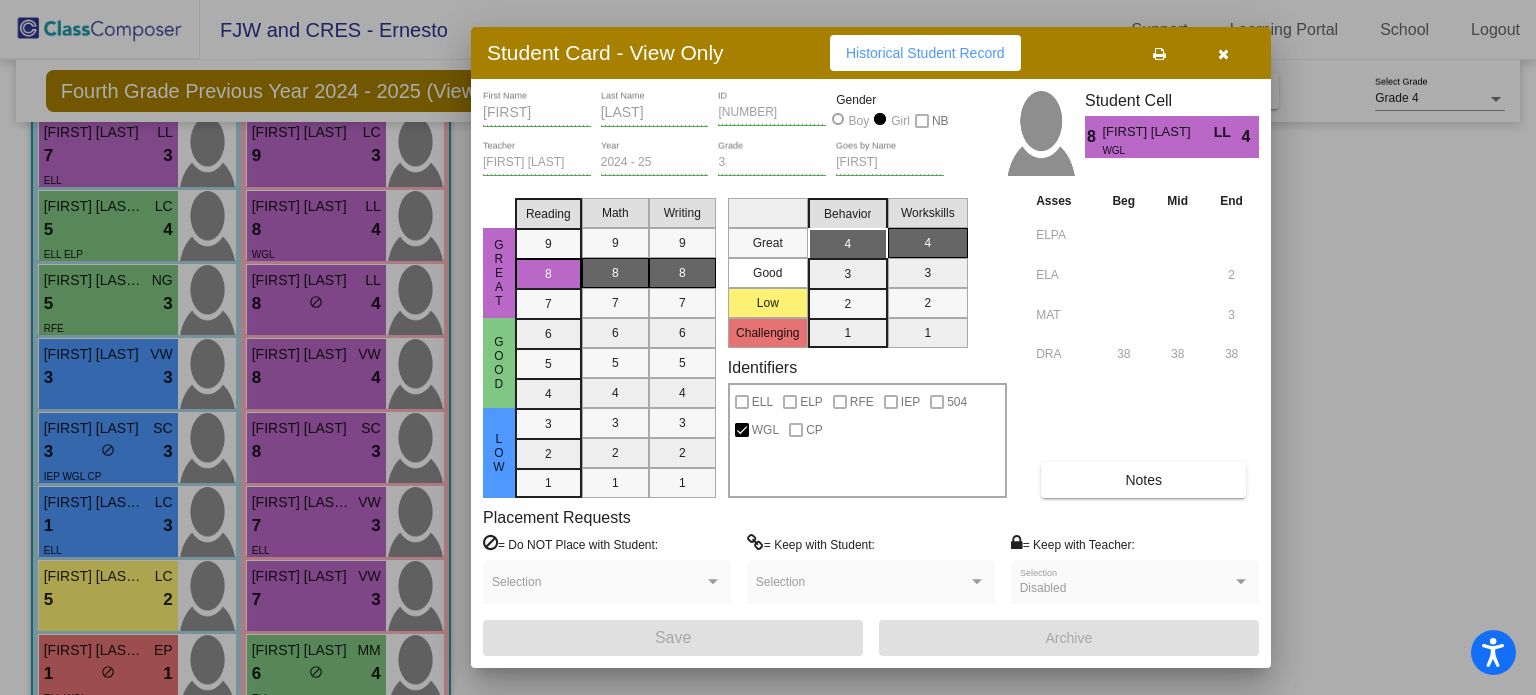 click on "Historical Student Record" at bounding box center [925, 53] 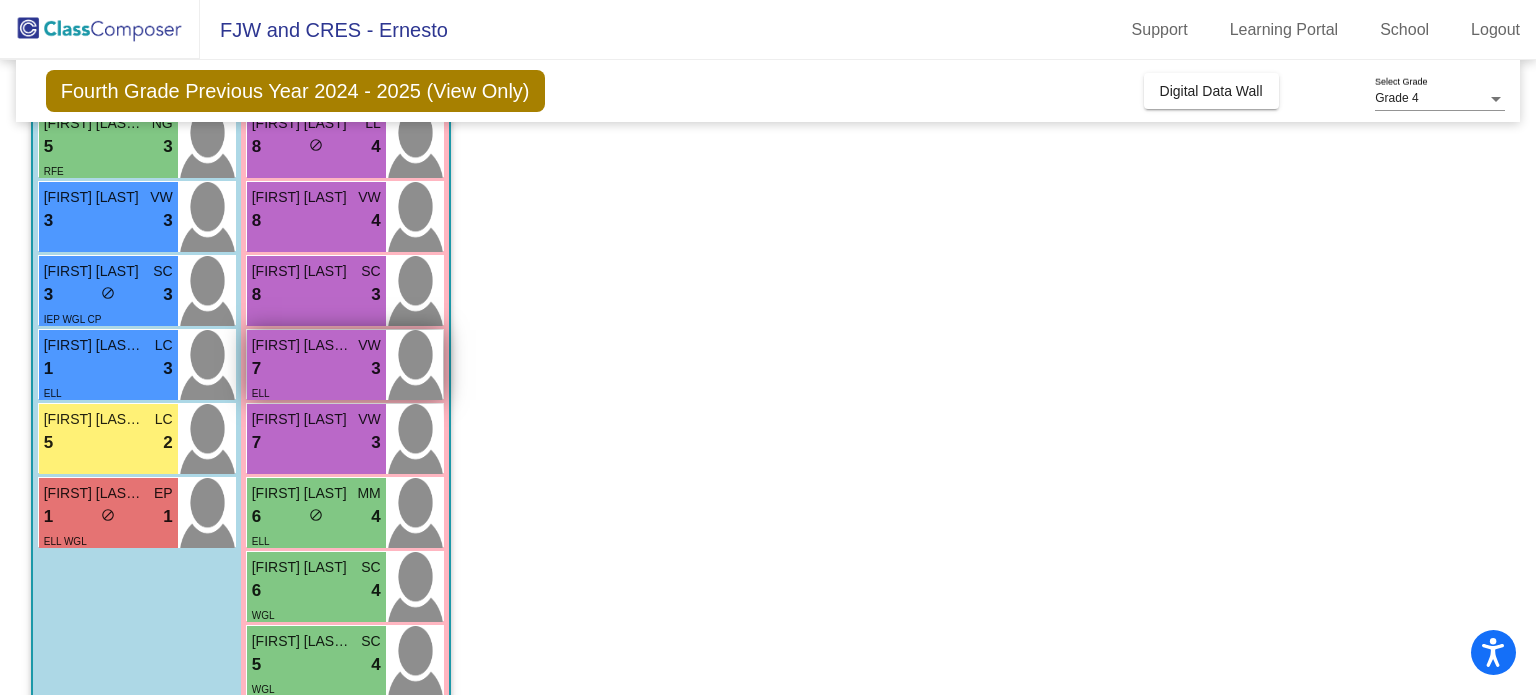 scroll, scrollTop: 700, scrollLeft: 0, axis: vertical 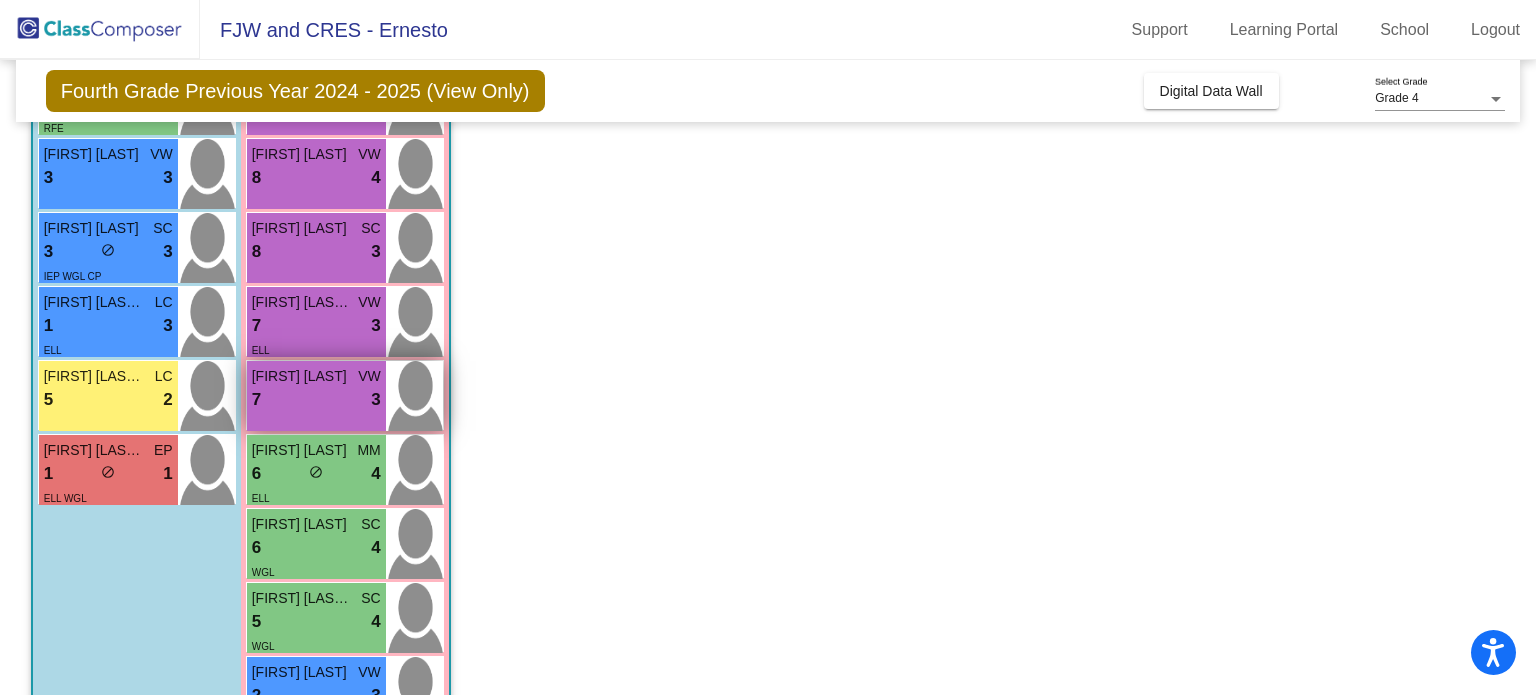 click on "7 lock do_not_disturb_alt 3" at bounding box center (316, 400) 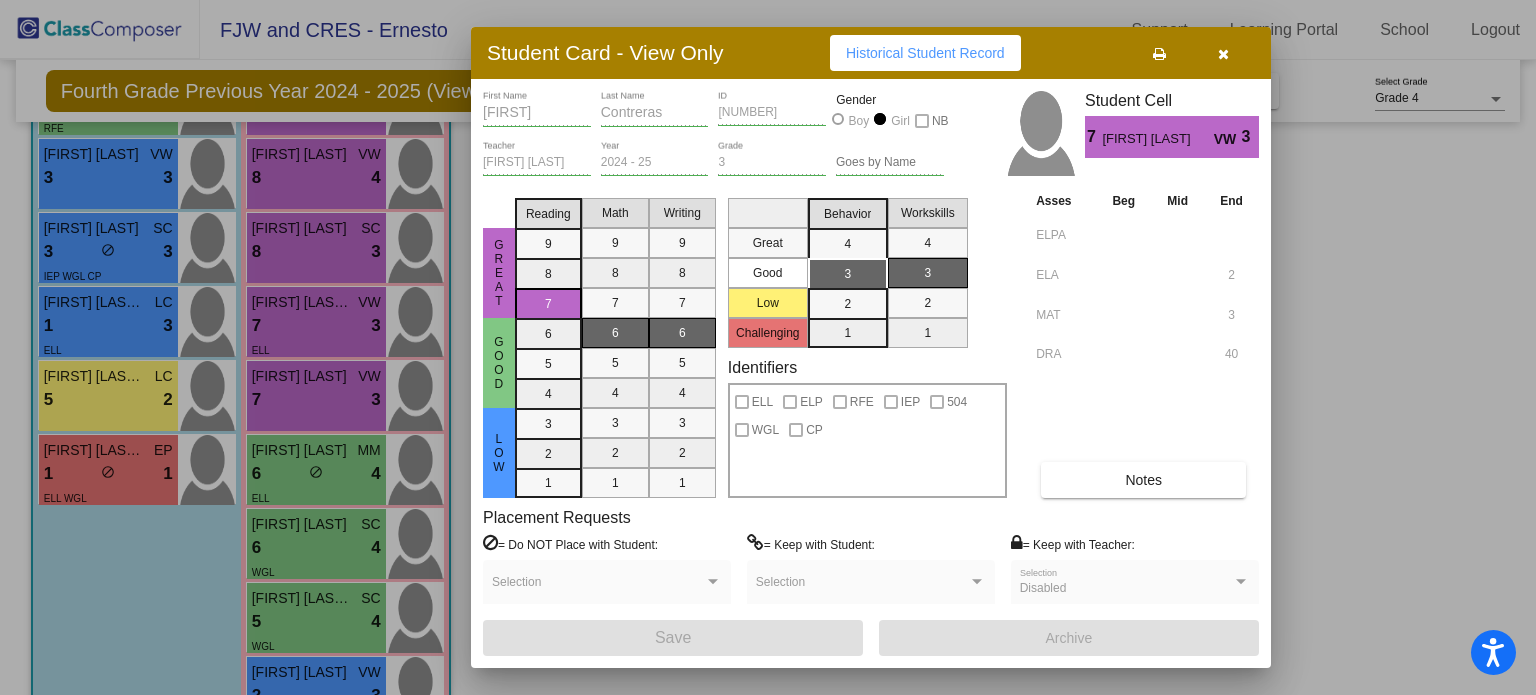 click on "Historical Student Record" at bounding box center [925, 53] 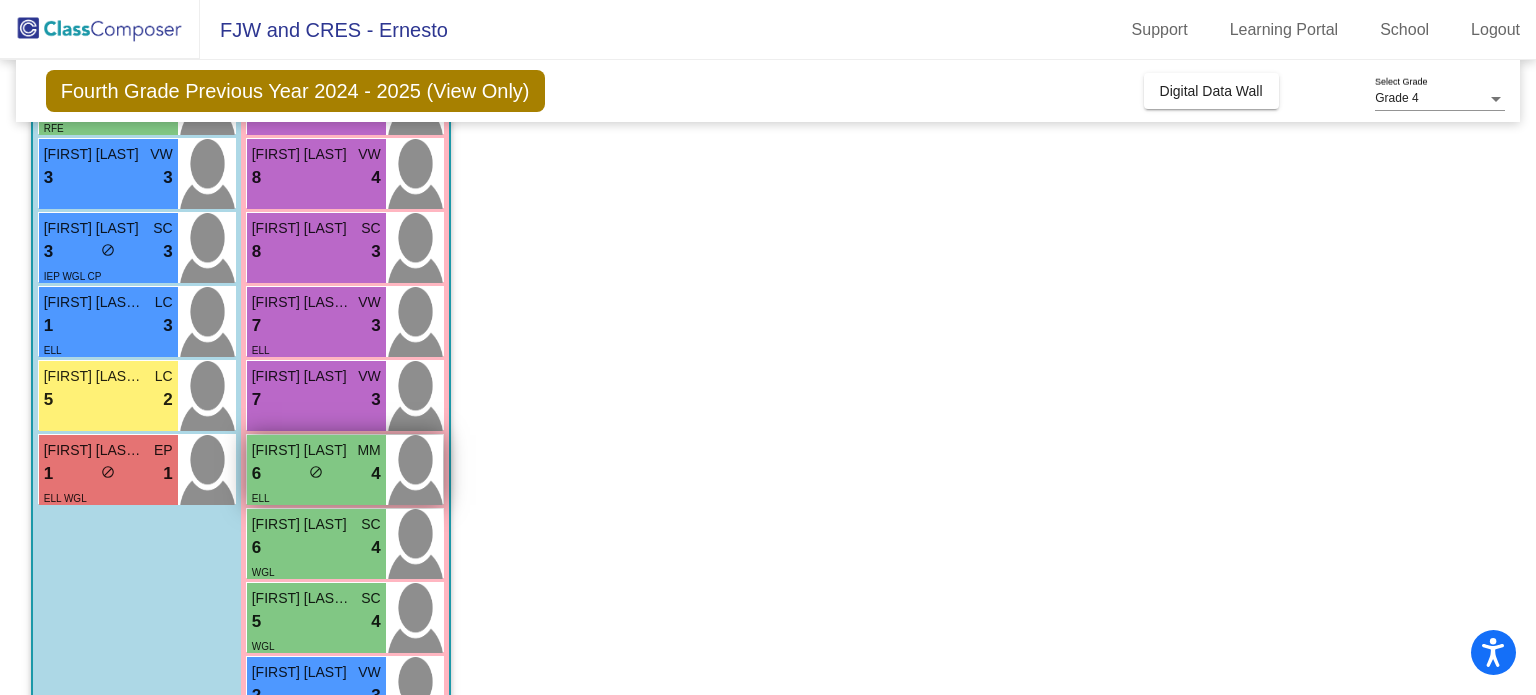 click on "lock do_not_disturb_alt" at bounding box center [316, 474] 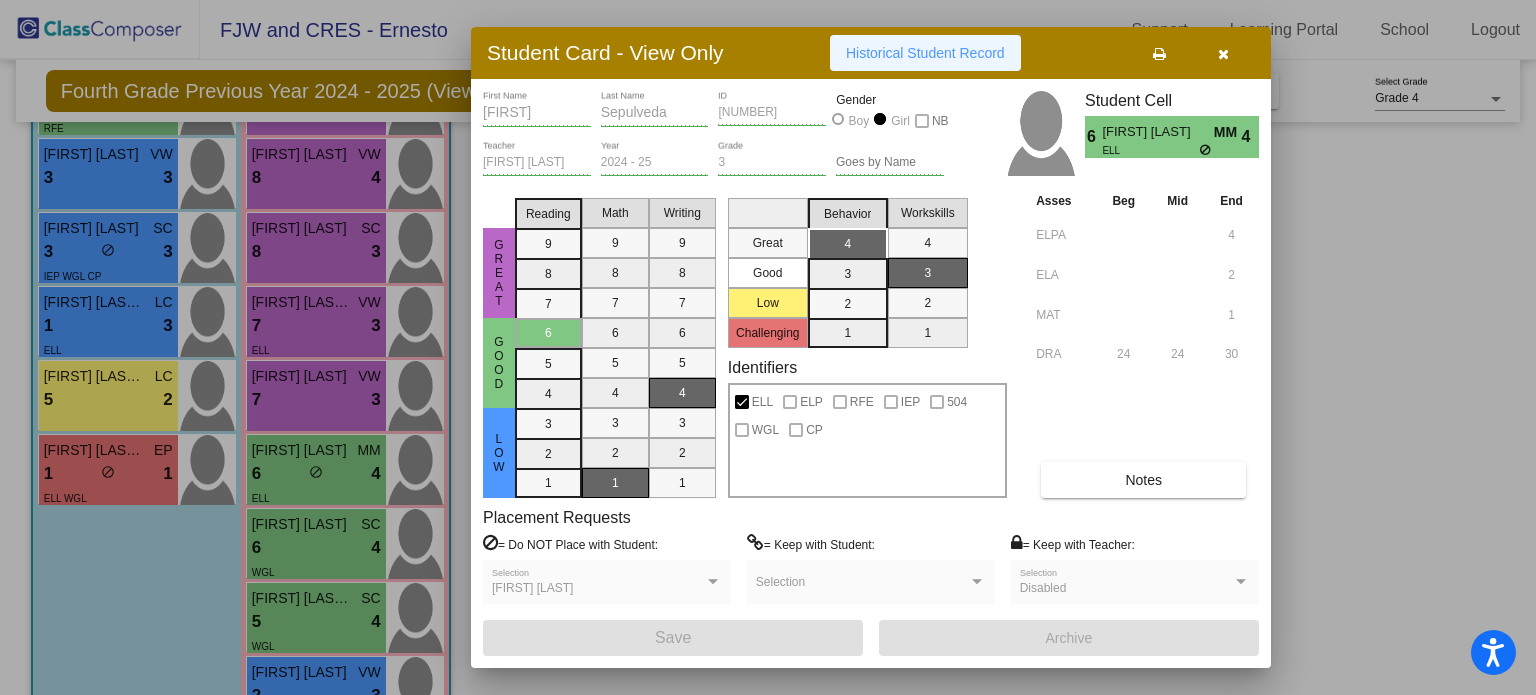 click on "Historical Student Record" at bounding box center [925, 53] 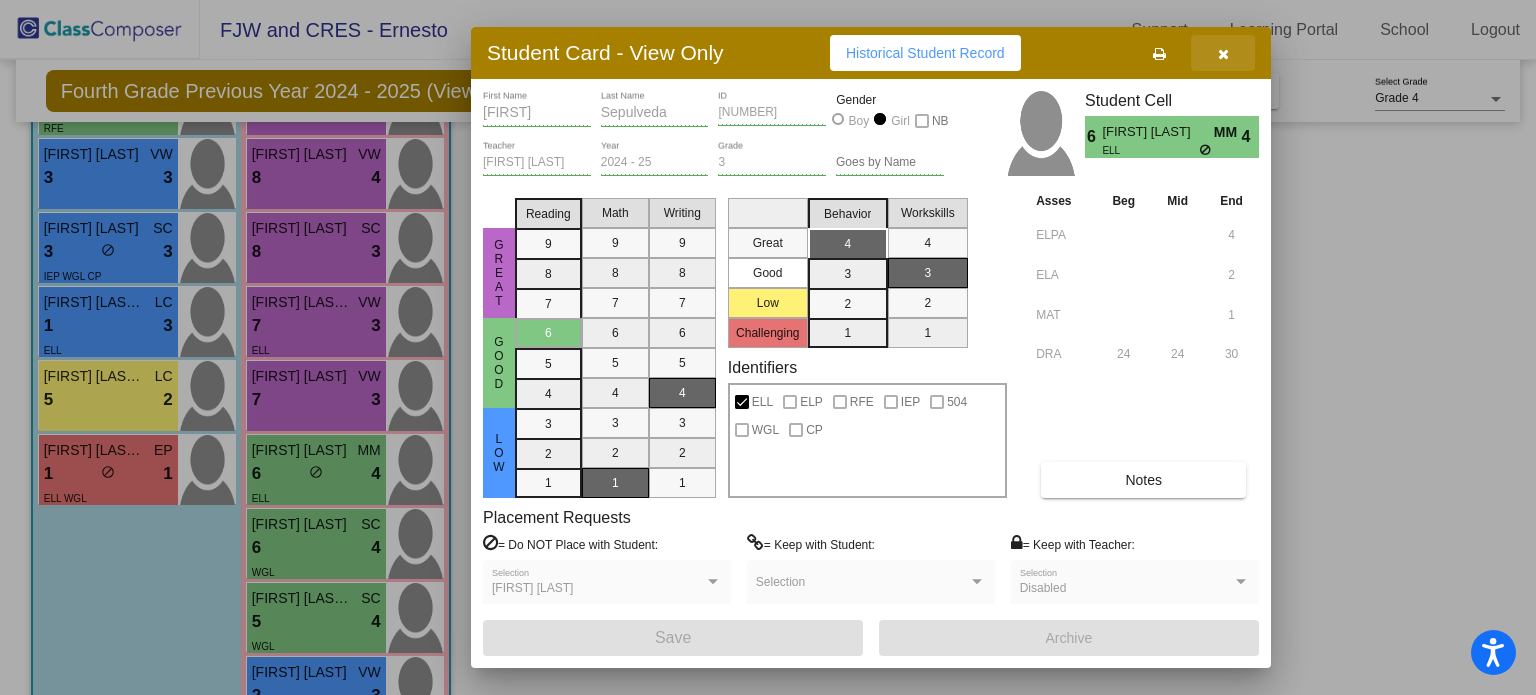 click at bounding box center [1223, 53] 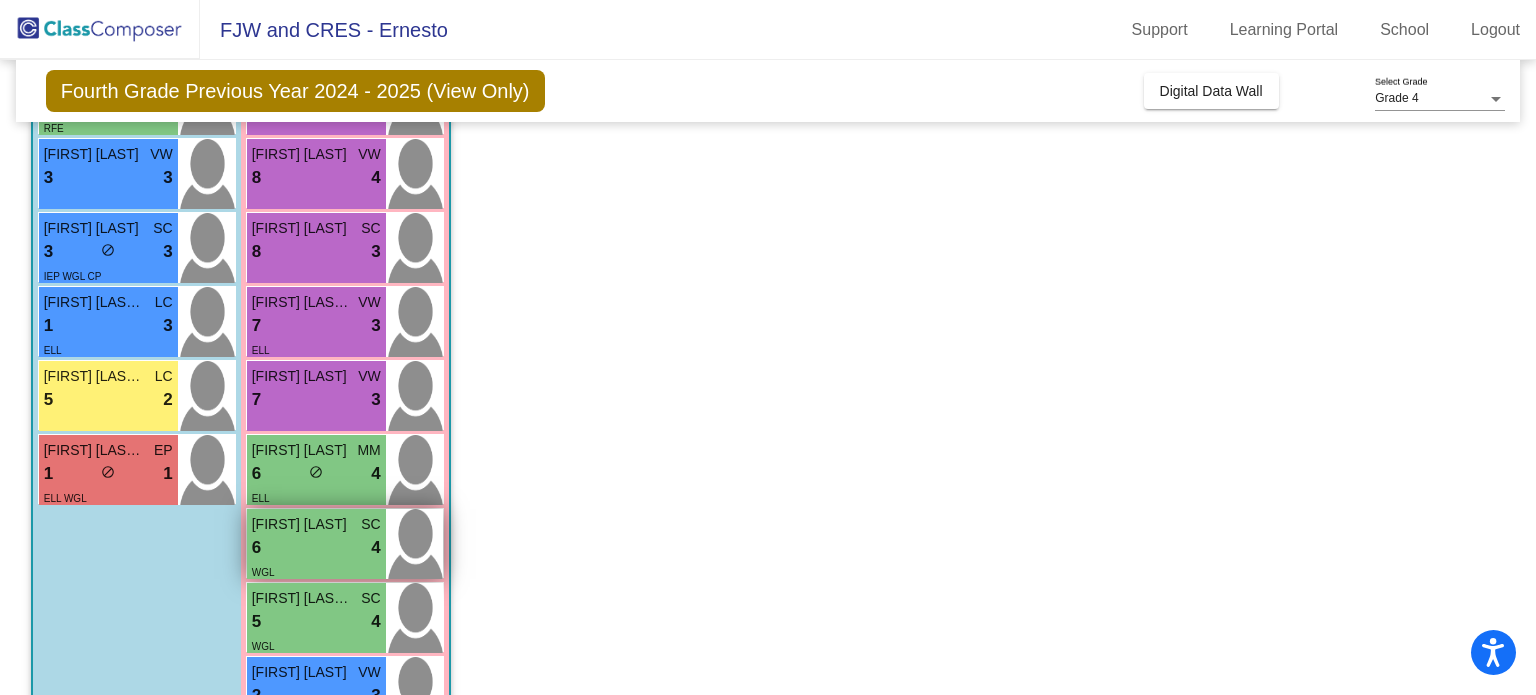 click on "WGL" at bounding box center [316, 571] 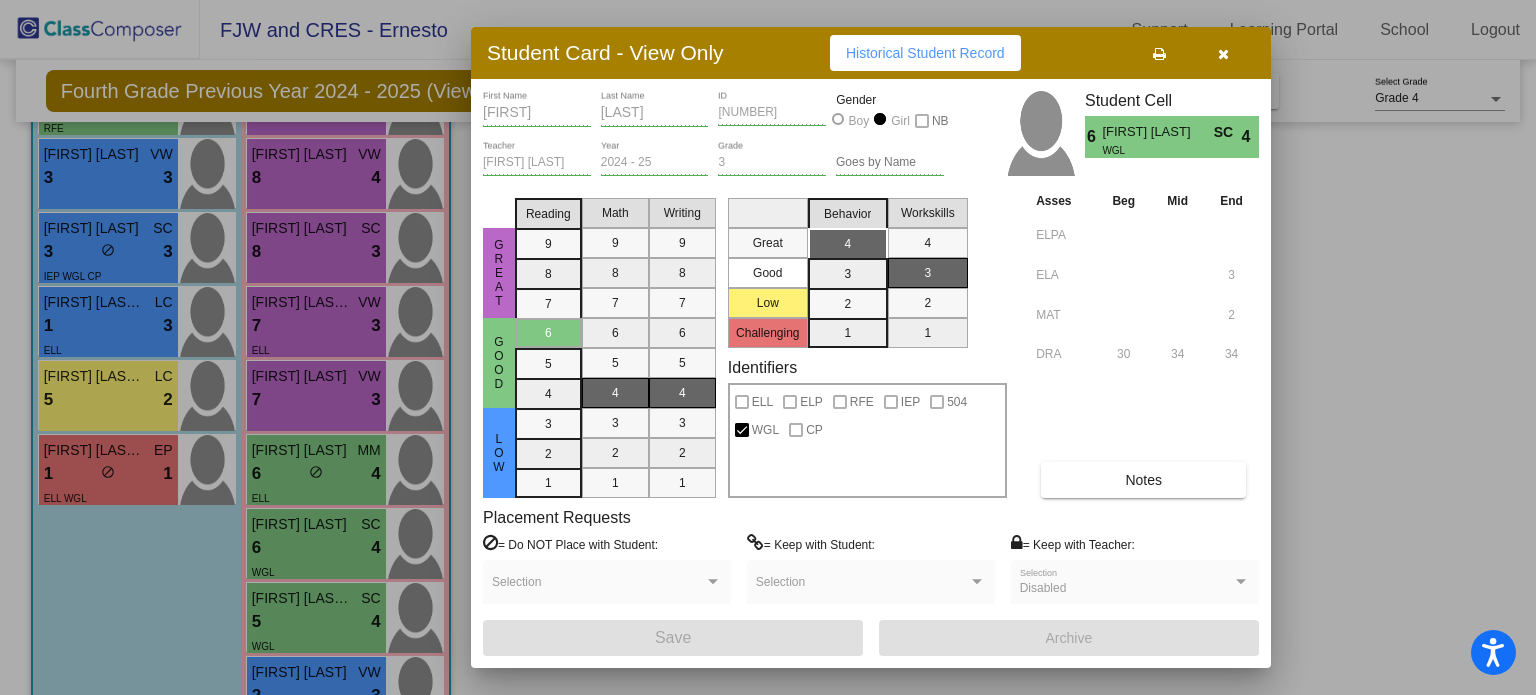 click on "Historical Student Record" at bounding box center [925, 53] 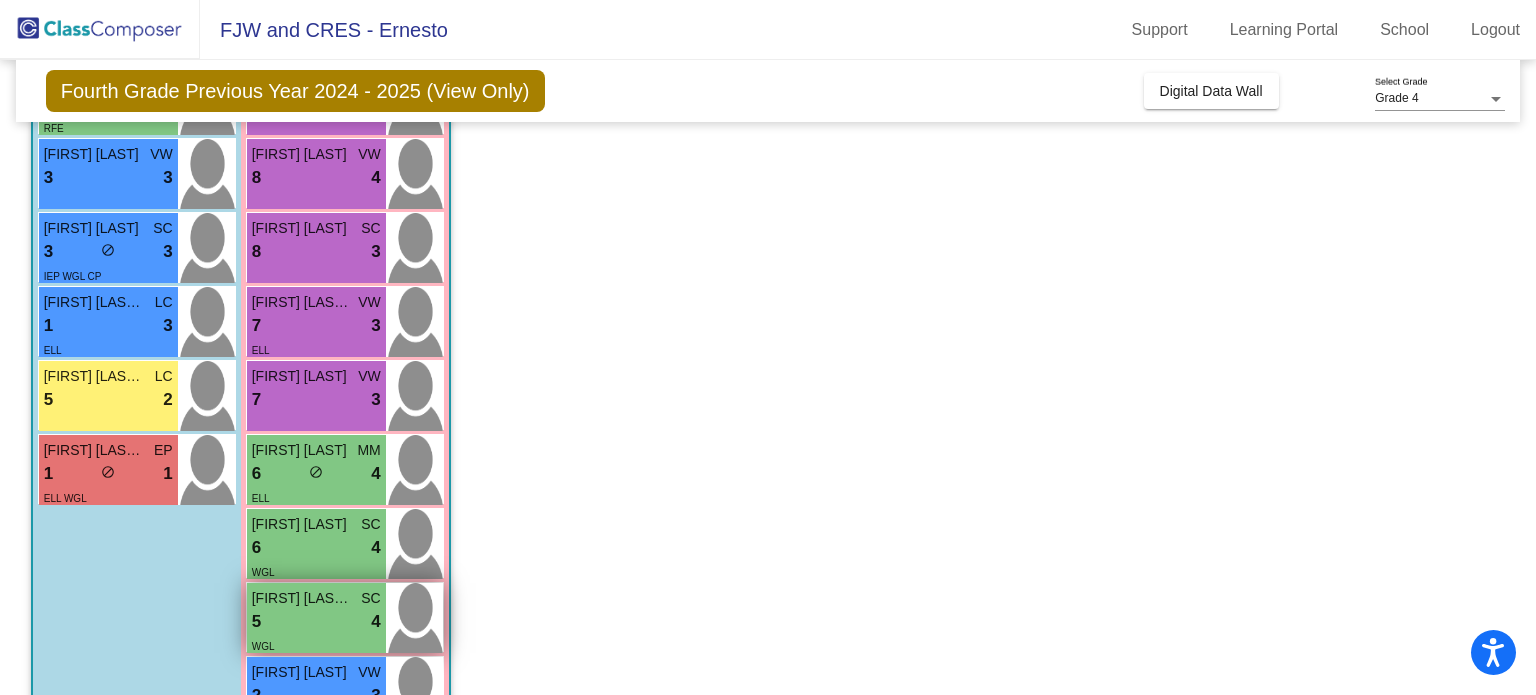 click on "5 lock do_not_disturb_alt 4" at bounding box center (316, 622) 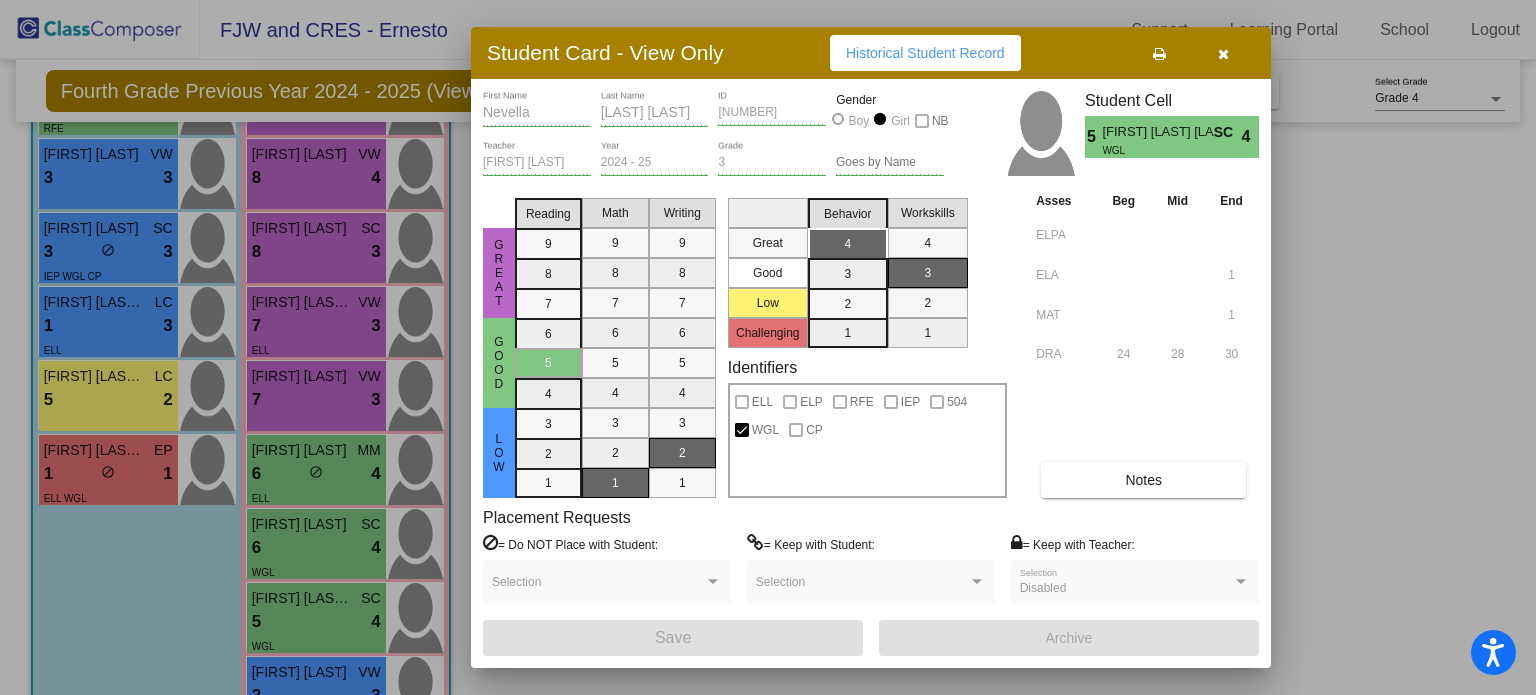 click on "Student Card - View Only   Historical Student Record" at bounding box center (871, 53) 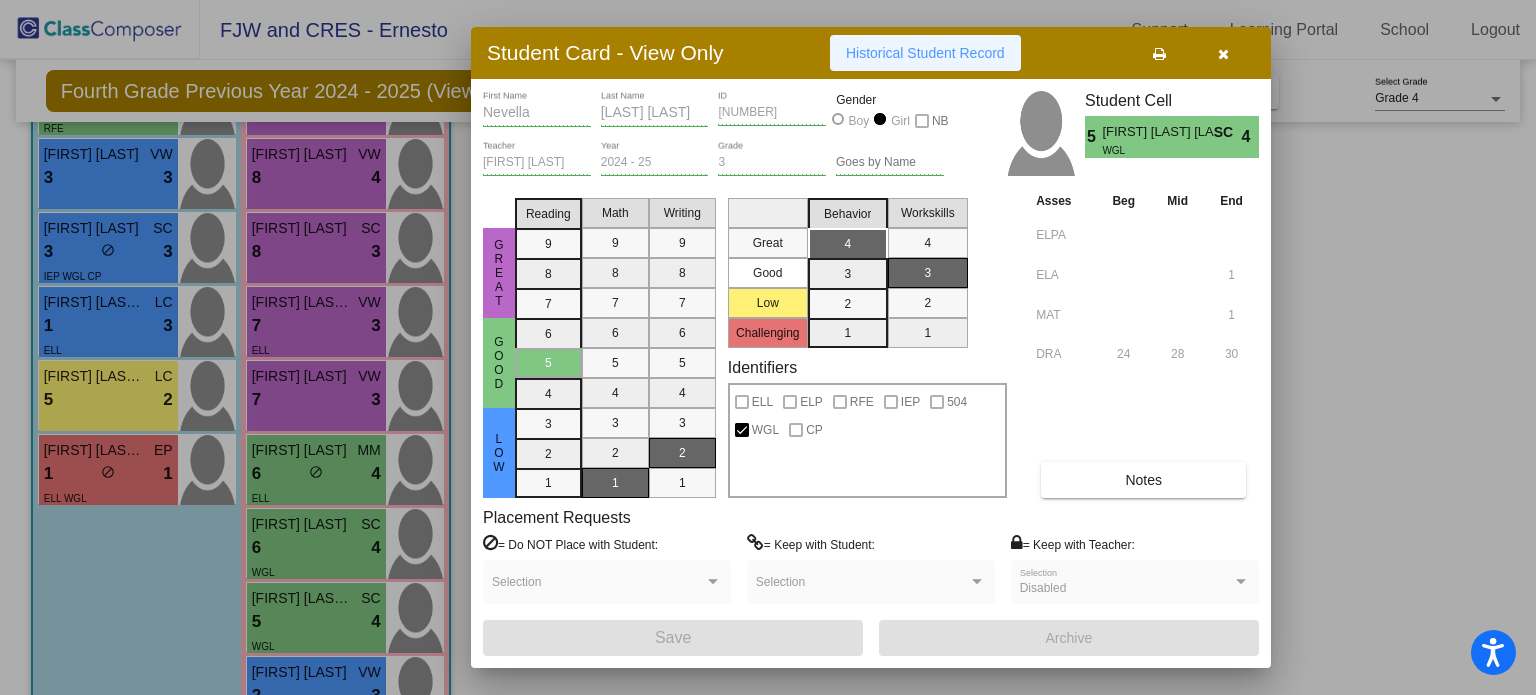 click on "Historical Student Record" at bounding box center [925, 53] 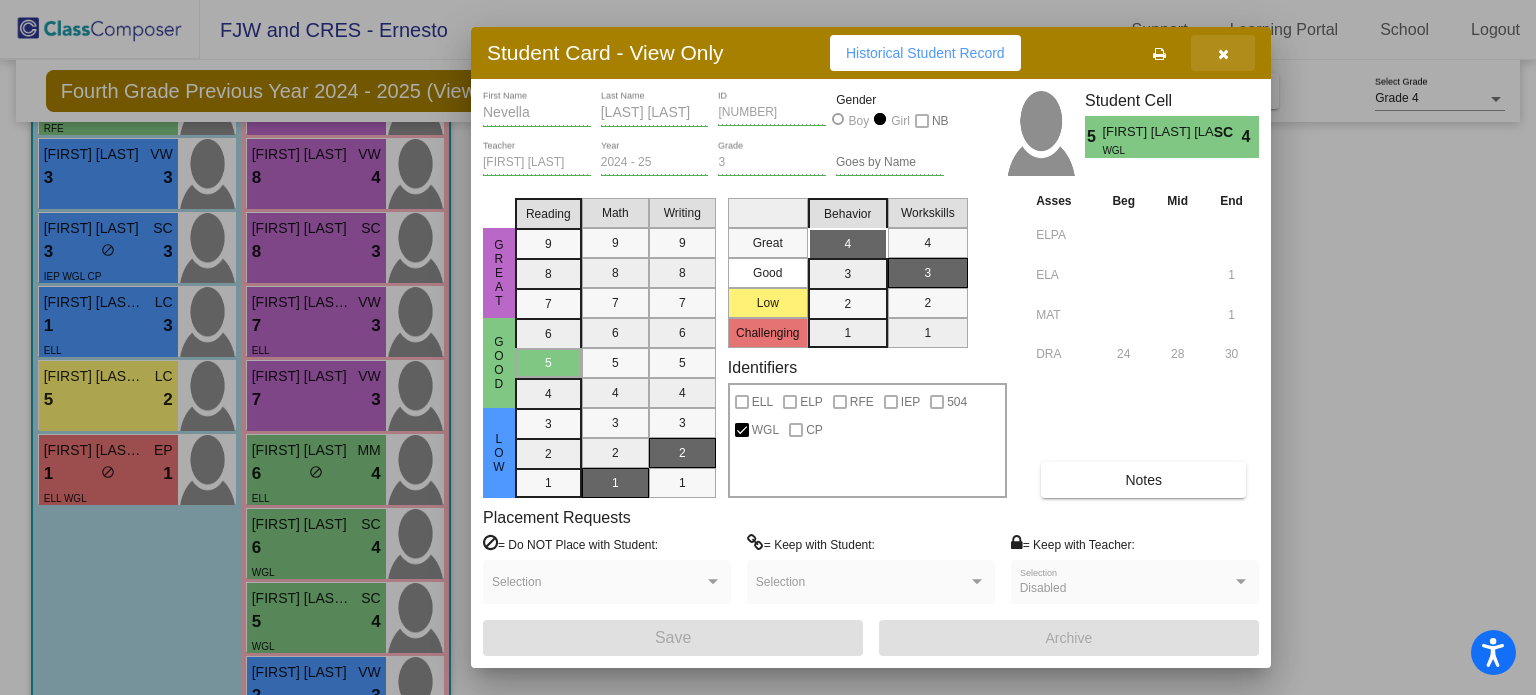 click at bounding box center [1223, 53] 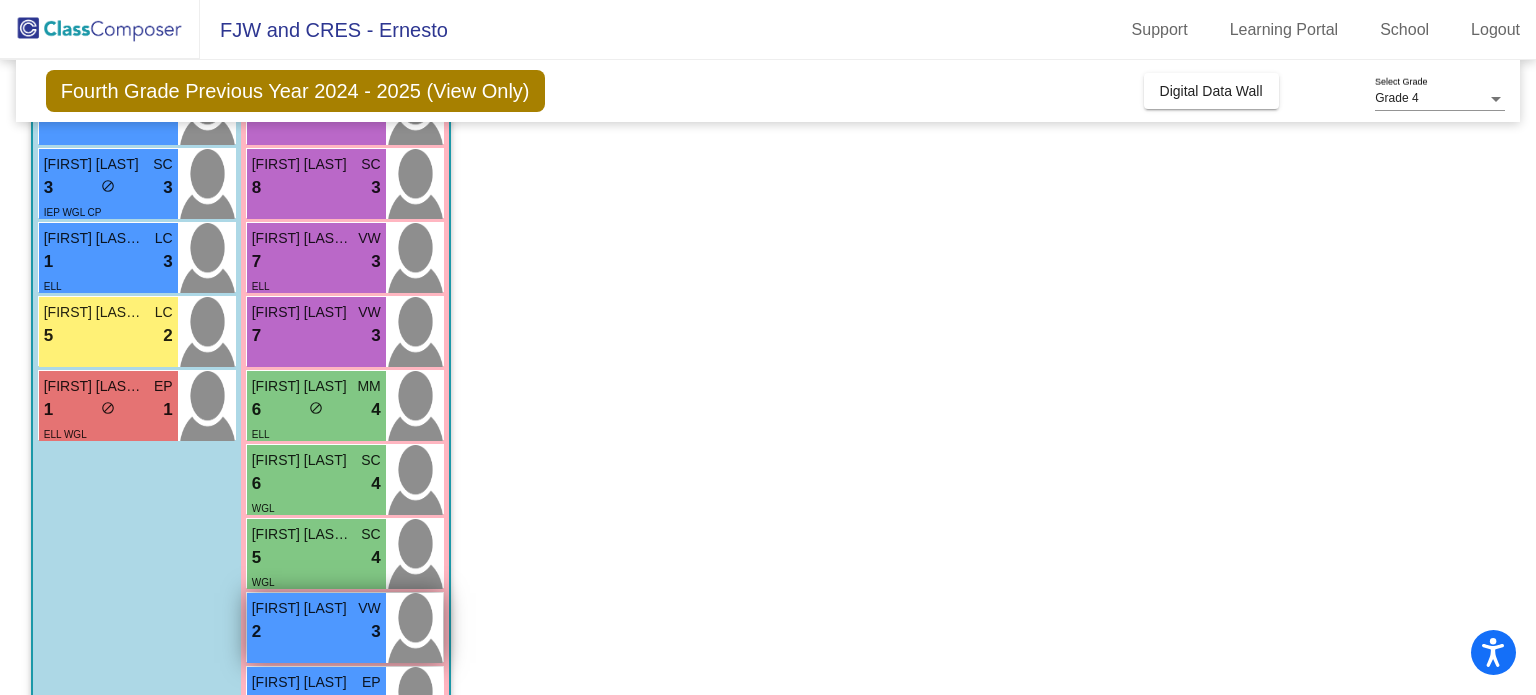 scroll, scrollTop: 840, scrollLeft: 0, axis: vertical 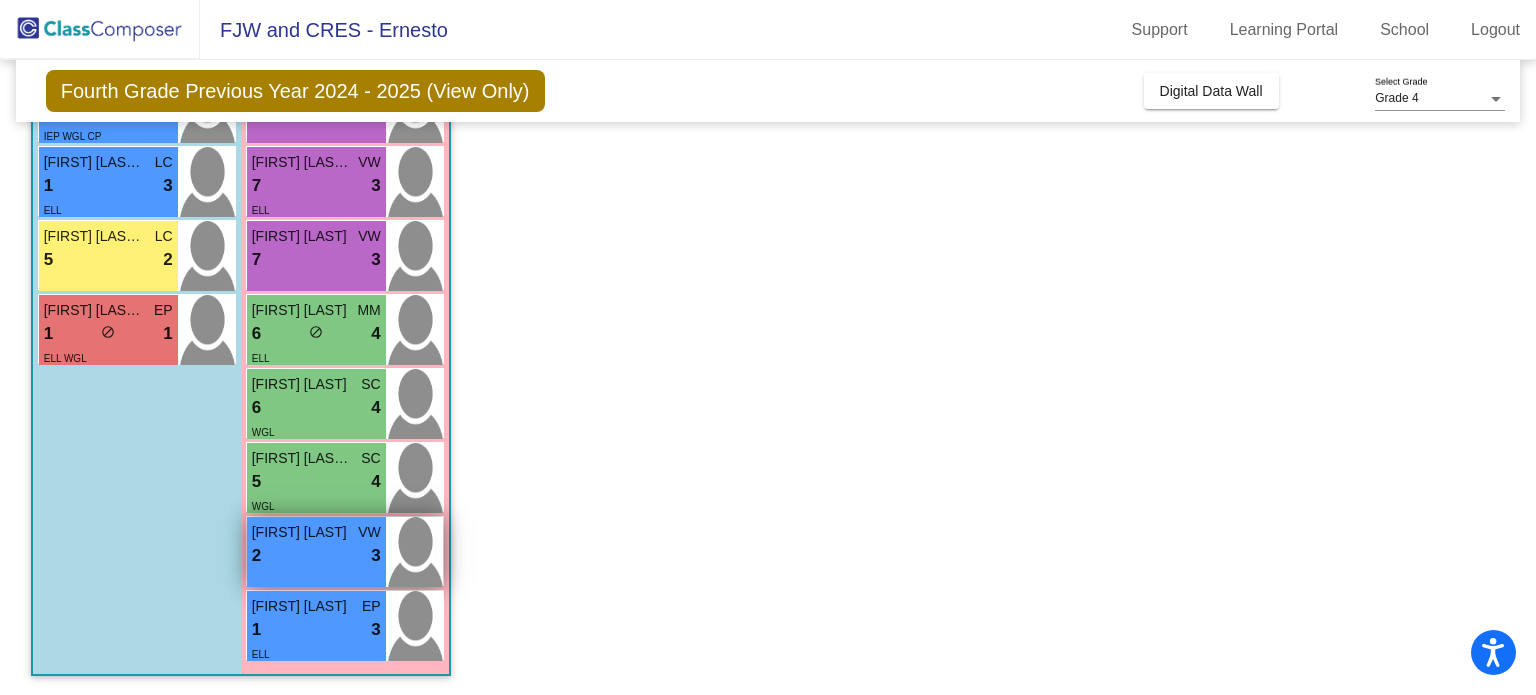 click on "2 lock do_not_disturb_alt 3" at bounding box center [316, 556] 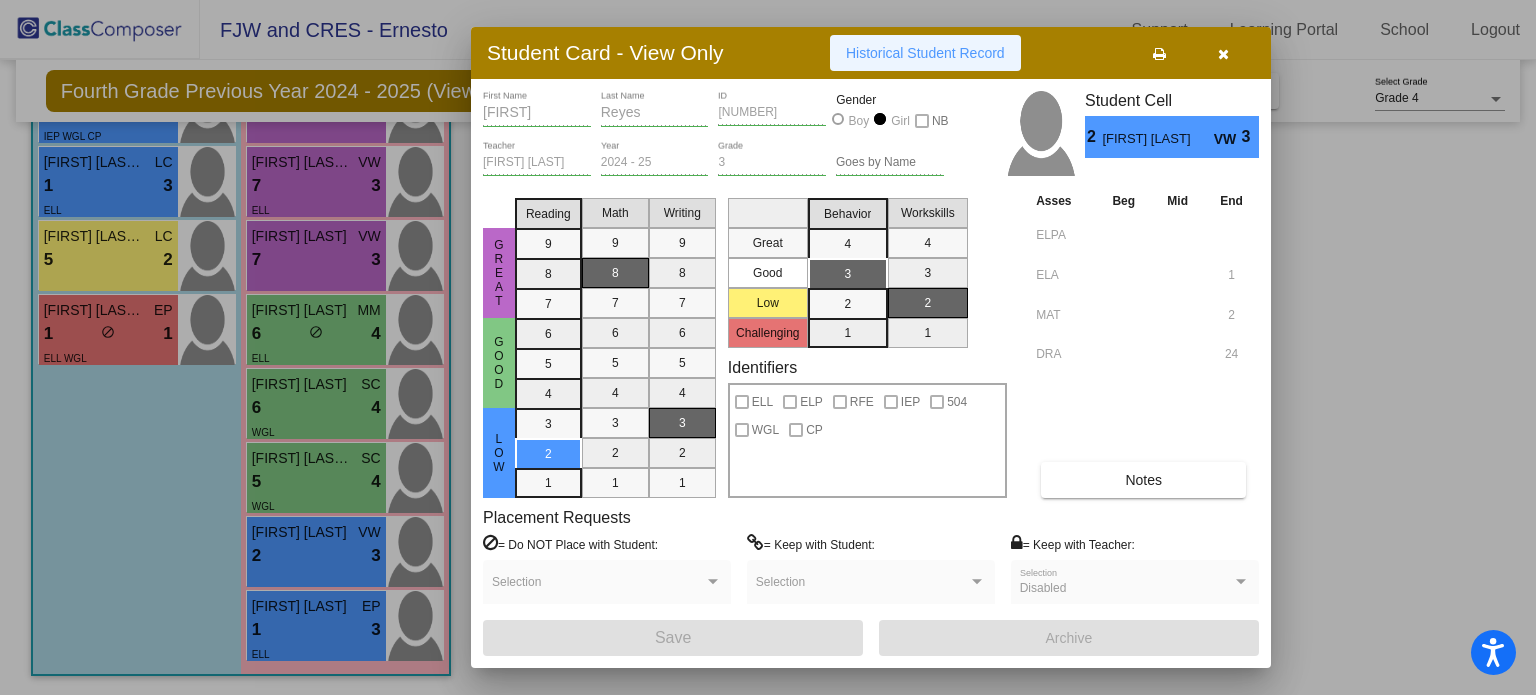 click on "Historical Student Record" at bounding box center (925, 53) 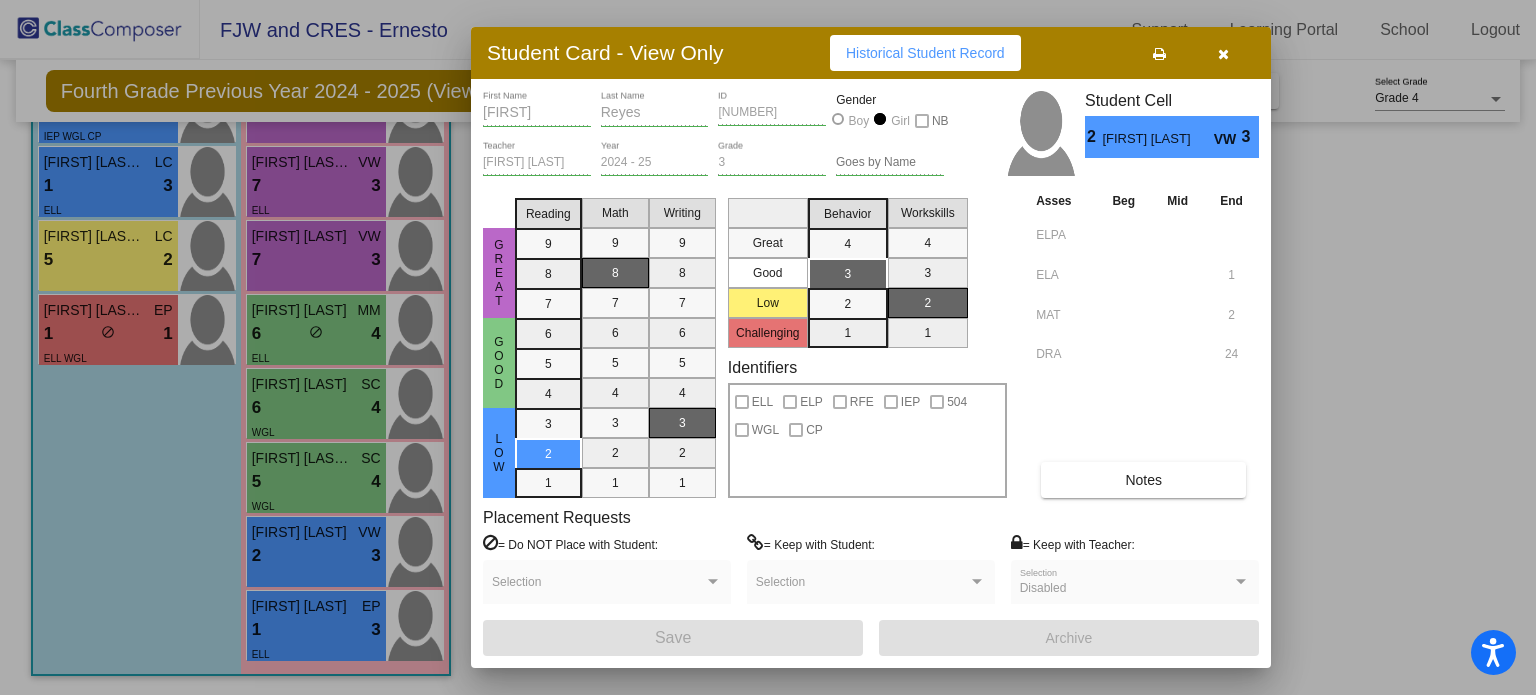 click at bounding box center (1223, 53) 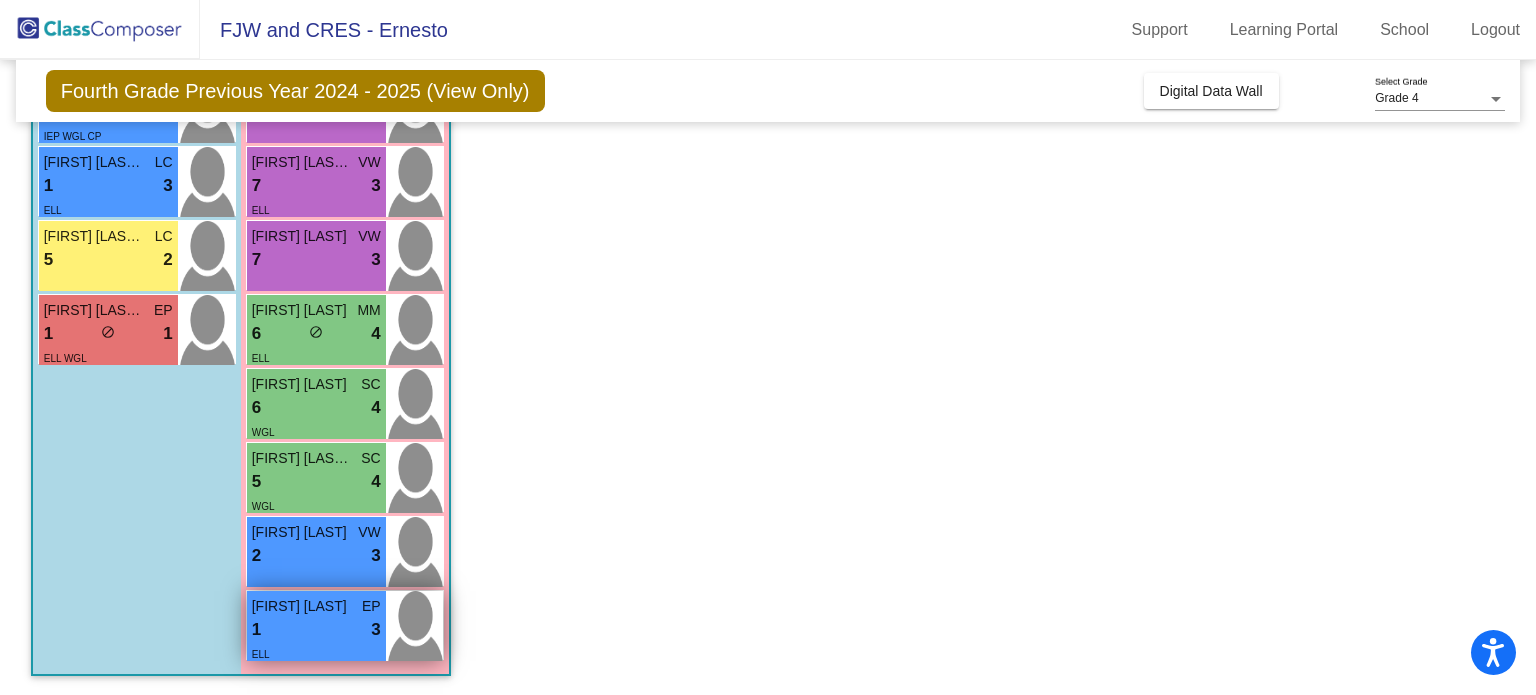 click on "ELL" at bounding box center [316, 653] 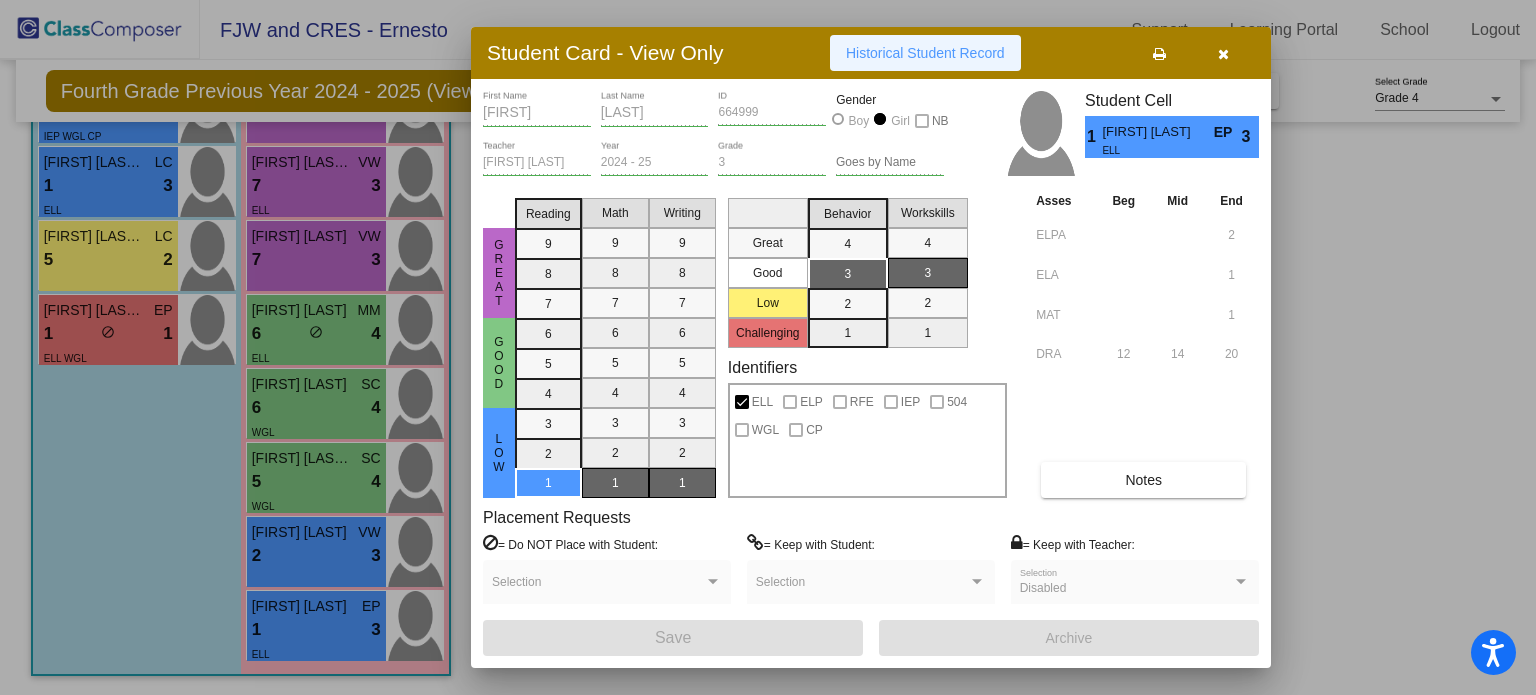 click on "Historical Student Record" at bounding box center (925, 53) 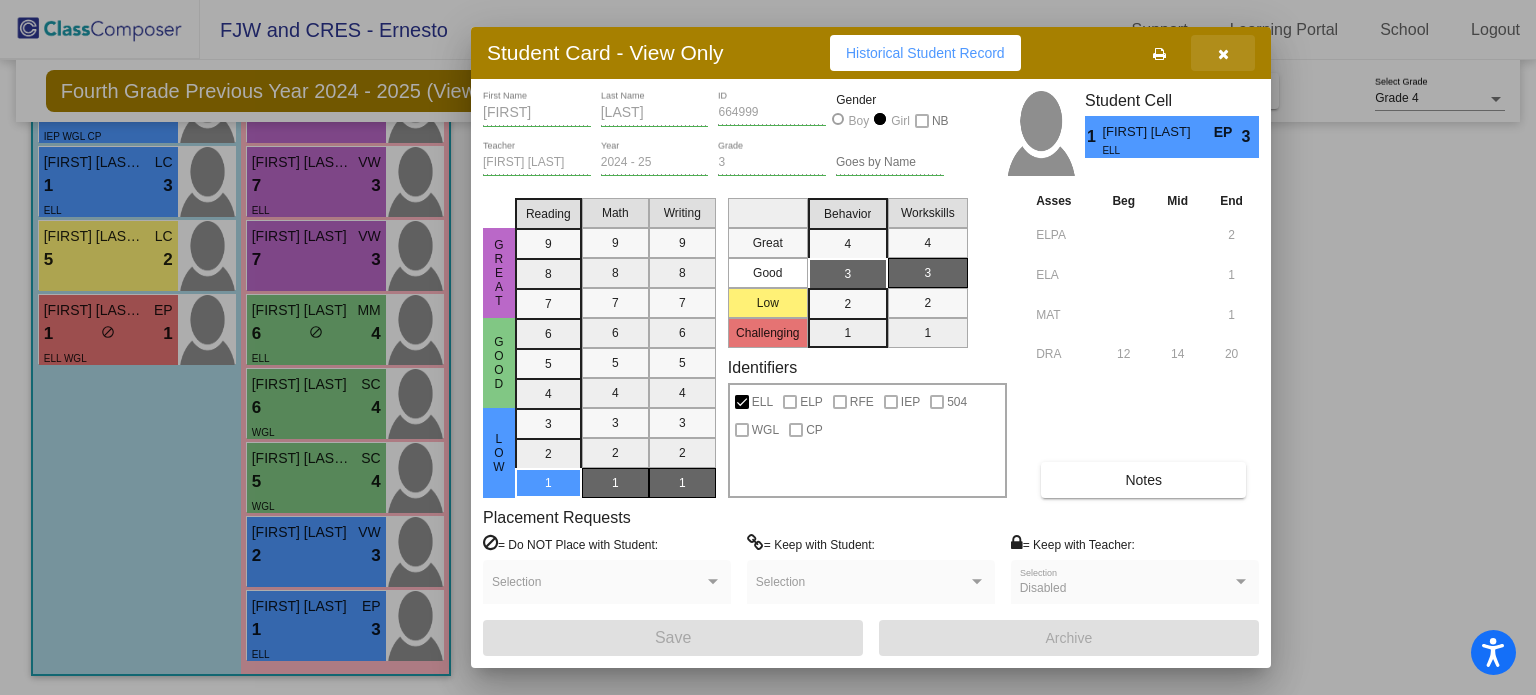 click at bounding box center [1223, 53] 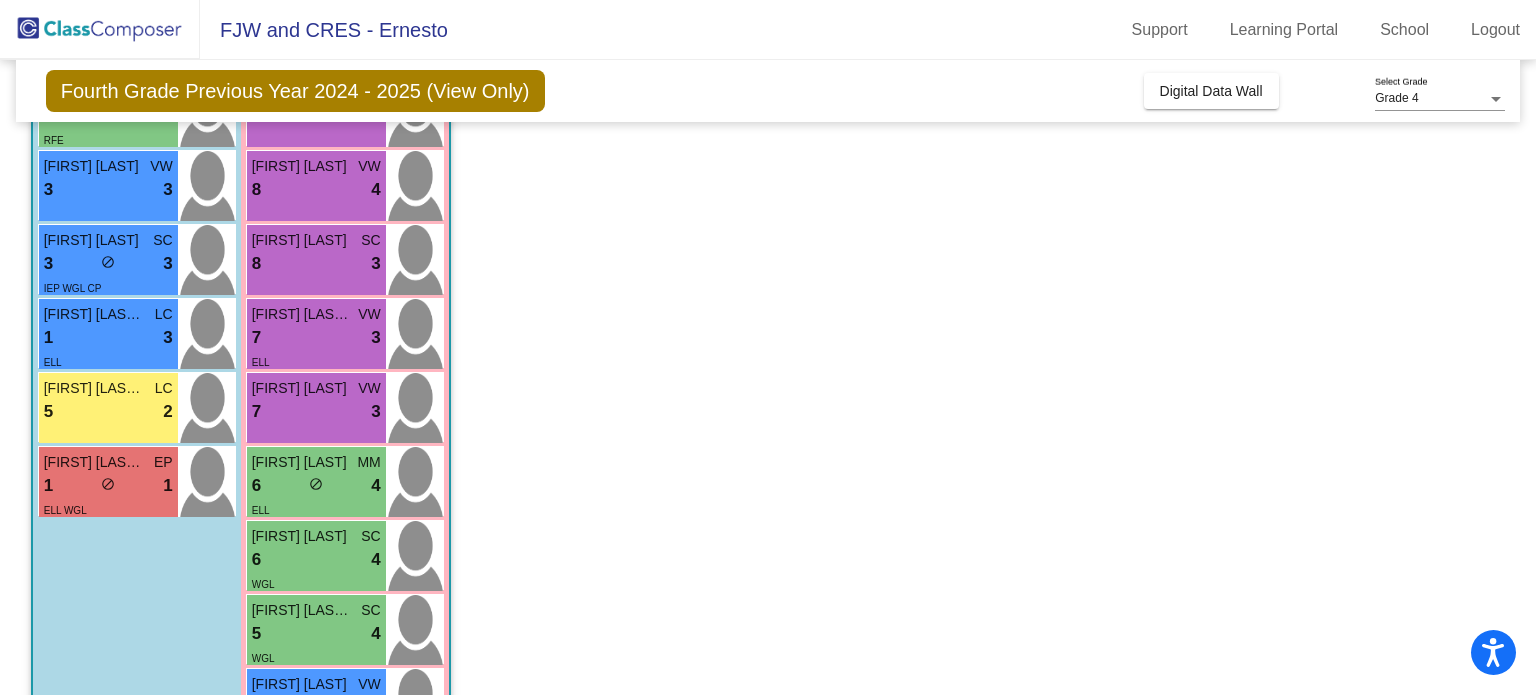scroll, scrollTop: 0, scrollLeft: 0, axis: both 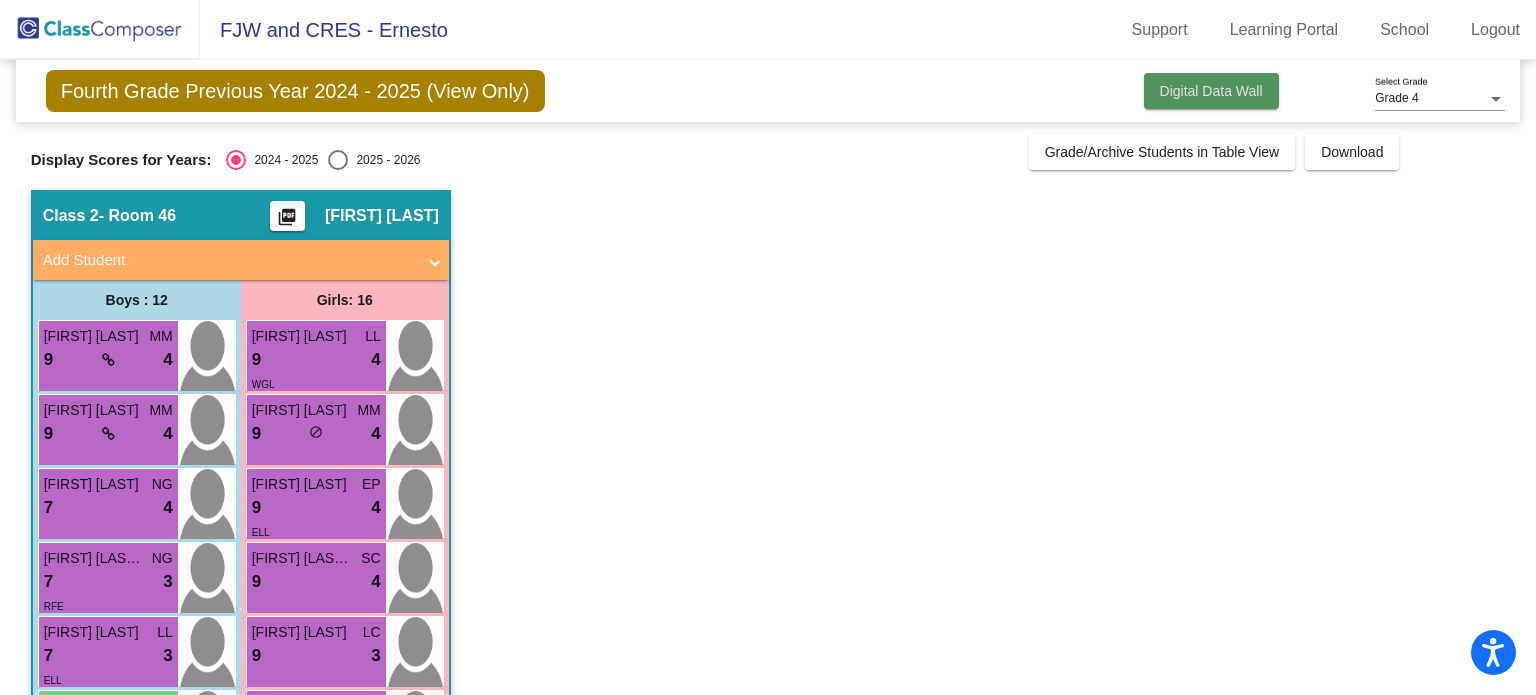 click on "Digital Data Wall" 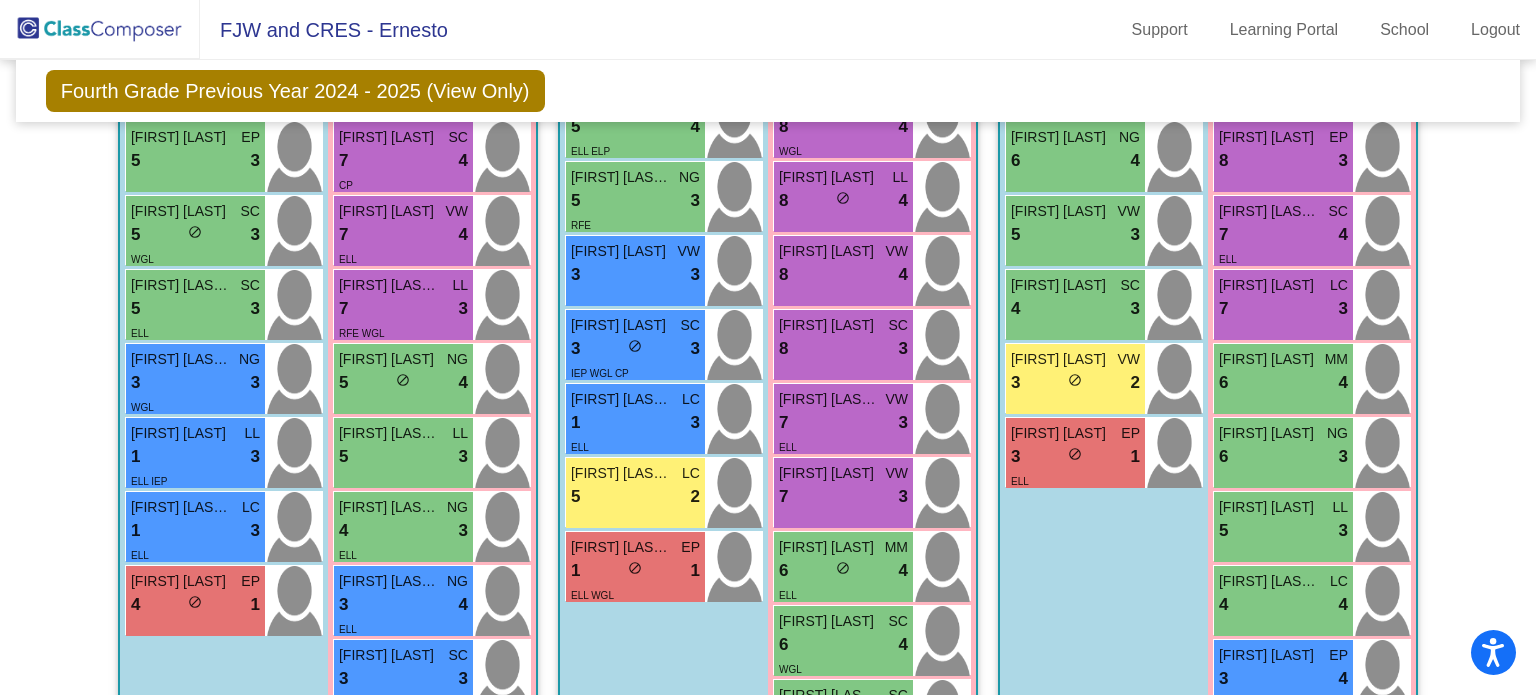 scroll, scrollTop: 1052, scrollLeft: 0, axis: vertical 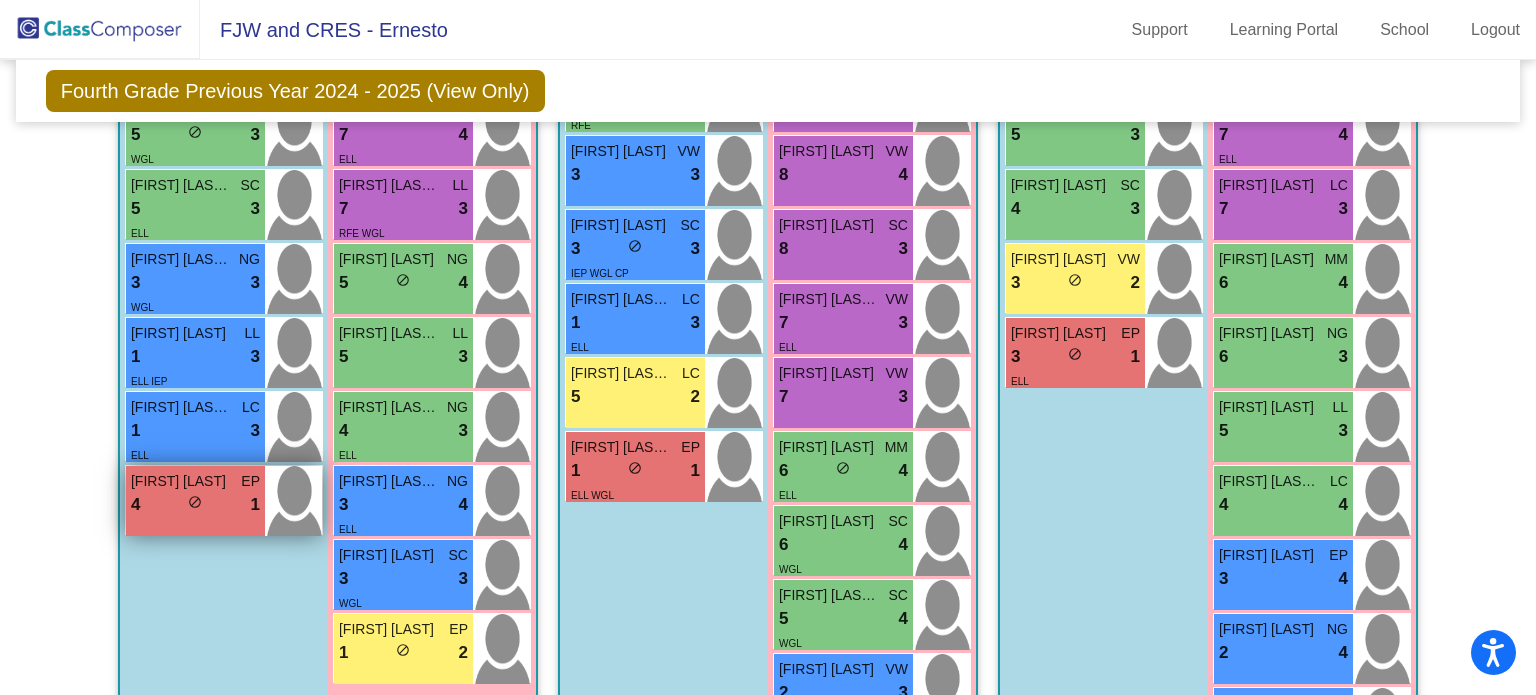 click on "[NUMBER] lock do_not_disturb_alt [NUMBER]" at bounding box center [195, 505] 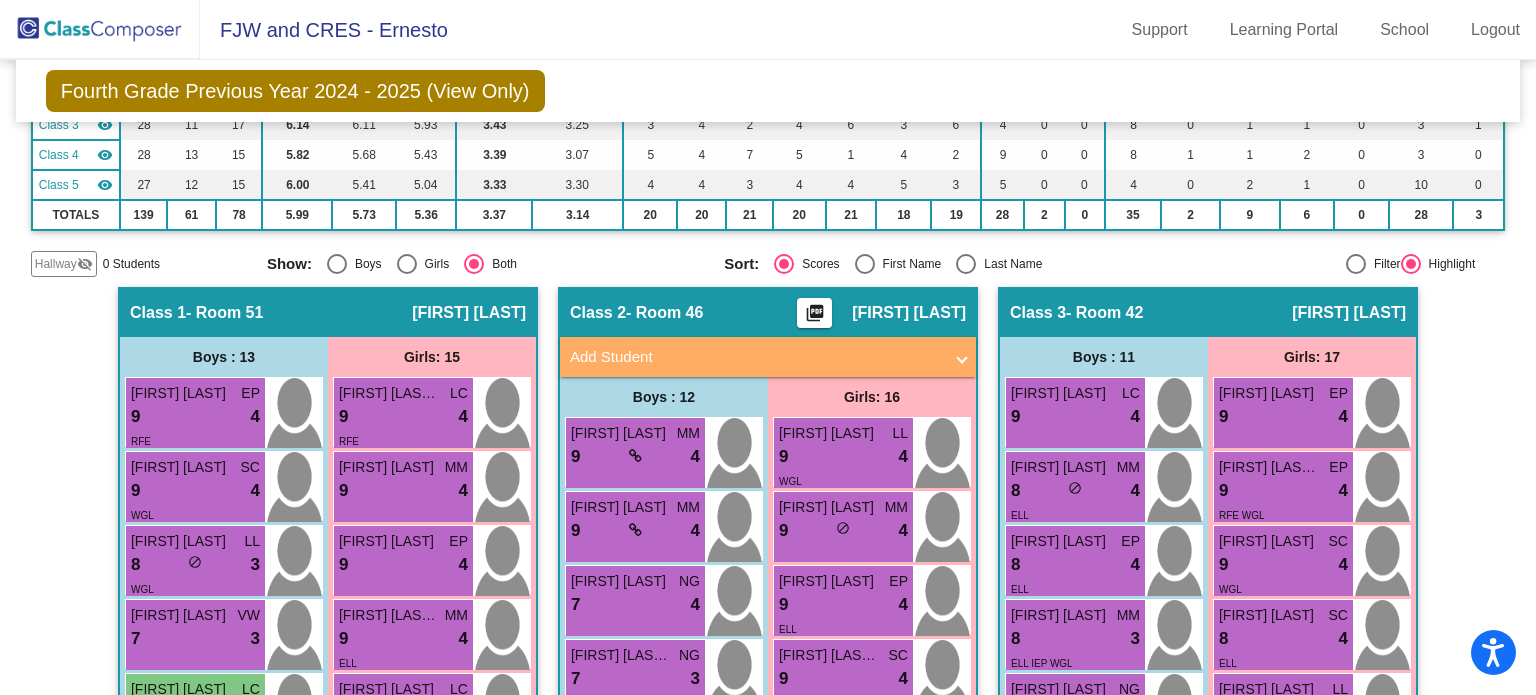 scroll, scrollTop: 0, scrollLeft: 0, axis: both 